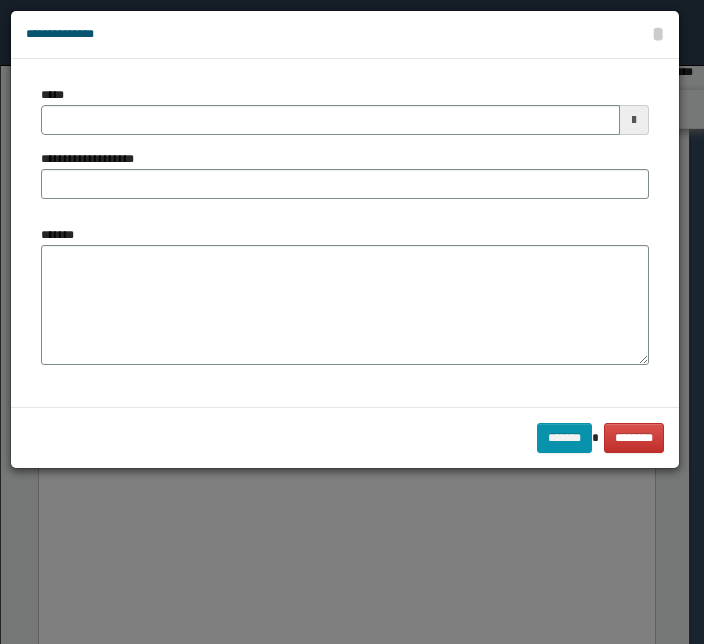 select on "*" 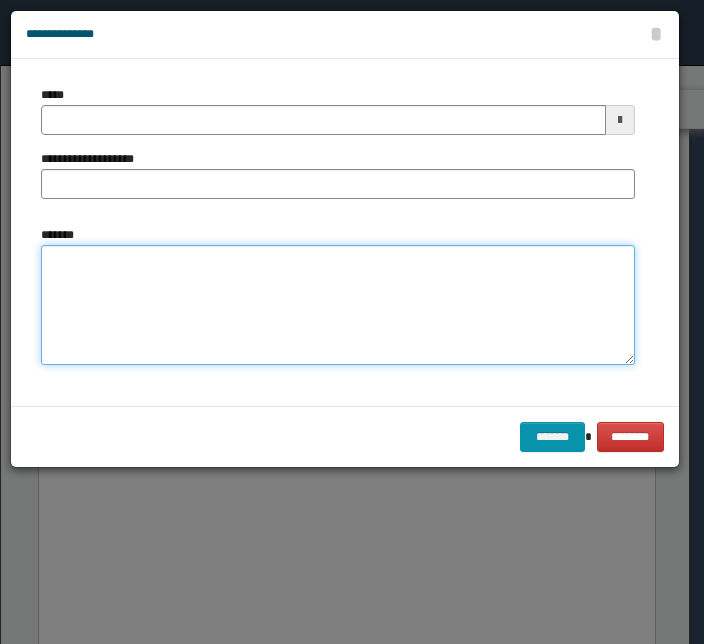 click on "*******" at bounding box center (338, 305) 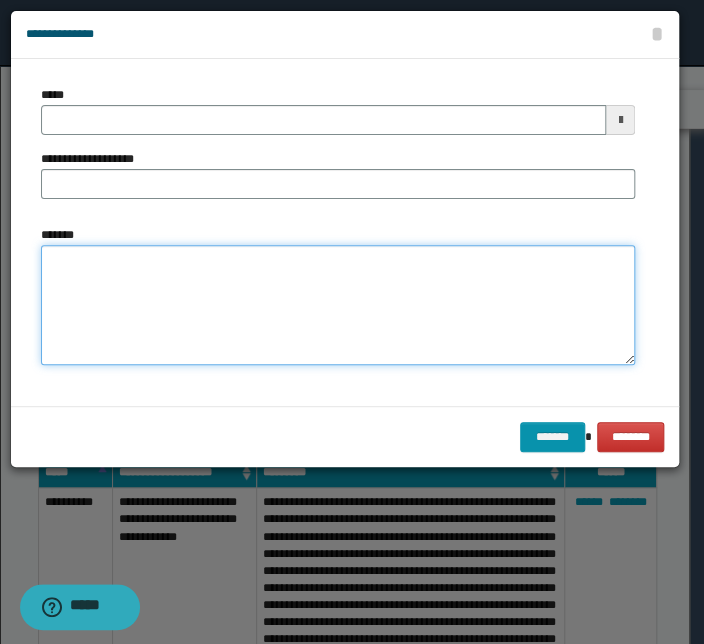 scroll, scrollTop: 3614, scrollLeft: 0, axis: vertical 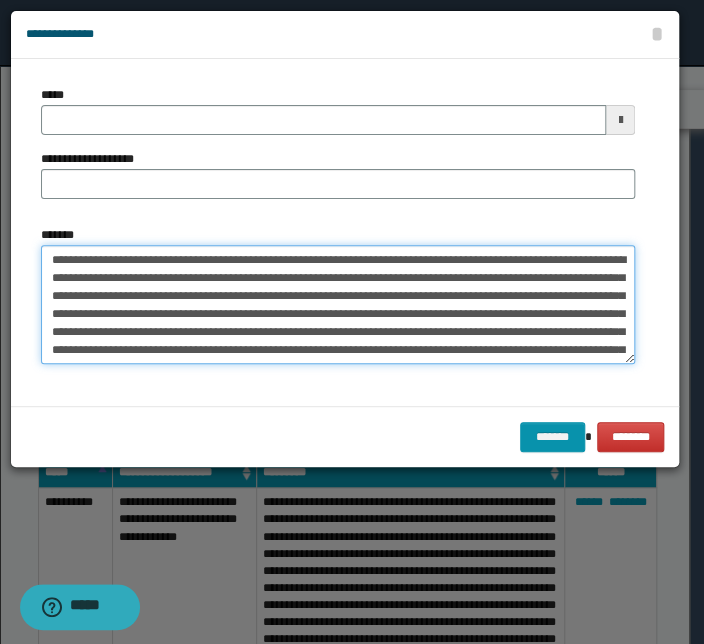 drag, startPoint x: 283, startPoint y: 260, endPoint x: -36, endPoint y: 258, distance: 319.00626 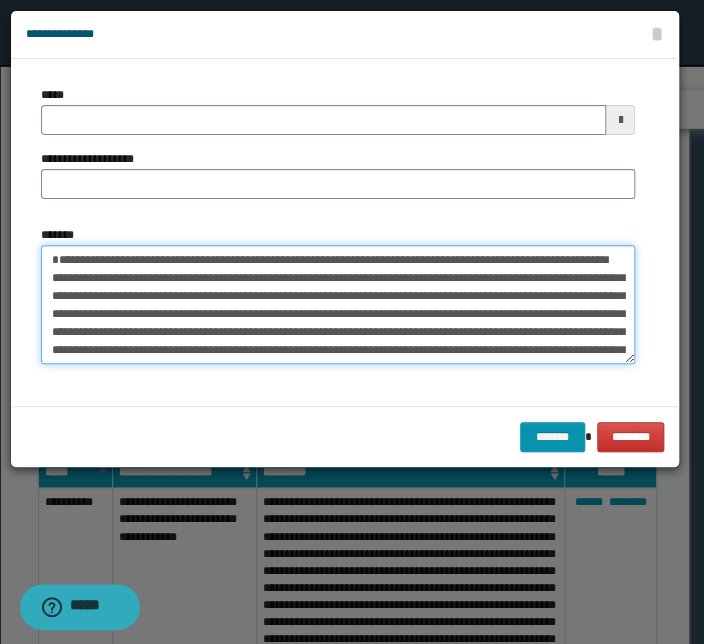 type on "**********" 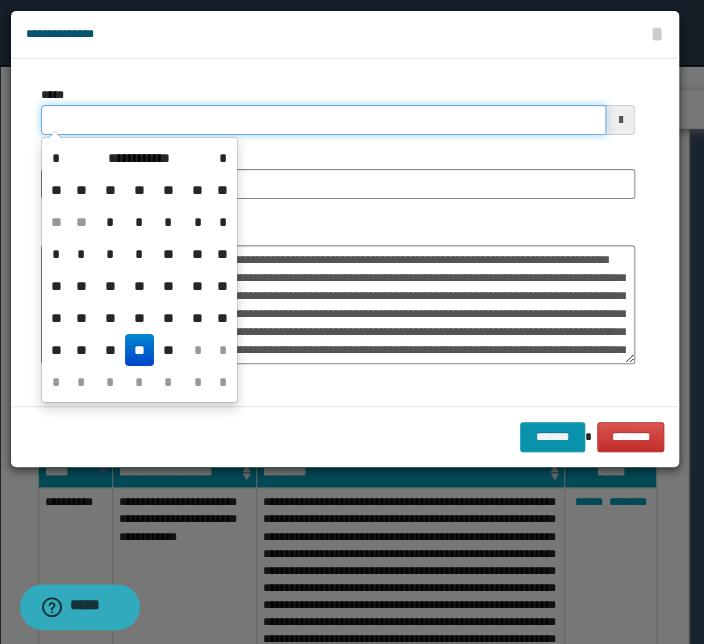 click on "*****" at bounding box center (323, 120) 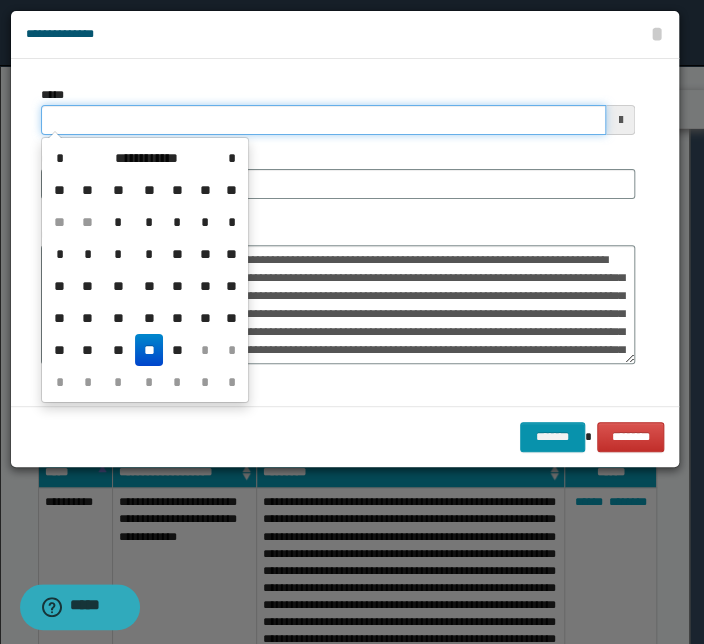 type on "**********" 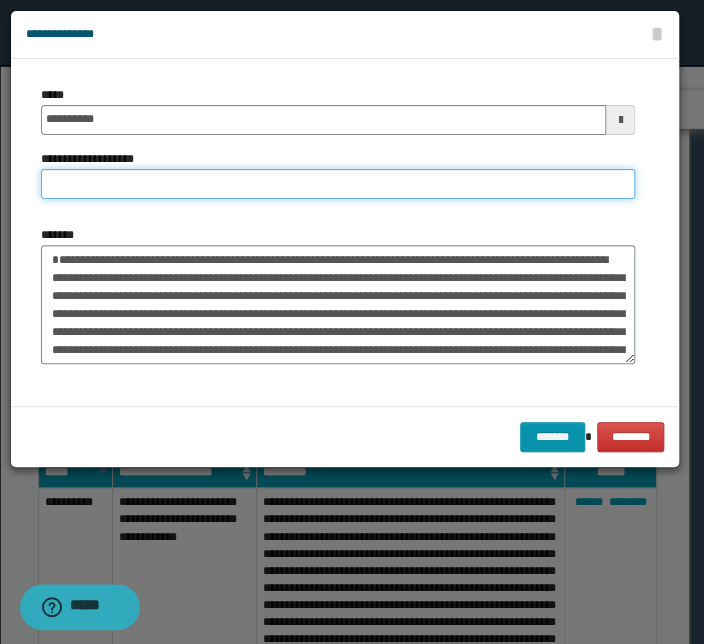 click on "**********" at bounding box center (338, 184) 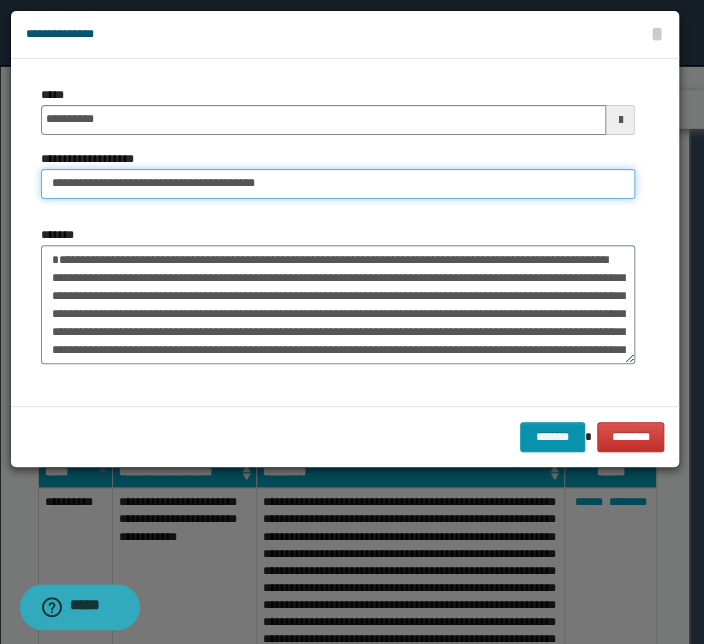 drag, startPoint x: 112, startPoint y: 180, endPoint x: -103, endPoint y: 191, distance: 215.2812 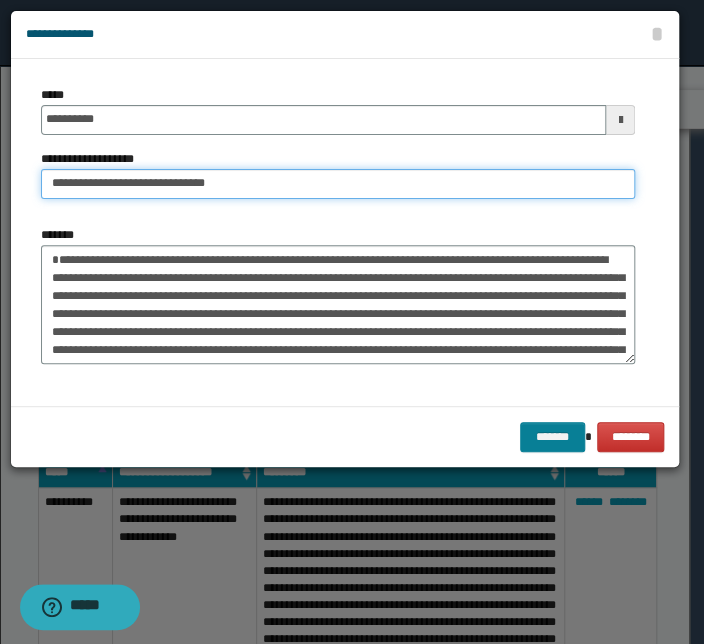type on "**********" 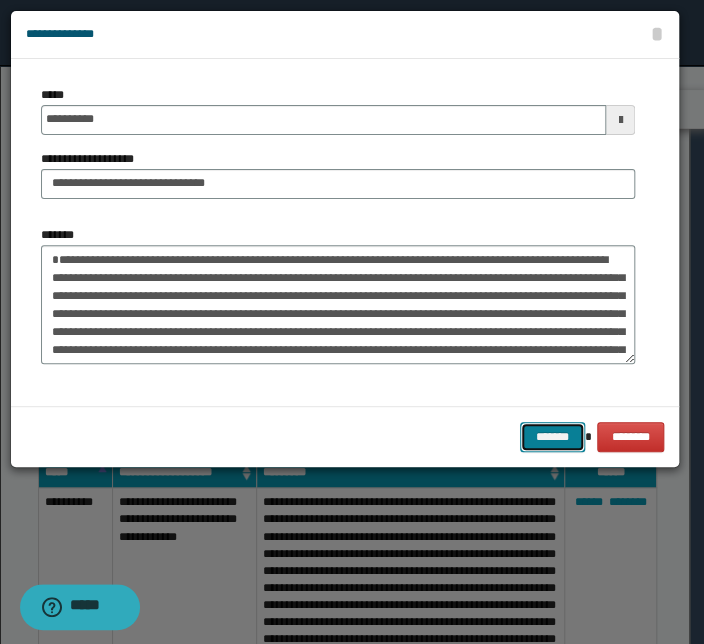 click on "*******" at bounding box center [552, 437] 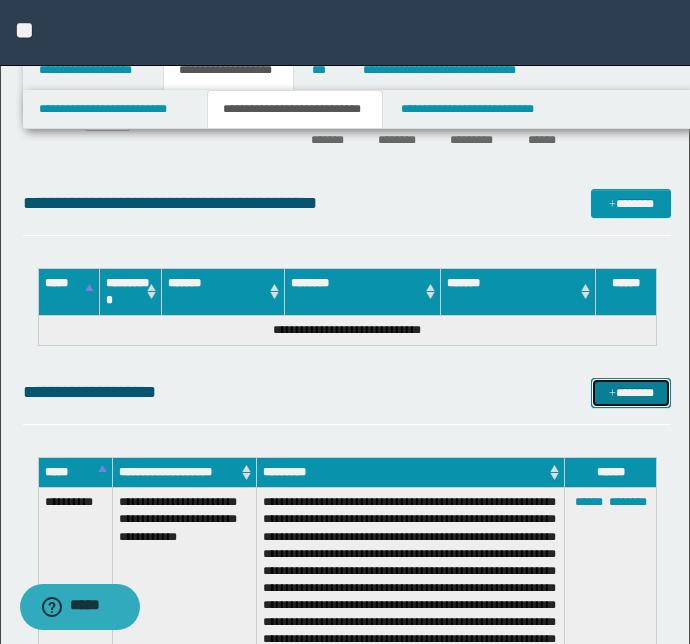 click on "*******" at bounding box center [631, 393] 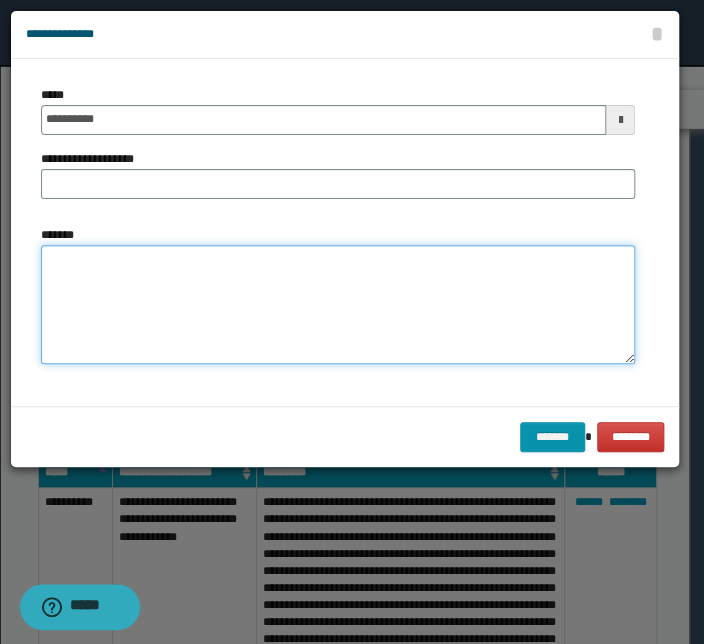 click on "*******" at bounding box center (338, 305) 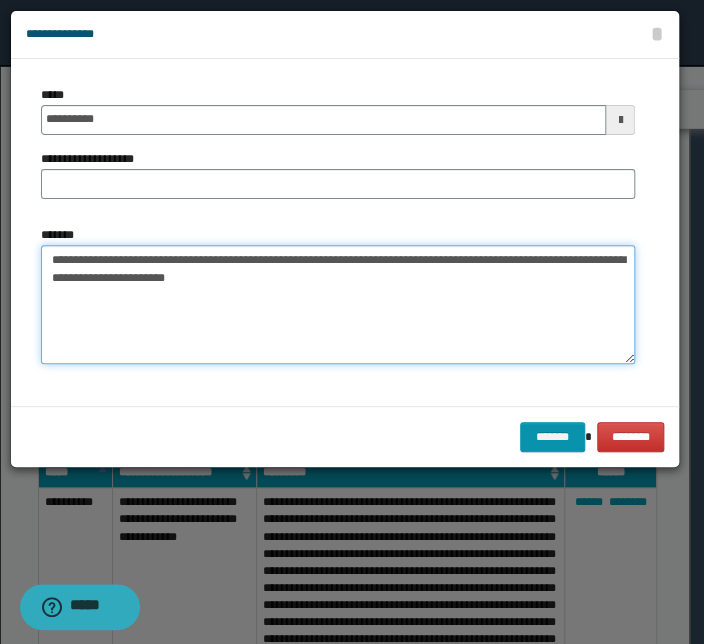 drag, startPoint x: 290, startPoint y: 257, endPoint x: -22, endPoint y: 247, distance: 312.16022 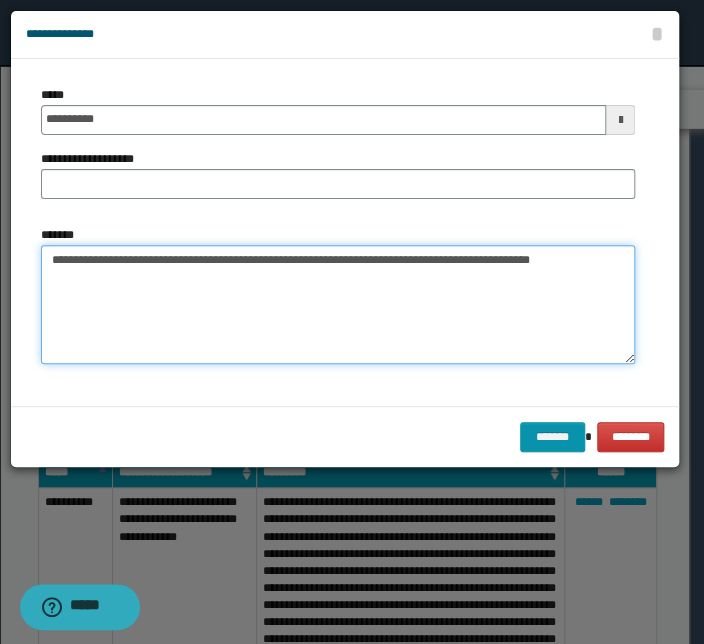 type on "**********" 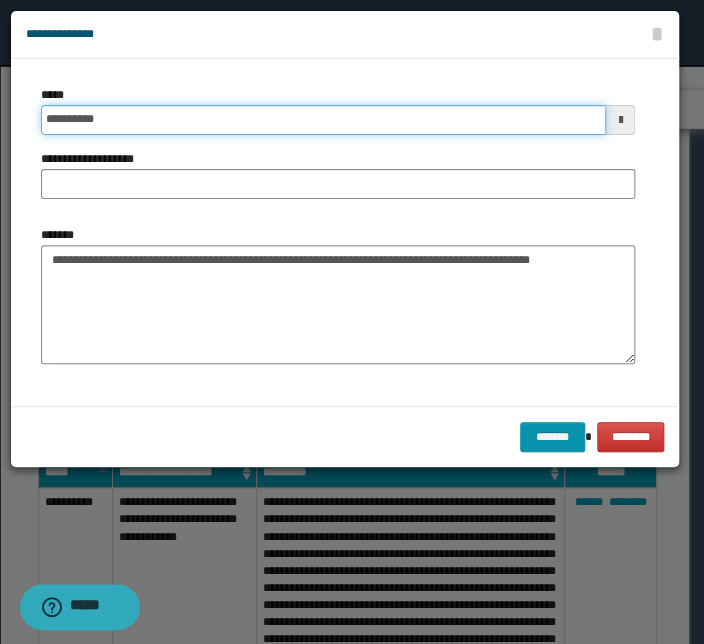 click on "**********" at bounding box center (323, 120) 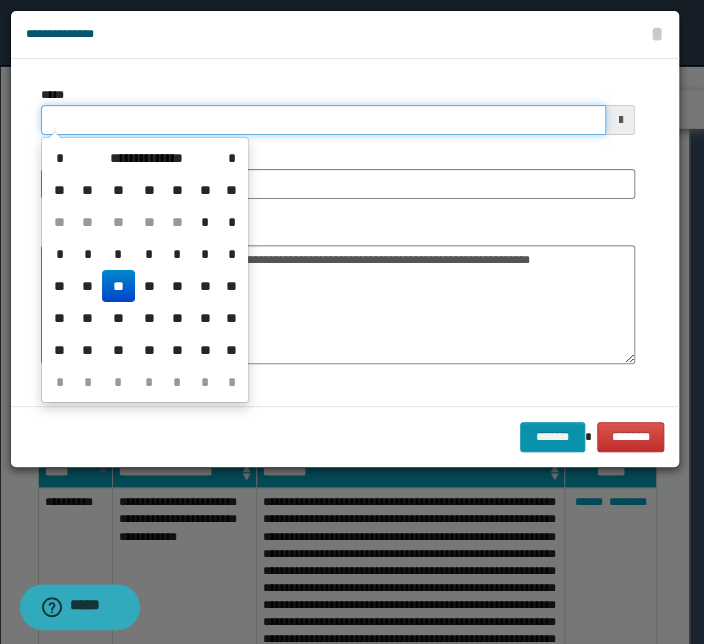 type on "**********" 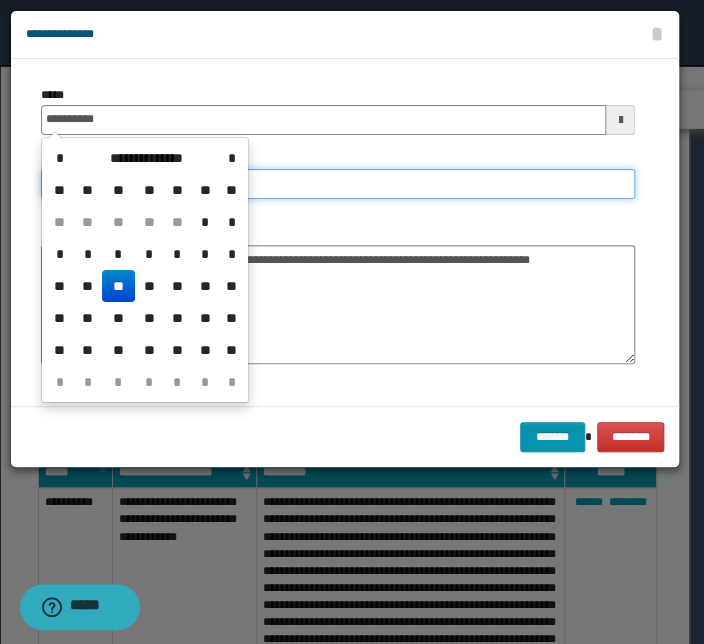 click on "**********" at bounding box center [338, 184] 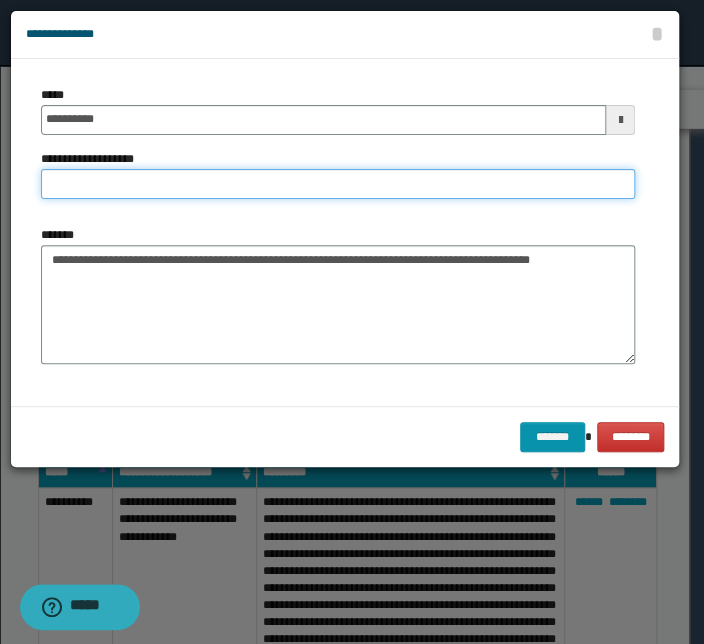 paste on "**********" 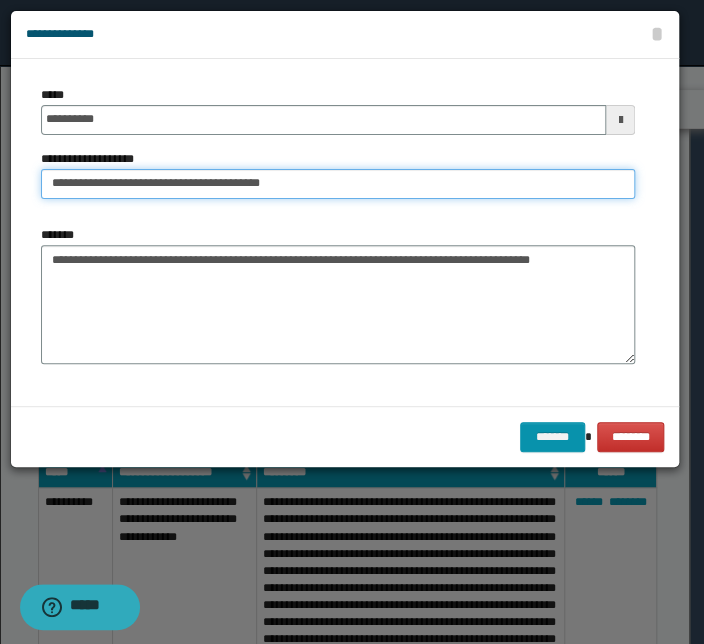 drag, startPoint x: 115, startPoint y: 185, endPoint x: -125, endPoint y: 174, distance: 240.25195 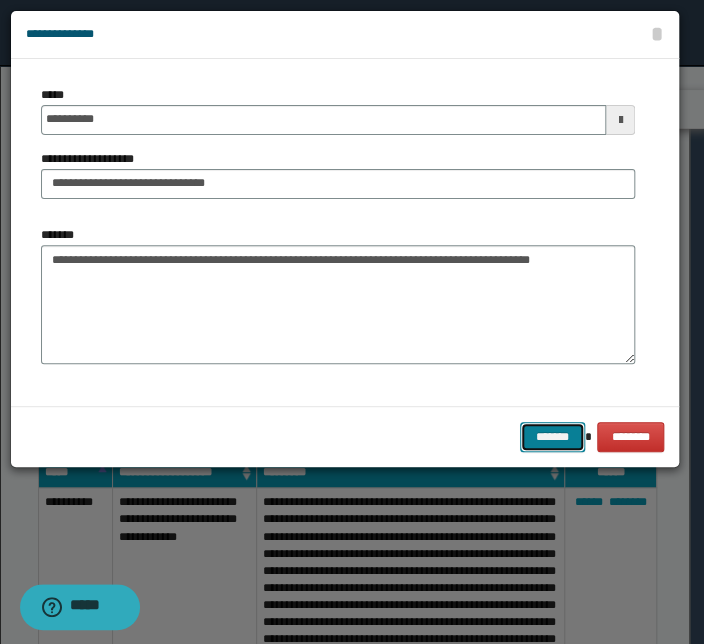 click on "*******" at bounding box center (552, 437) 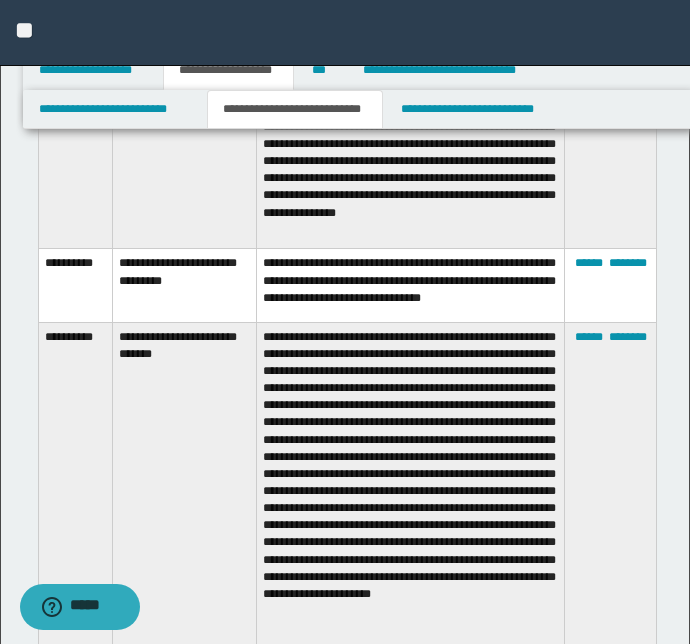 scroll, scrollTop: 7090, scrollLeft: 0, axis: vertical 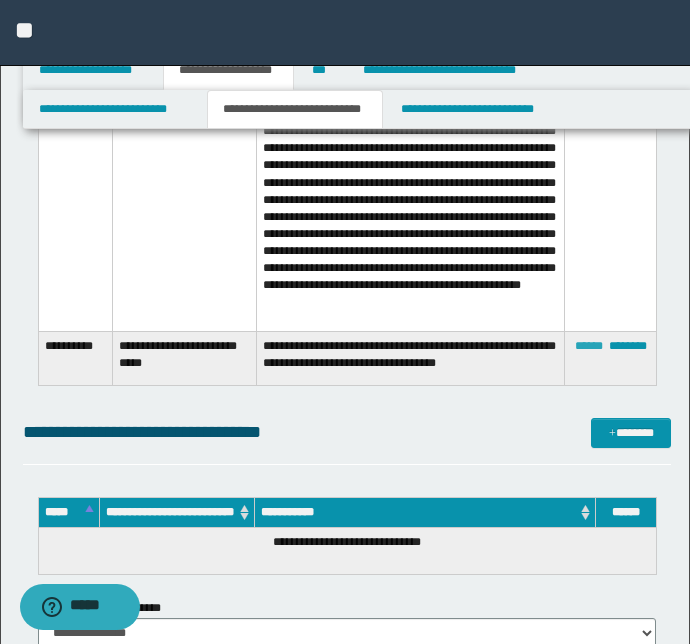 click on "******" at bounding box center [589, 346] 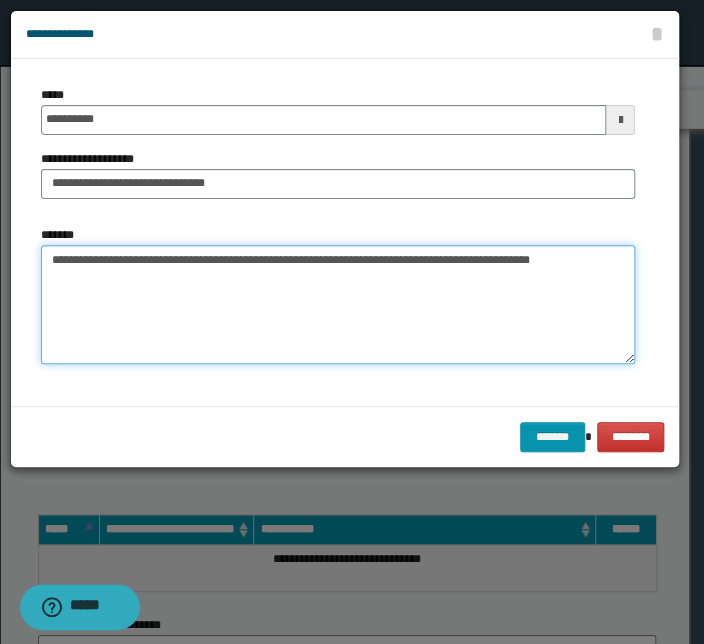 click on "**********" at bounding box center (338, 305) 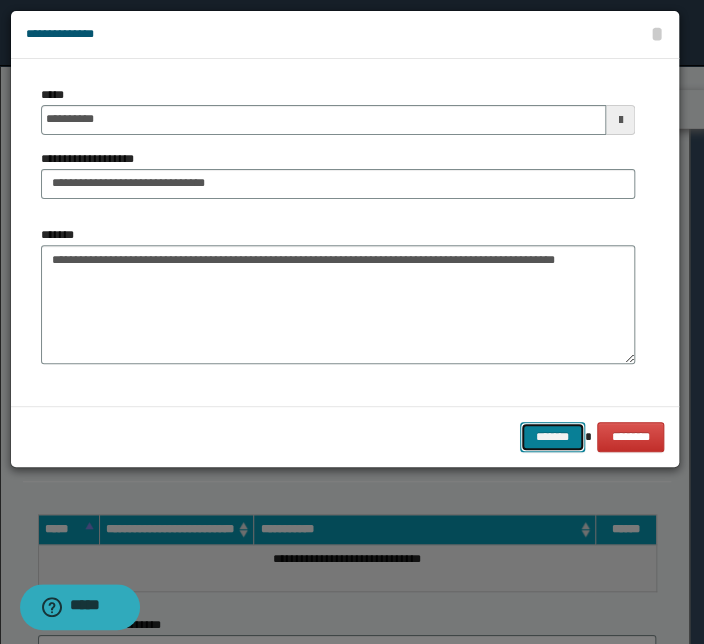 click on "*******" at bounding box center [552, 437] 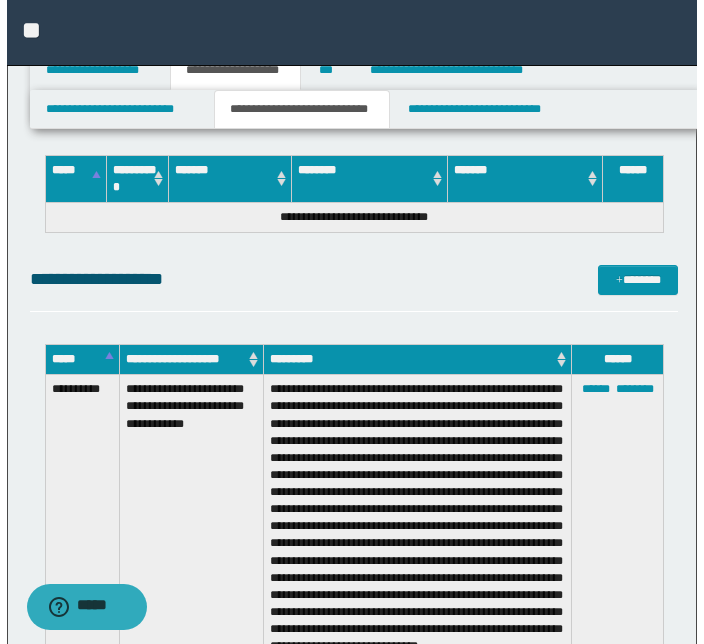 scroll, scrollTop: 3726, scrollLeft: 0, axis: vertical 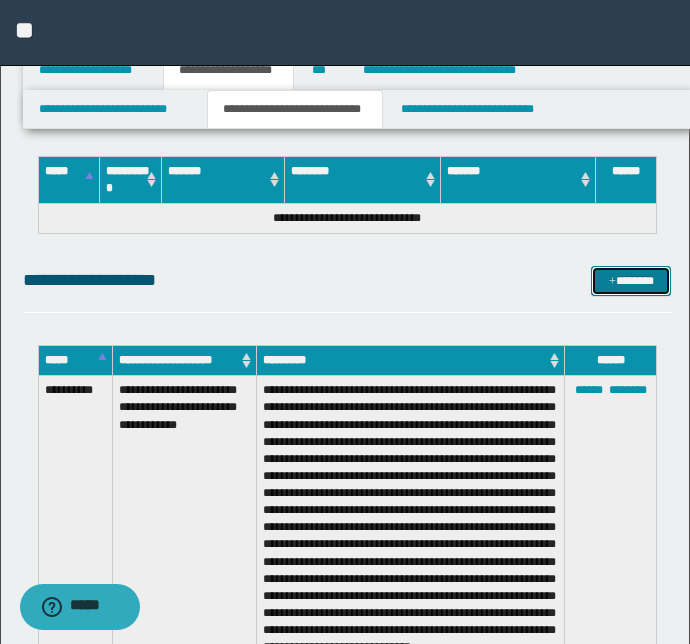 click on "*******" at bounding box center (631, 281) 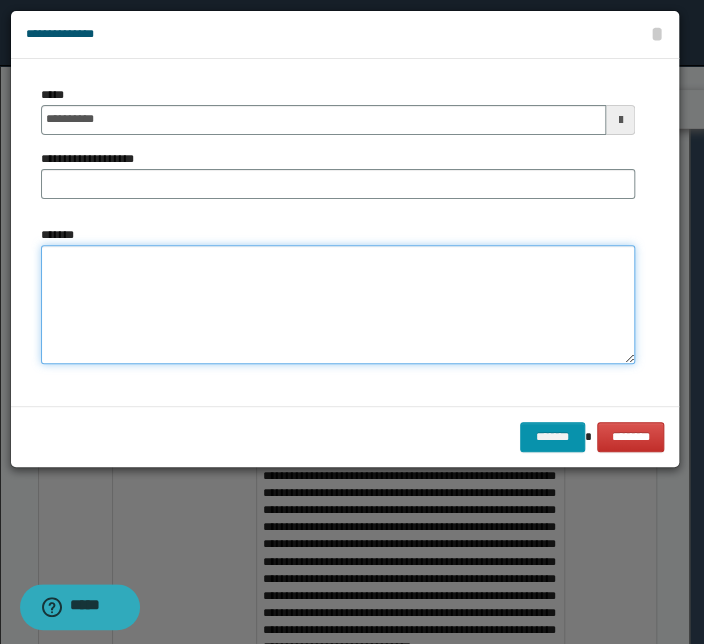 click on "*******" at bounding box center (338, 305) 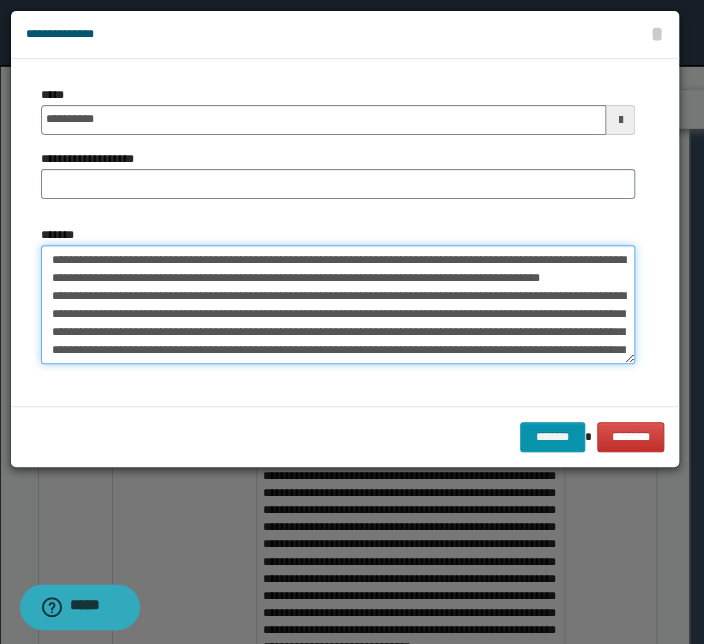 scroll, scrollTop: 0, scrollLeft: 0, axis: both 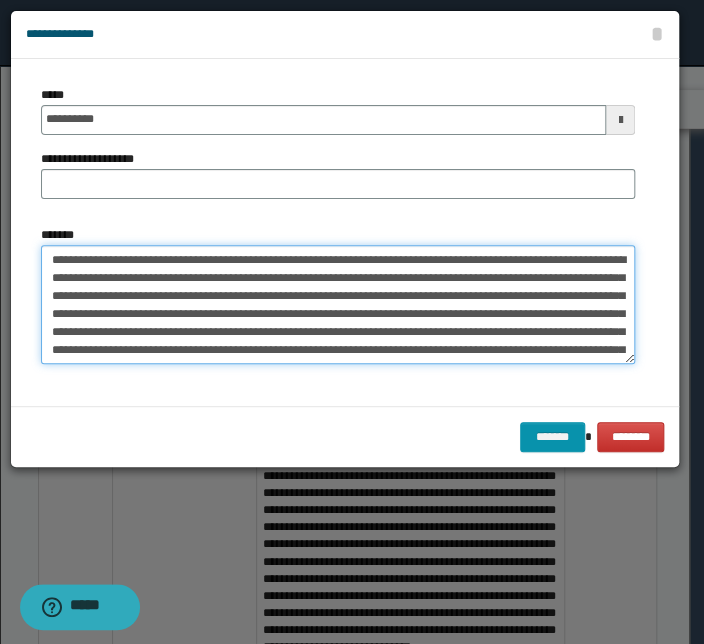 drag, startPoint x: 432, startPoint y: 258, endPoint x: -2, endPoint y: 252, distance: 434.04147 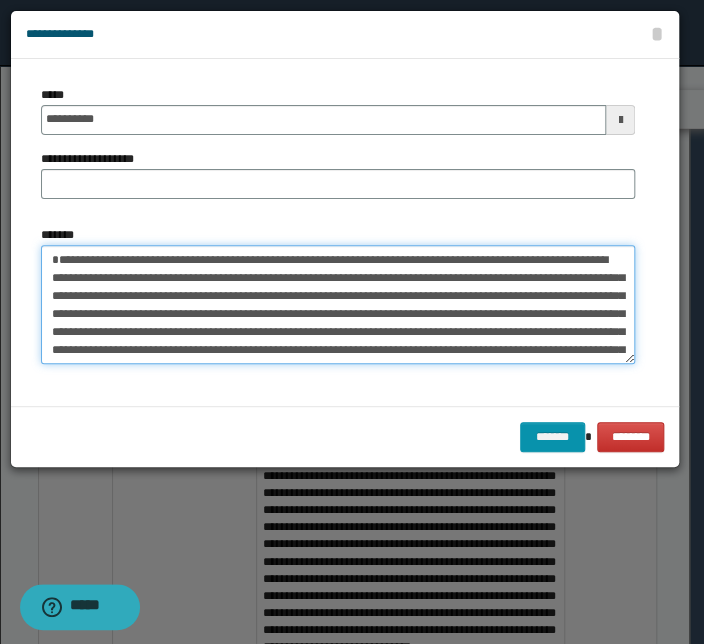 type on "**********" 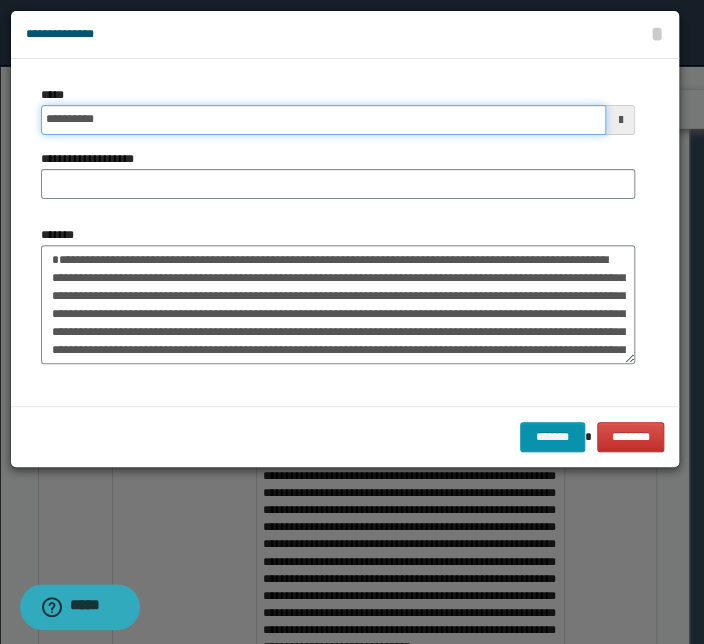 click on "**********" at bounding box center (323, 120) 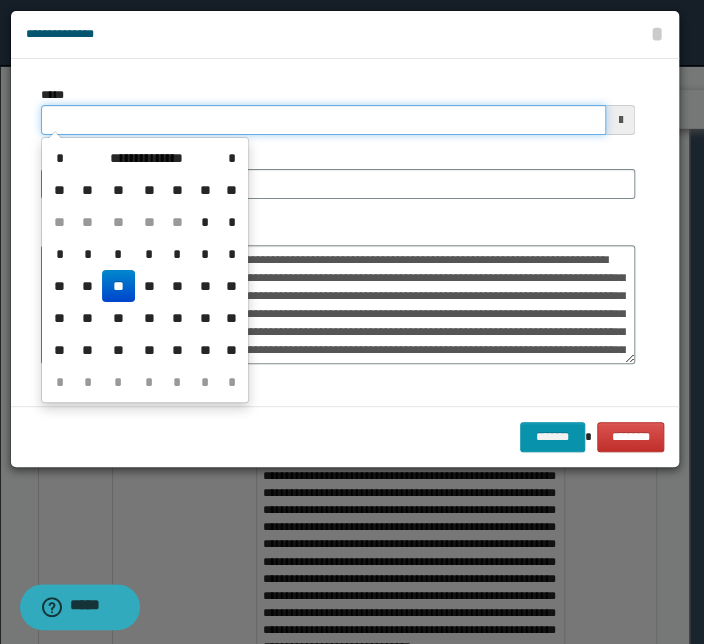 type on "**********" 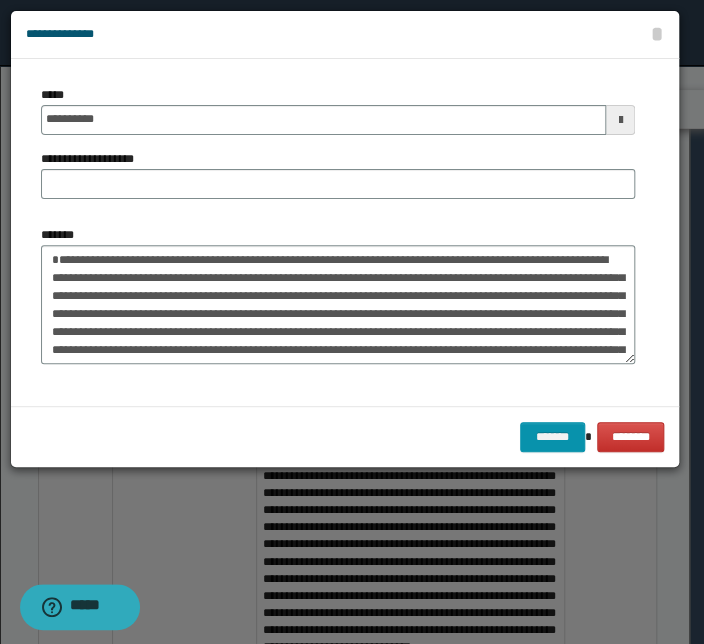 click on "**********" at bounding box center [338, 150] 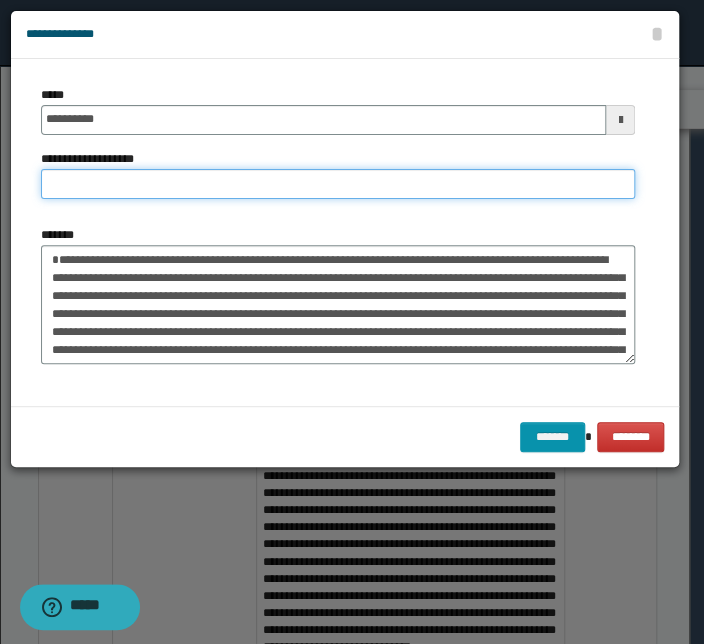 click on "**********" at bounding box center (338, 184) 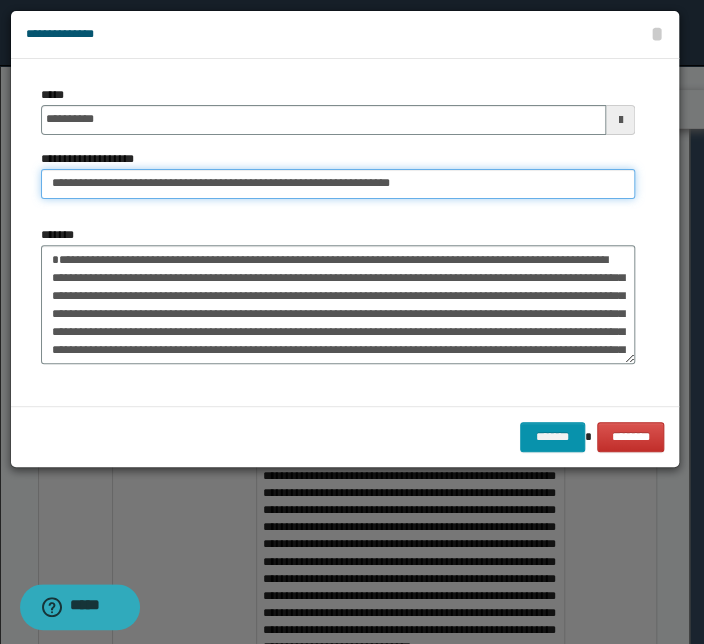 drag, startPoint x: 112, startPoint y: 189, endPoint x: -56, endPoint y: 188, distance: 168.00298 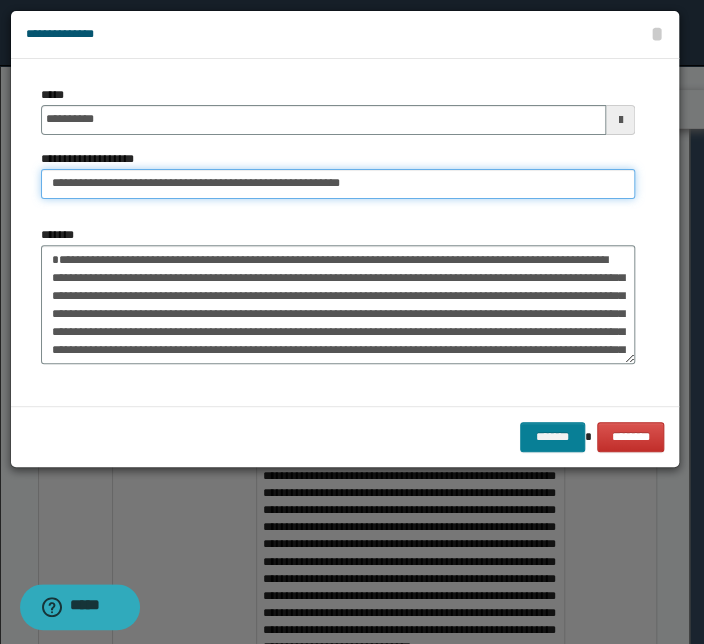 type on "**********" 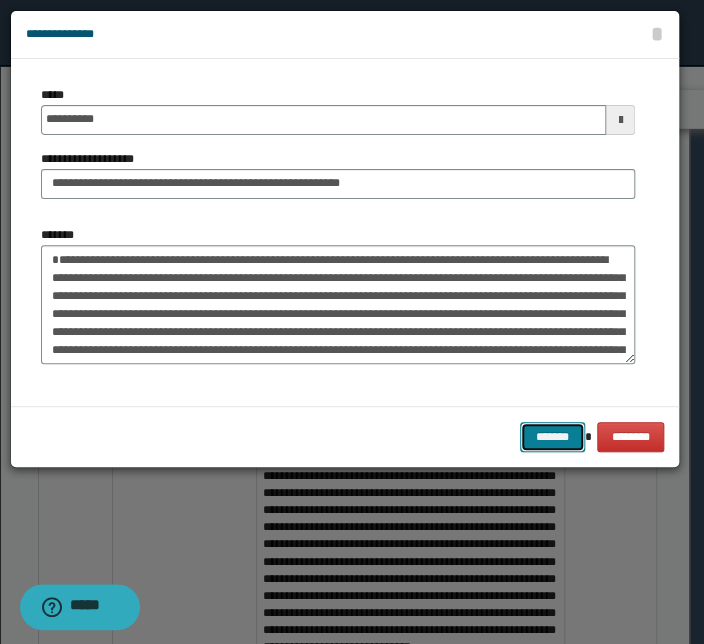drag, startPoint x: 558, startPoint y: 431, endPoint x: 548, endPoint y: 430, distance: 10.049875 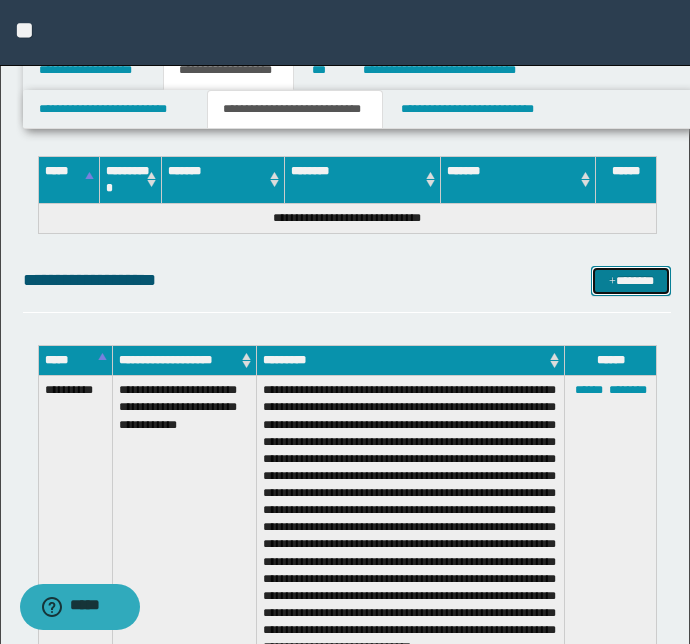 click at bounding box center [612, 282] 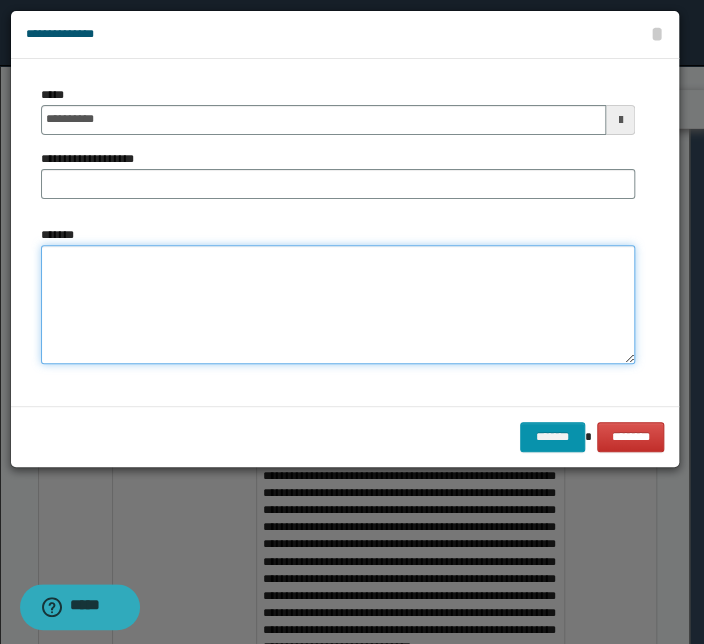 click on "*******" at bounding box center (338, 305) 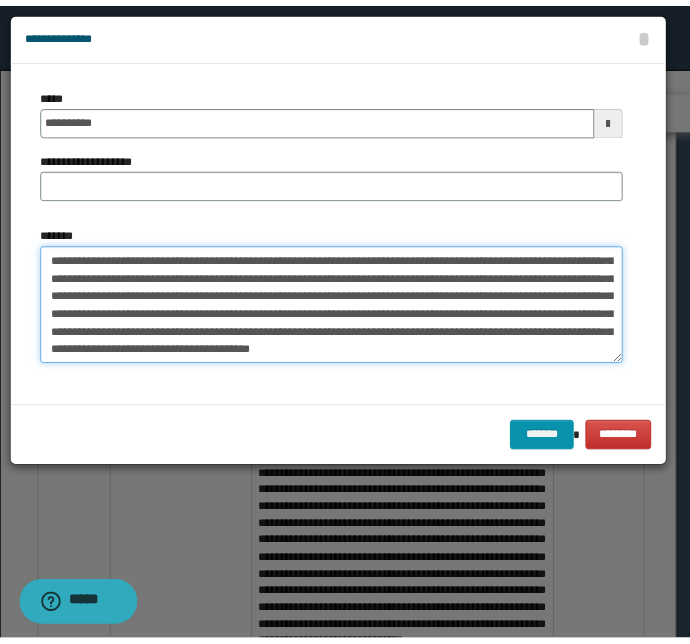 scroll, scrollTop: 0, scrollLeft: 0, axis: both 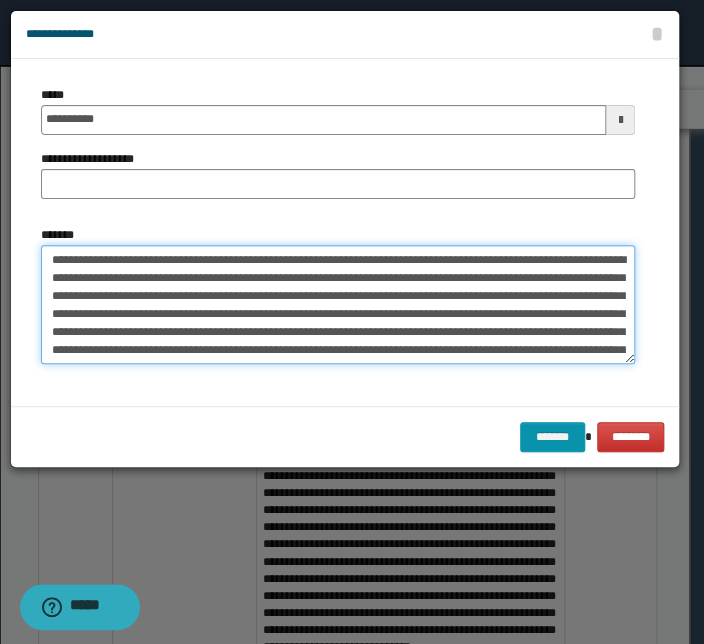 drag, startPoint x: 385, startPoint y: 259, endPoint x: -24, endPoint y: 261, distance: 409.00488 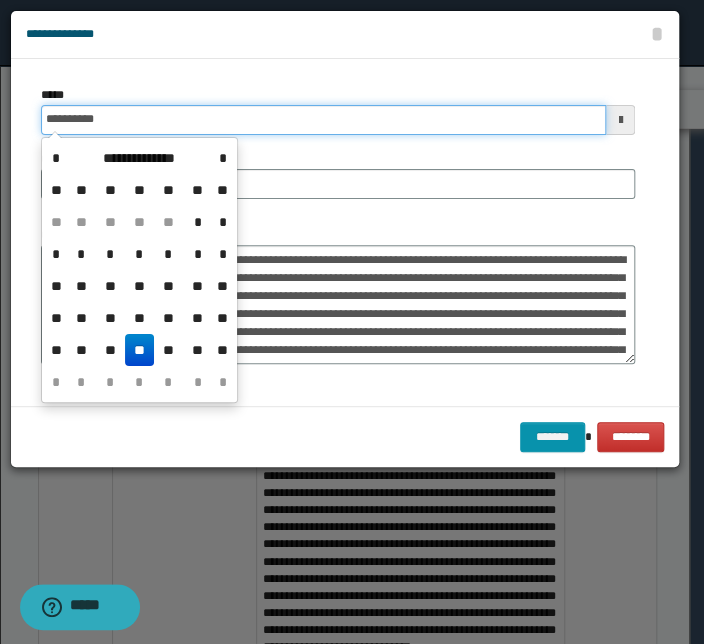 click on "**********" at bounding box center (323, 120) 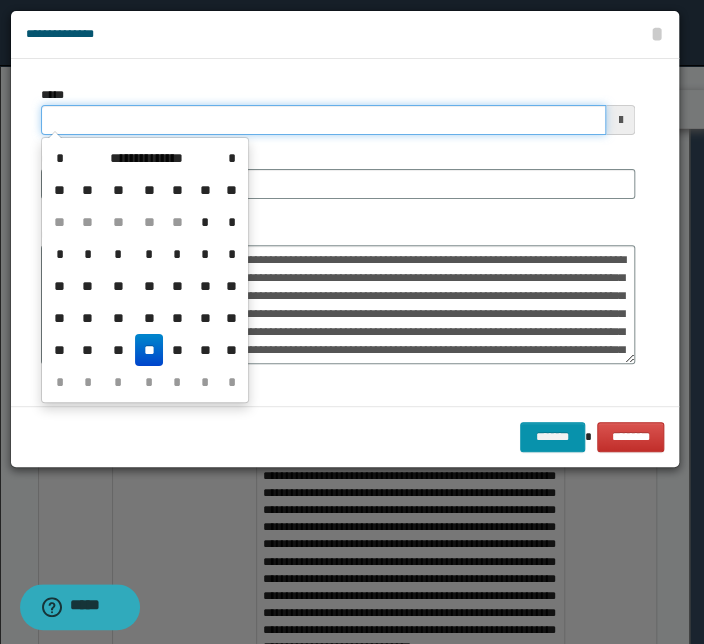 type on "**********" 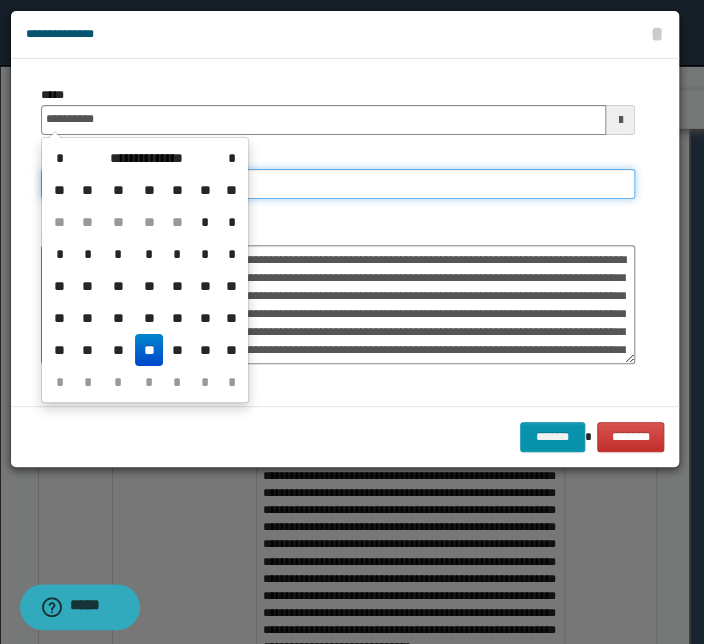 click on "**********" at bounding box center [338, 184] 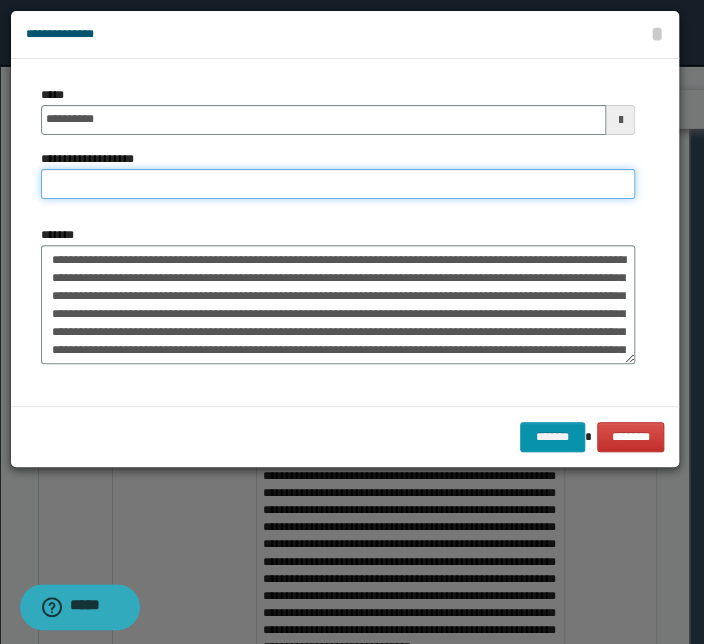 paste on "**********" 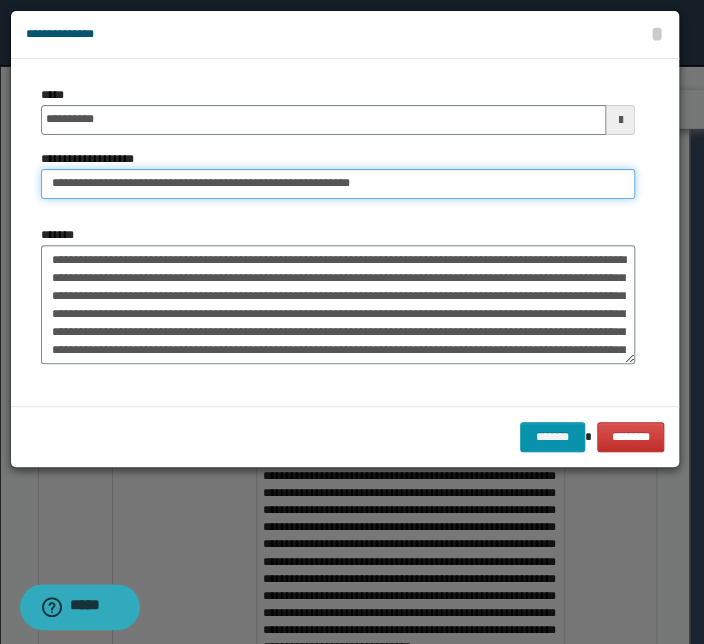 drag, startPoint x: 112, startPoint y: 182, endPoint x: -203, endPoint y: 160, distance: 315.76733 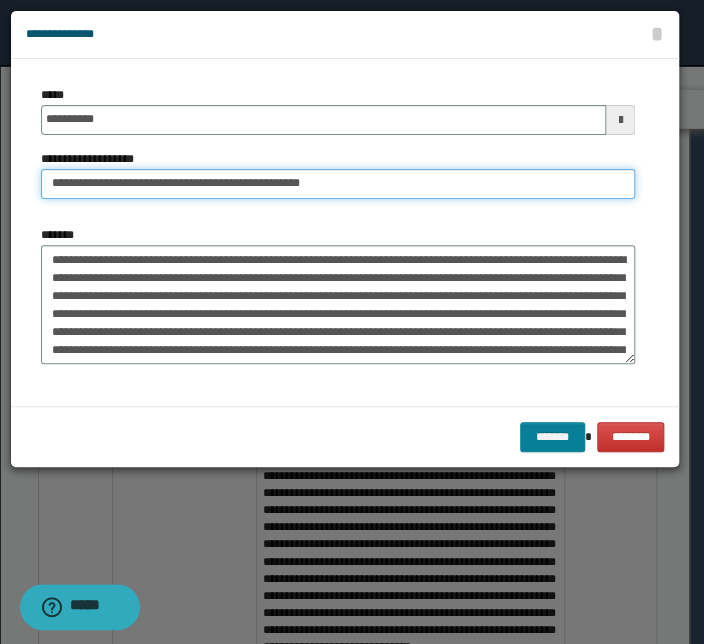 type on "**********" 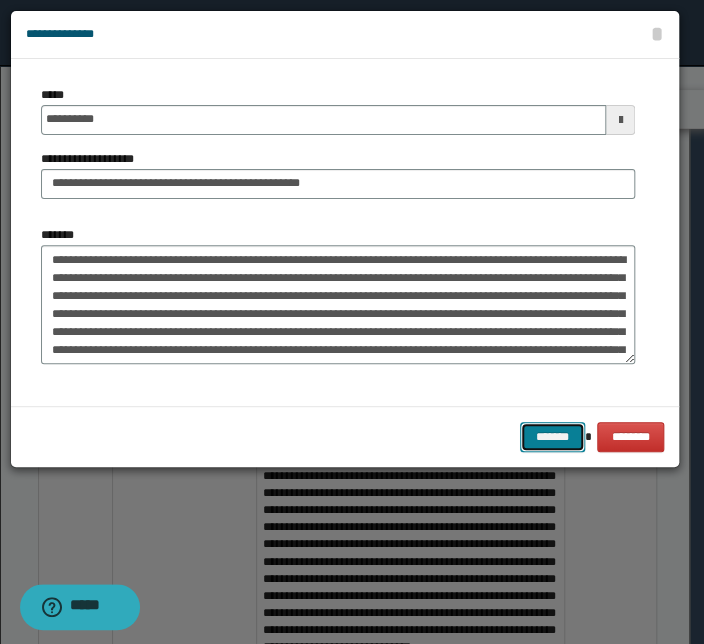 click on "*******" at bounding box center [552, 437] 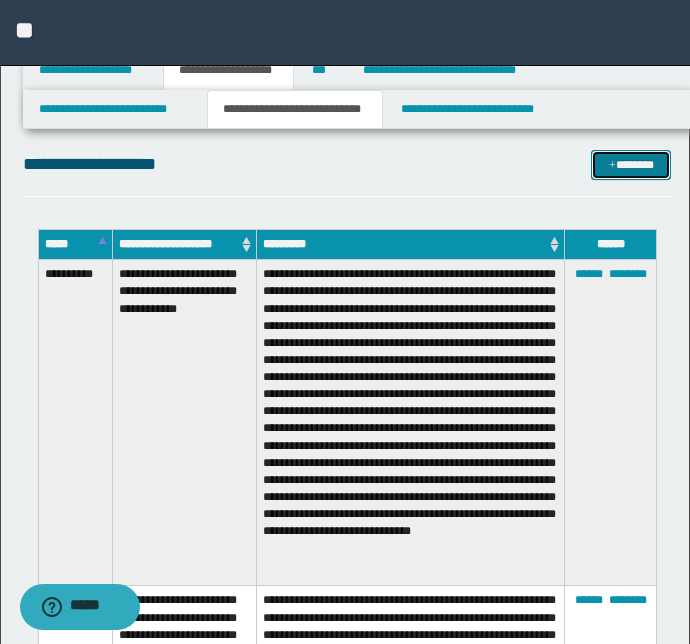 scroll, scrollTop: 3999, scrollLeft: 0, axis: vertical 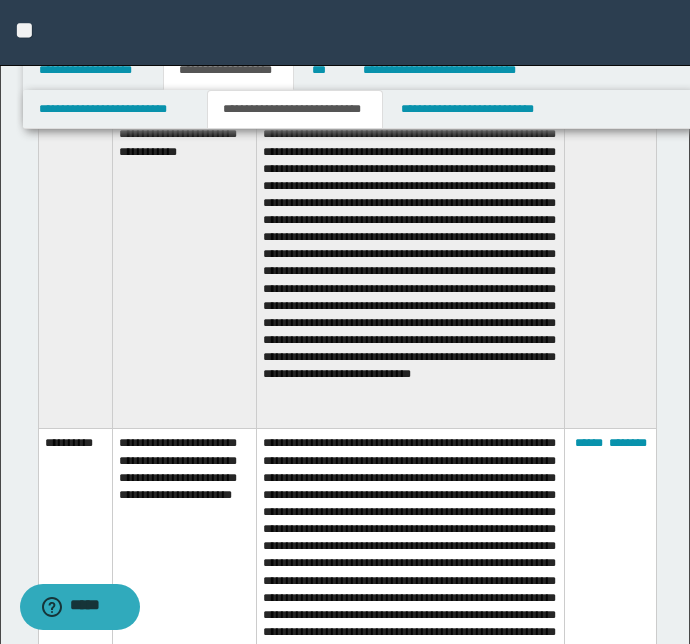 click on "**********" at bounding box center [184, 266] 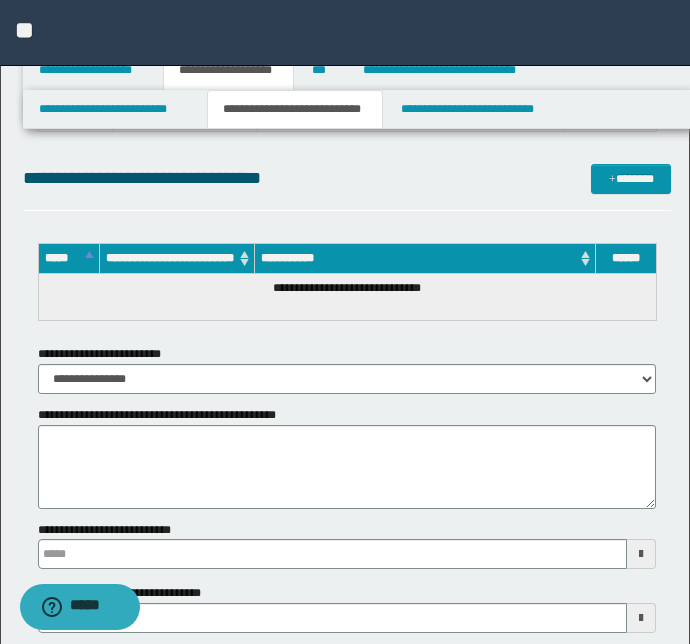 scroll, scrollTop: 8163, scrollLeft: 0, axis: vertical 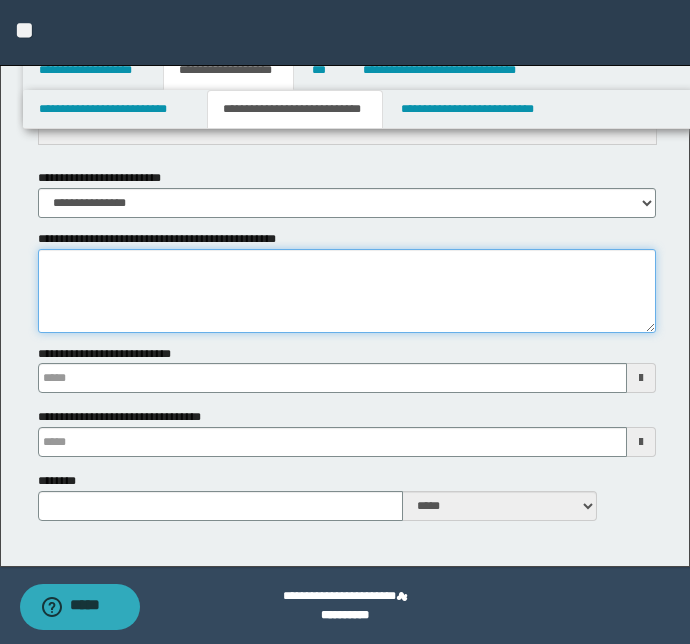 click on "**********" at bounding box center (347, 291) 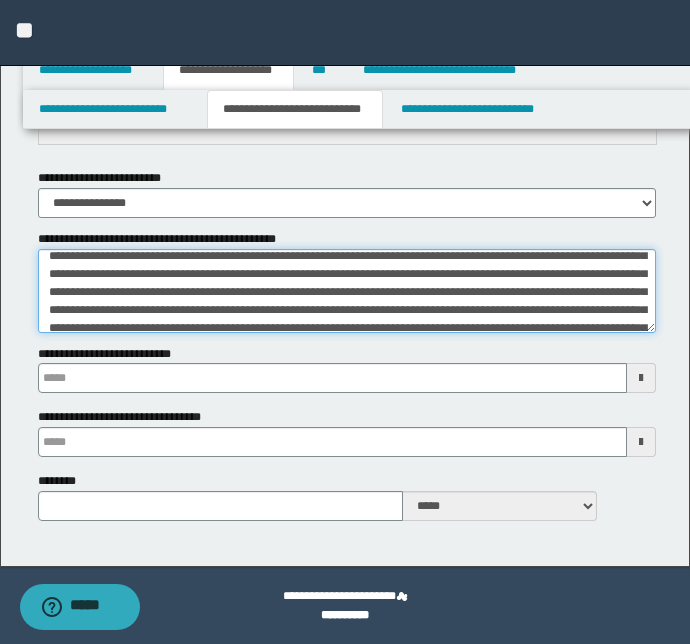 scroll, scrollTop: 0, scrollLeft: 0, axis: both 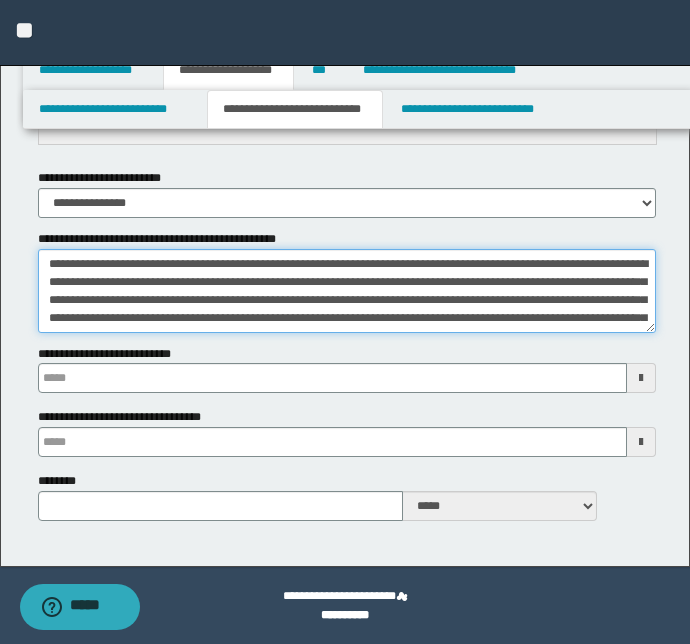 type on "**********" 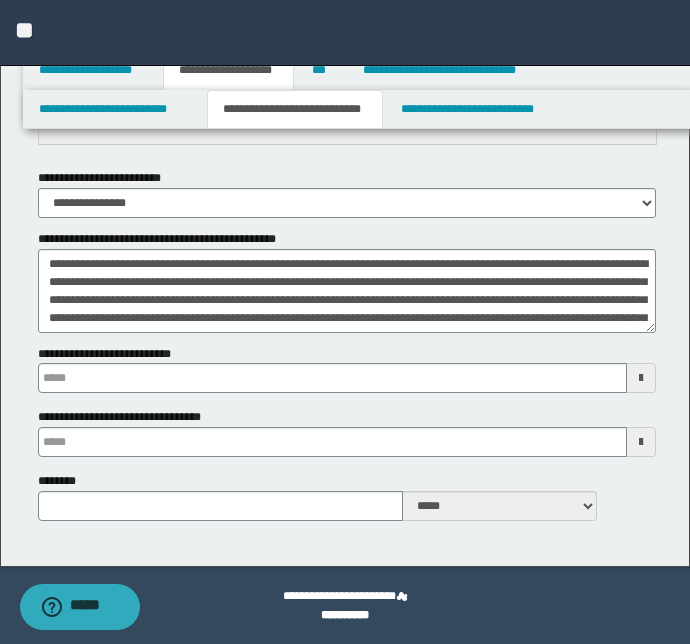 click on "**********" at bounding box center [347, 432] 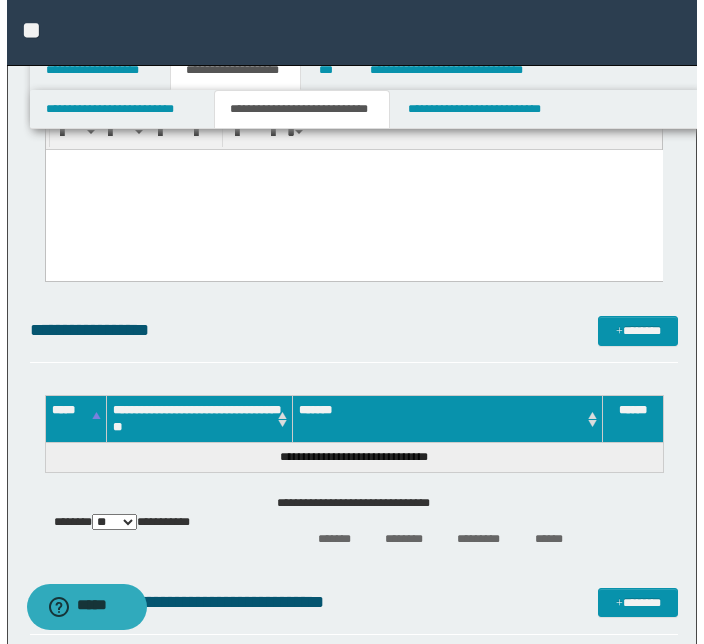 scroll, scrollTop: 3371, scrollLeft: 0, axis: vertical 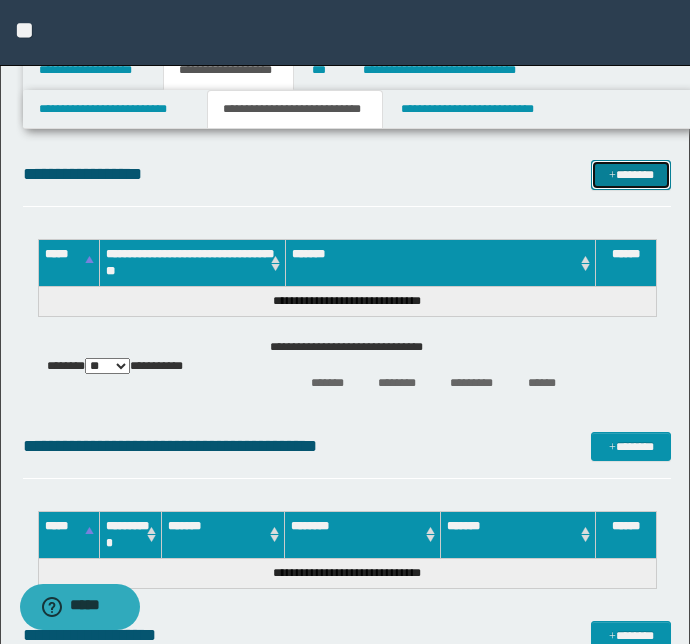 click on "*******" at bounding box center [631, 175] 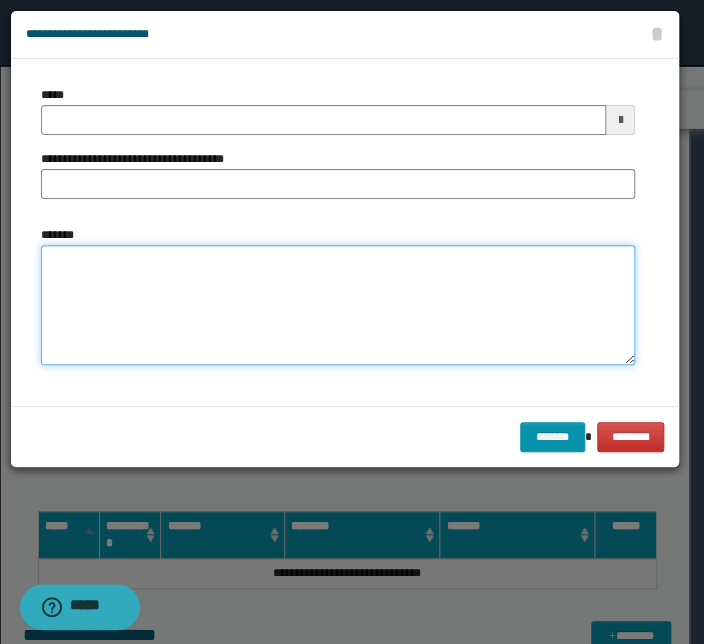 click on "*******" at bounding box center [338, 305] 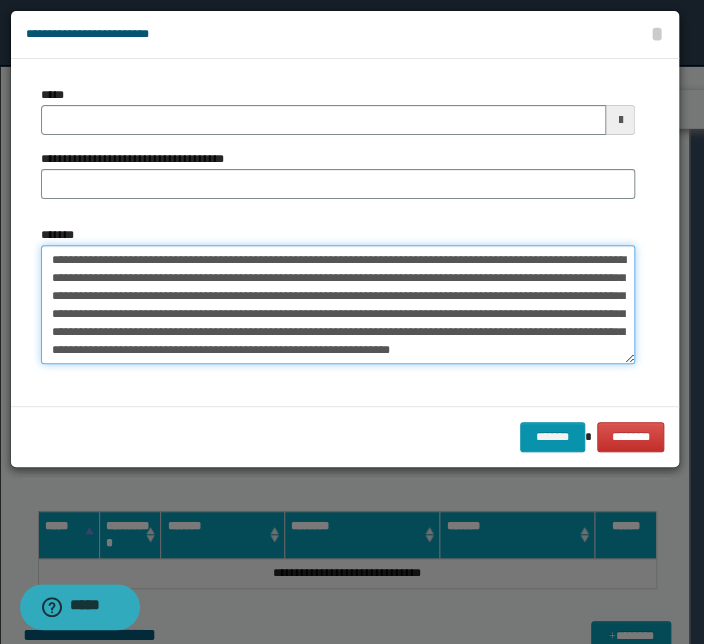 scroll, scrollTop: 0, scrollLeft: 0, axis: both 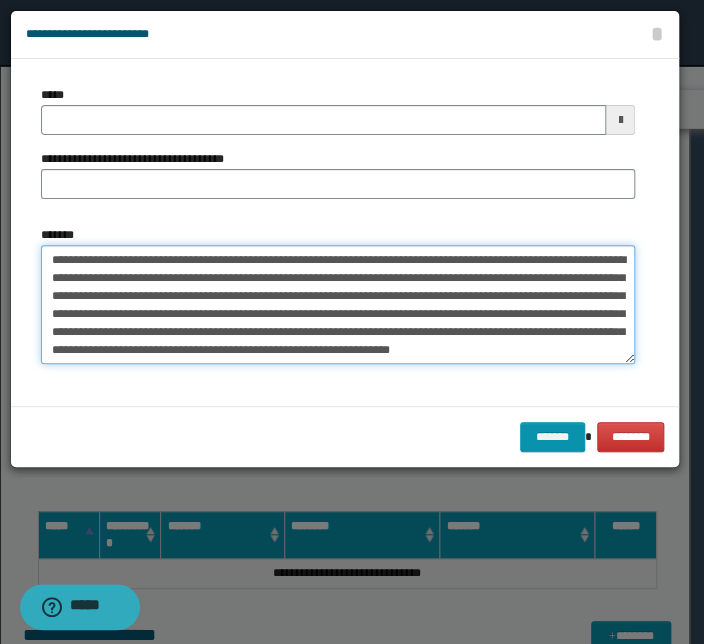 drag, startPoint x: 328, startPoint y: 260, endPoint x: 50, endPoint y: 250, distance: 278.1798 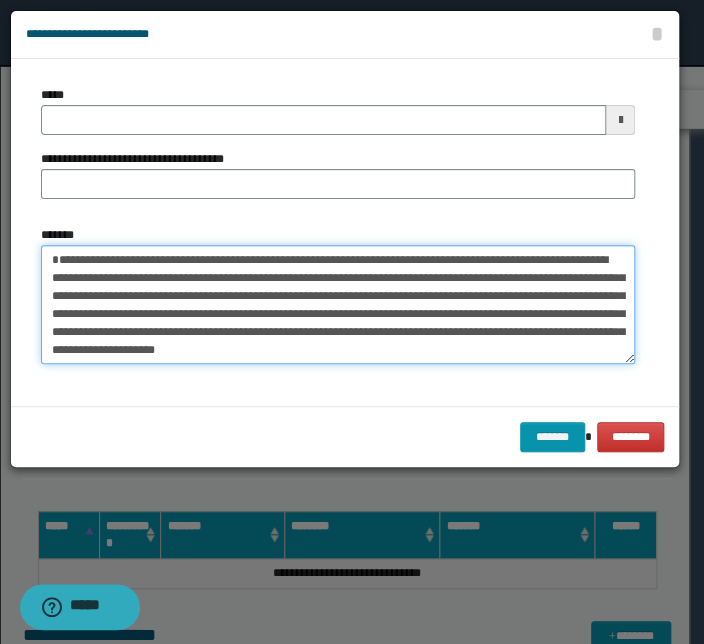 type on "**********" 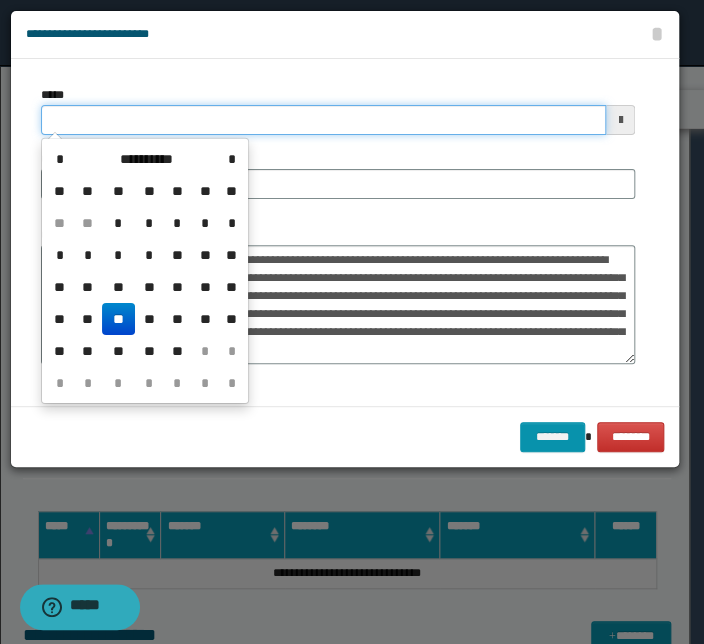 click on "*****" at bounding box center (323, 120) 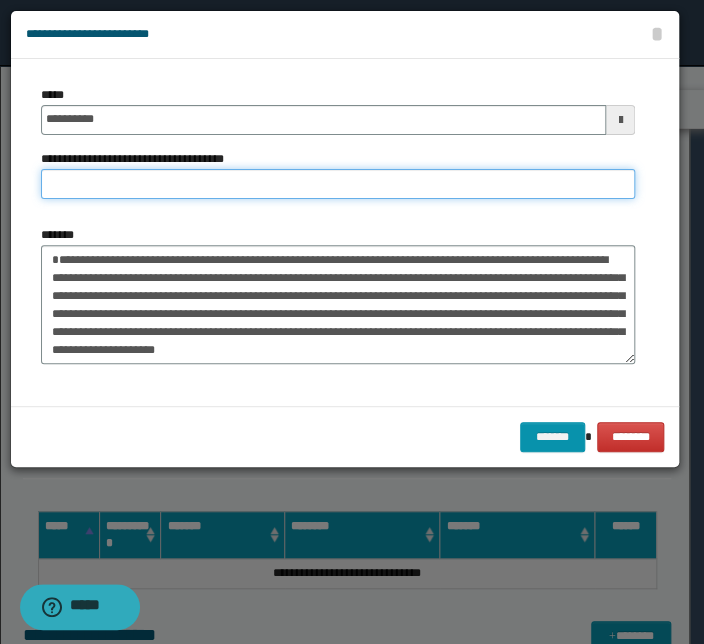 click on "**********" at bounding box center (338, 184) 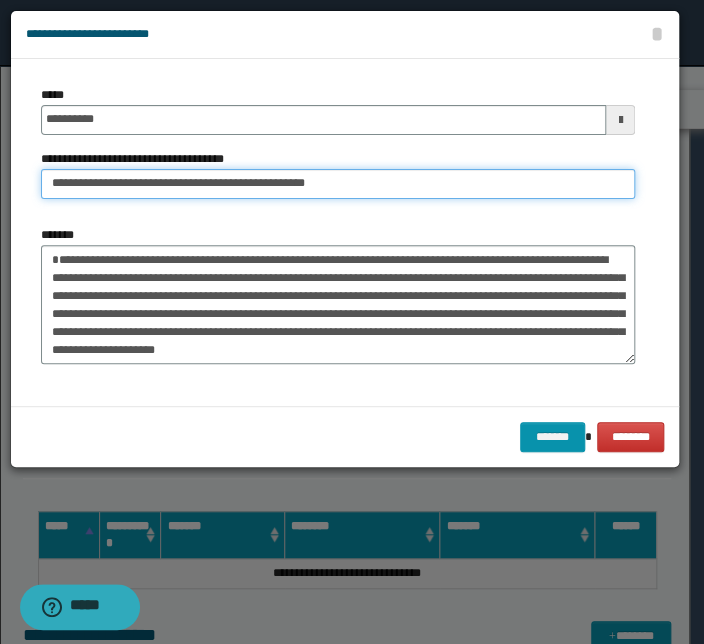 drag, startPoint x: 118, startPoint y: 181, endPoint x: -122, endPoint y: 182, distance: 240.00209 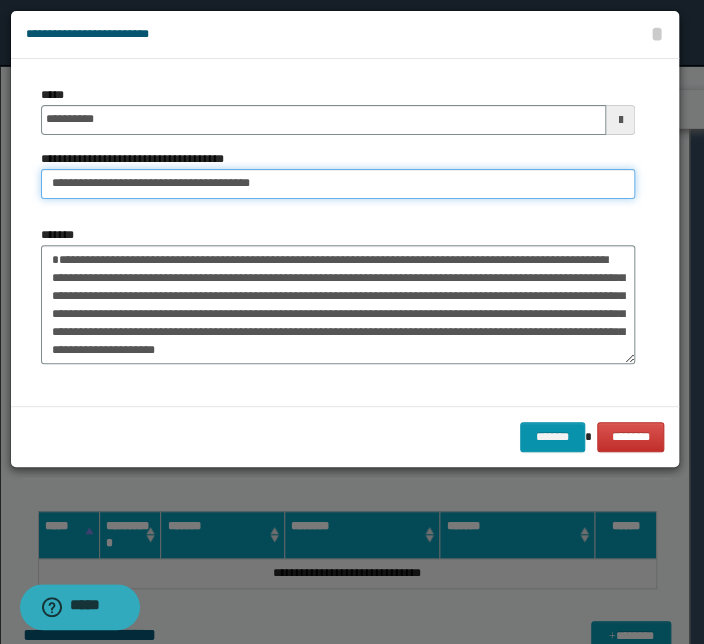 type on "**********" 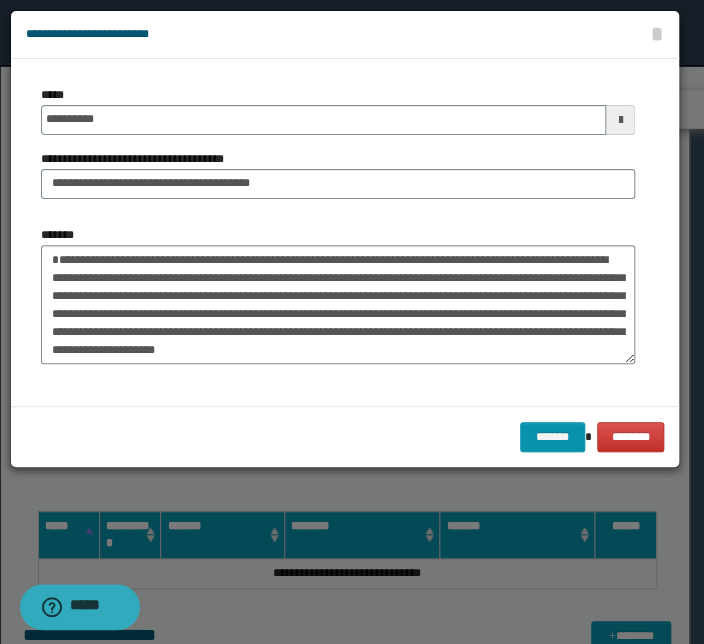 click on "**********" at bounding box center [338, 232] 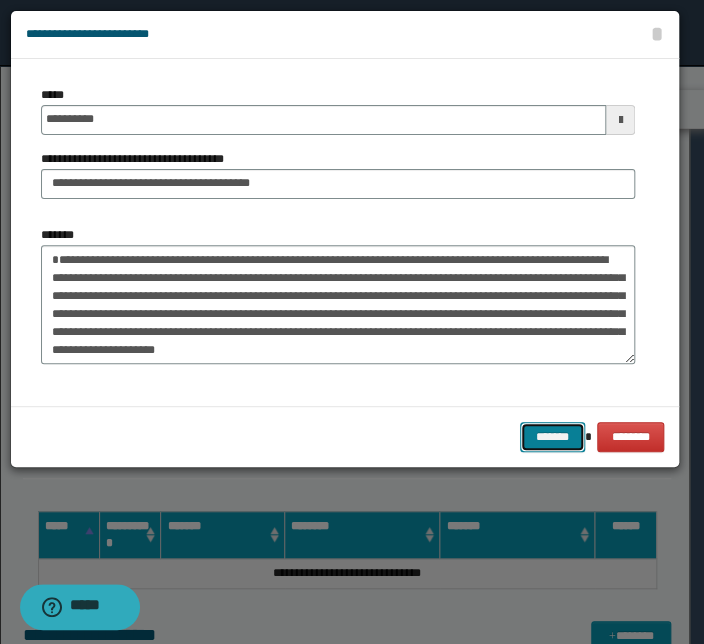 click on "*******" at bounding box center [552, 437] 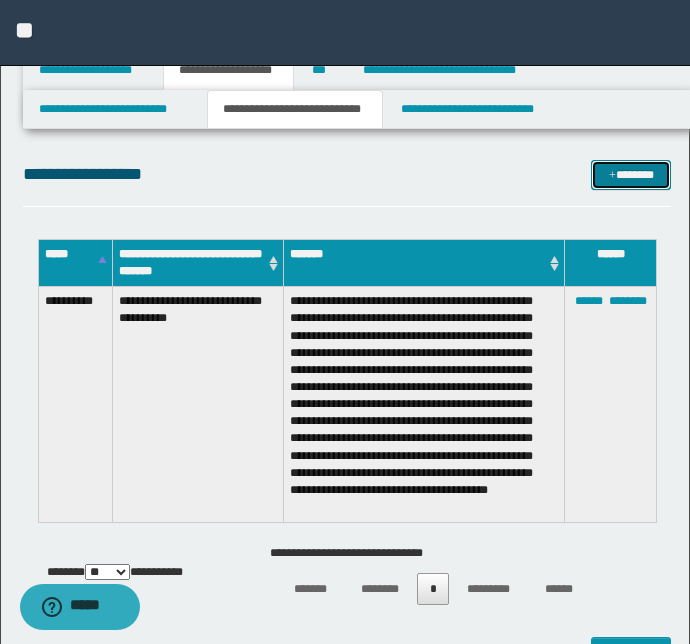 click on "*******" at bounding box center (631, 175) 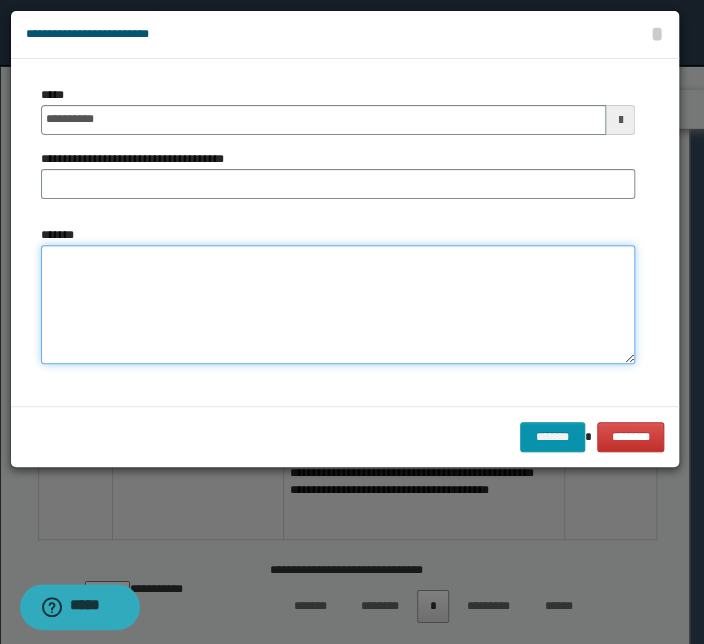 click on "*******" at bounding box center (338, 305) 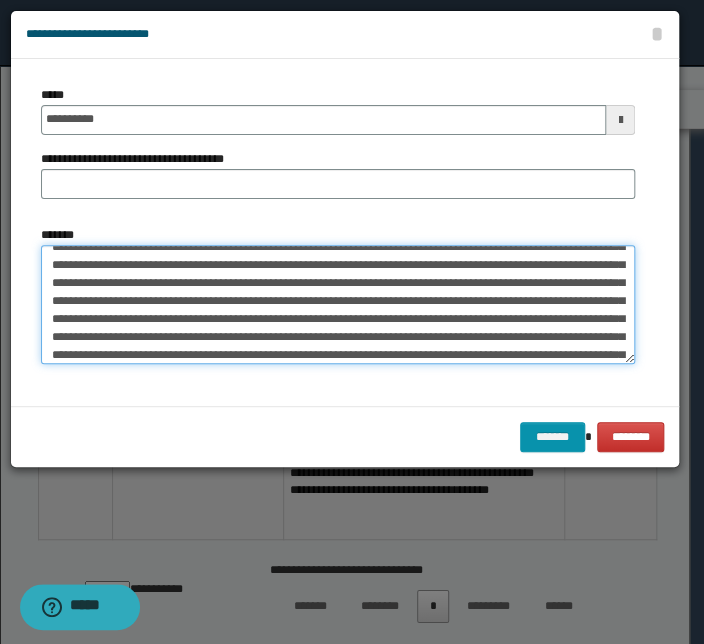 scroll, scrollTop: 0, scrollLeft: 0, axis: both 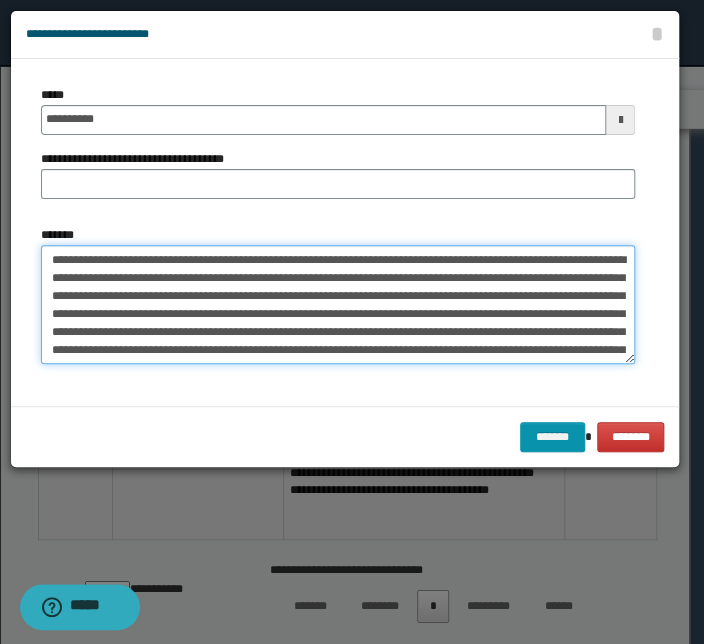 drag, startPoint x: 319, startPoint y: 261, endPoint x: -48, endPoint y: 261, distance: 367 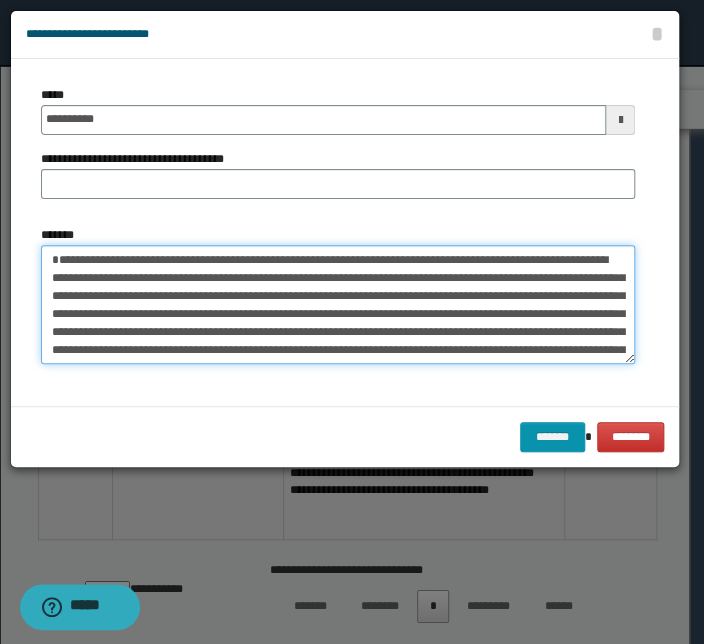 type on "**********" 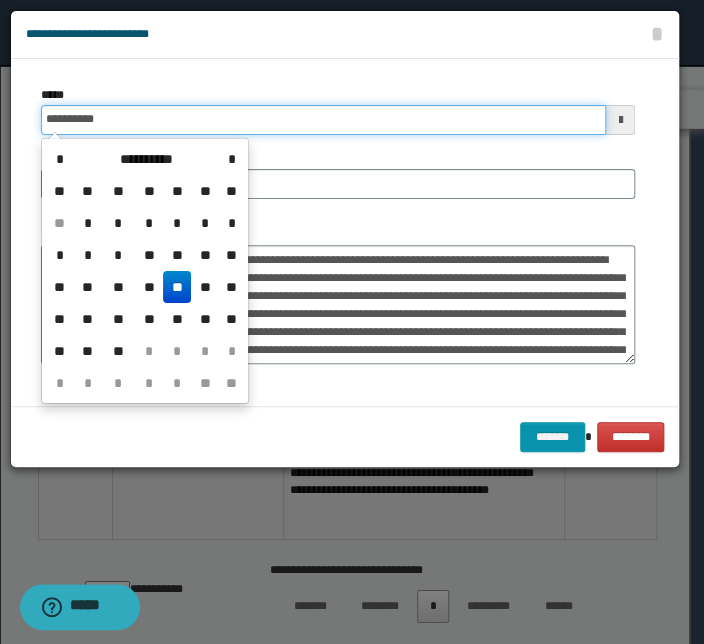 click on "**********" at bounding box center (323, 120) 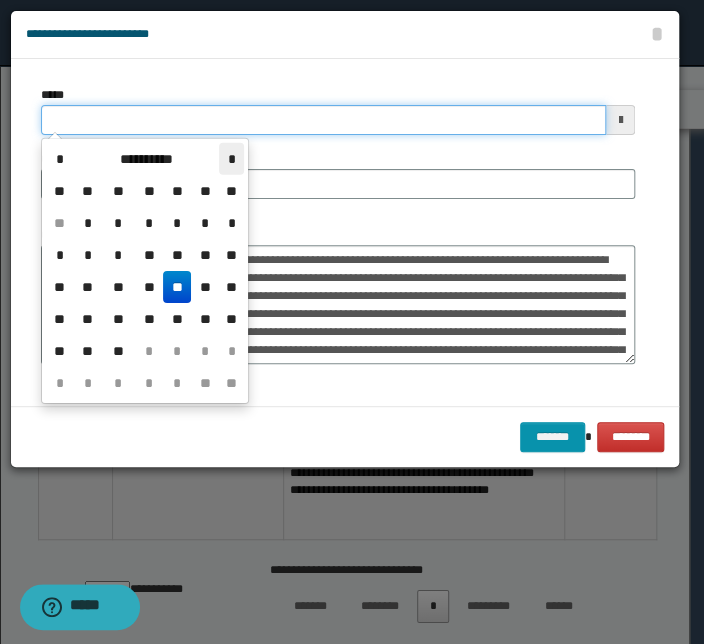 type on "**********" 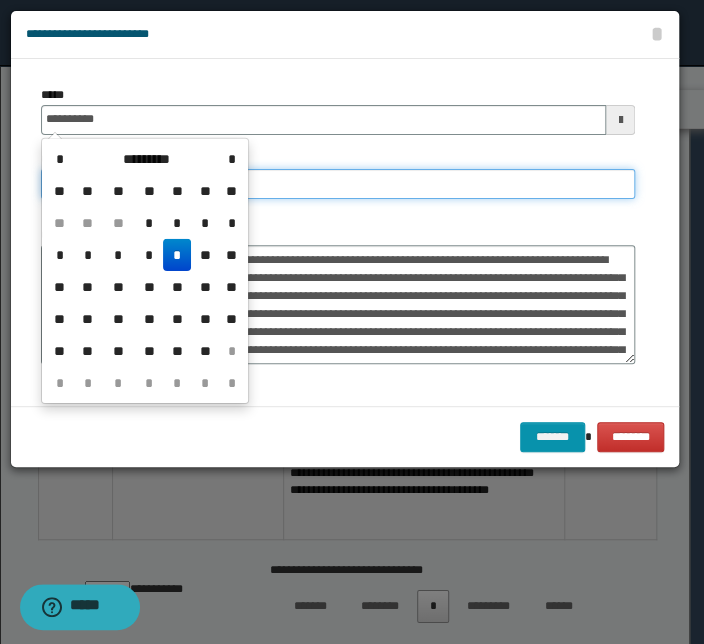 click on "**********" at bounding box center (338, 184) 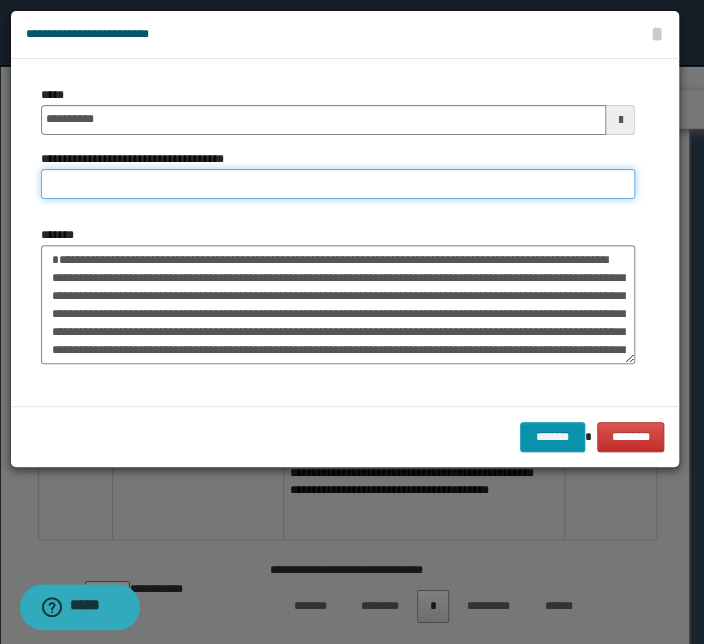paste on "**********" 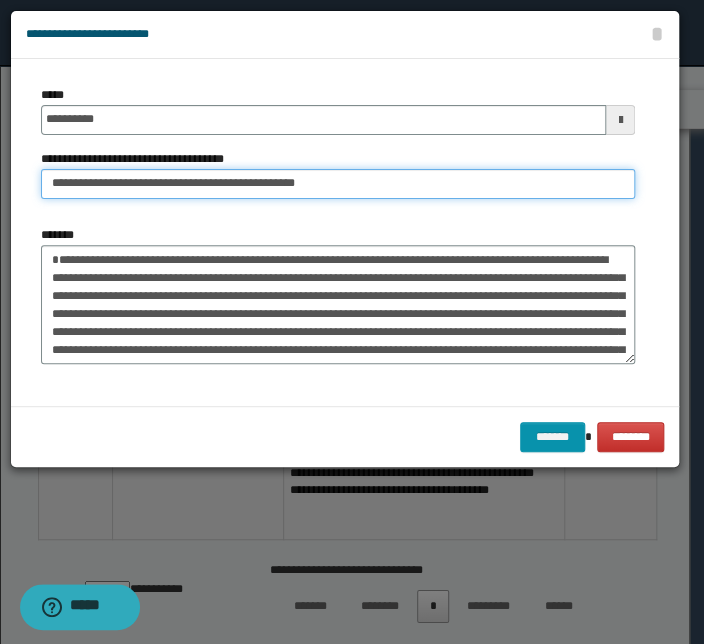 drag, startPoint x: 113, startPoint y: 185, endPoint x: -152, endPoint y: 179, distance: 265.0679 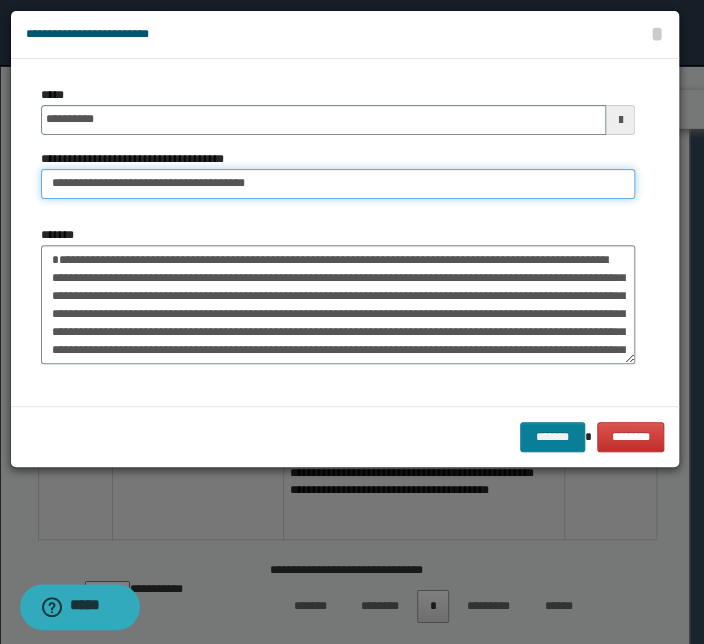type on "**********" 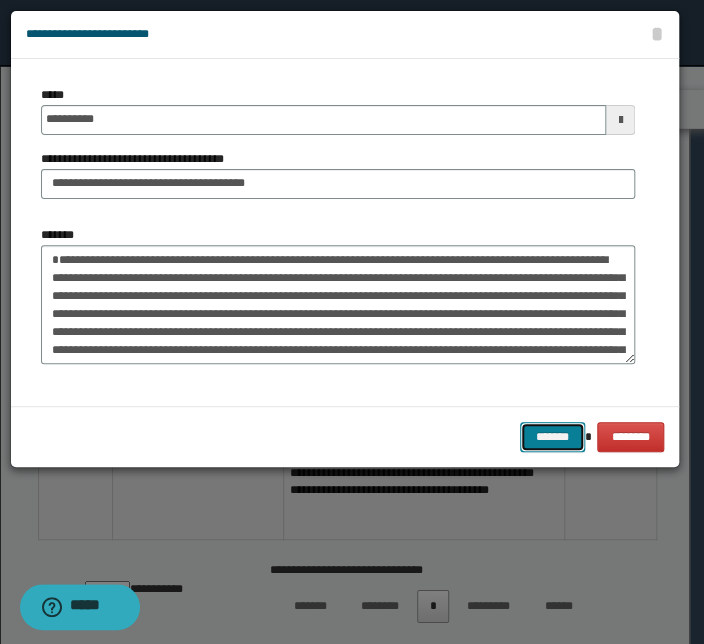 drag, startPoint x: 560, startPoint y: 429, endPoint x: 163, endPoint y: 362, distance: 402.61395 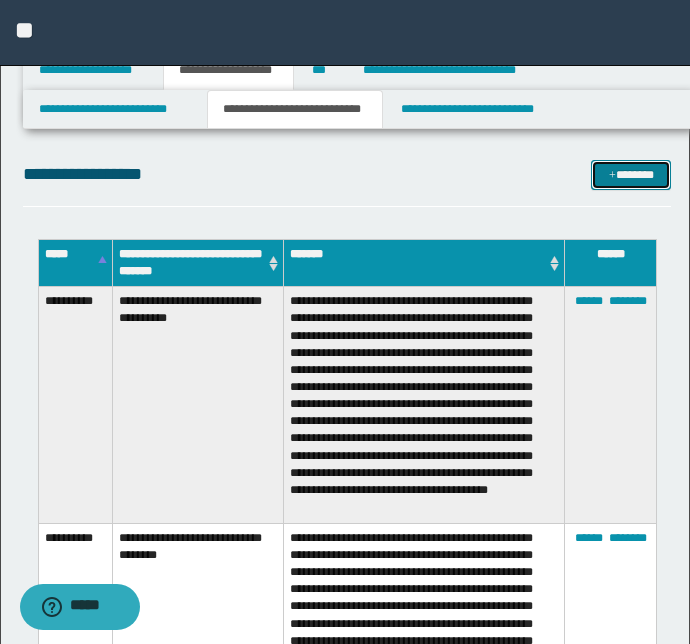 click on "*******" at bounding box center [631, 175] 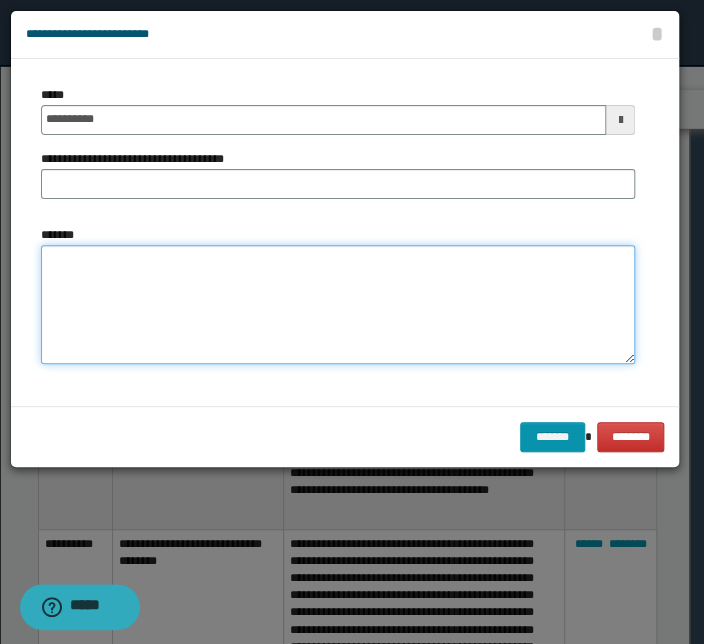 click on "*******" at bounding box center (338, 305) 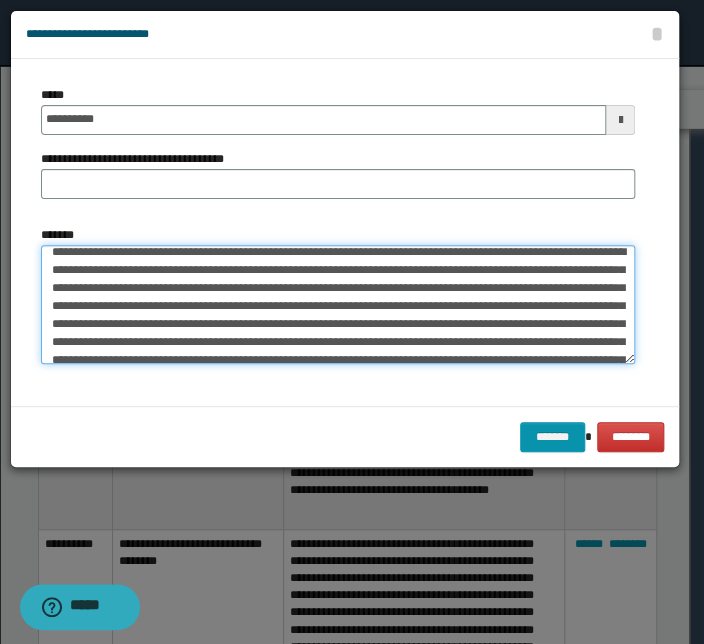 scroll, scrollTop: 0, scrollLeft: 0, axis: both 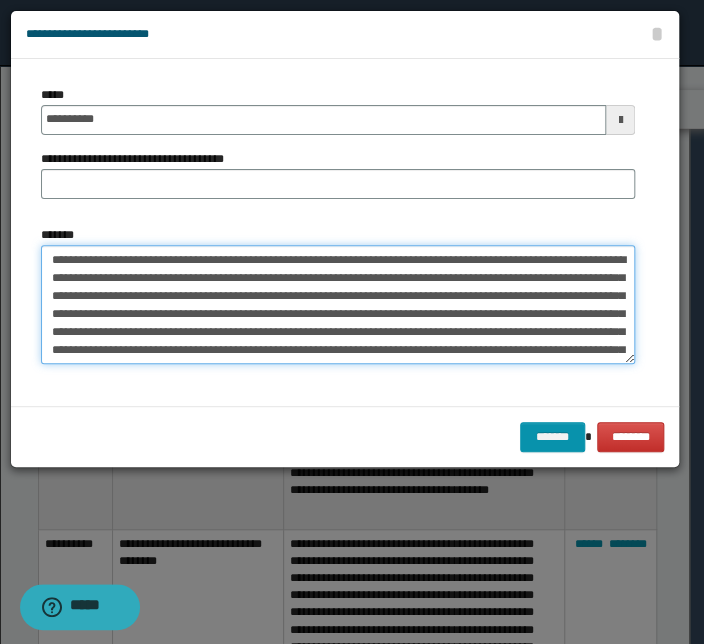 drag, startPoint x: 331, startPoint y: 256, endPoint x: -123, endPoint y: 239, distance: 454.31818 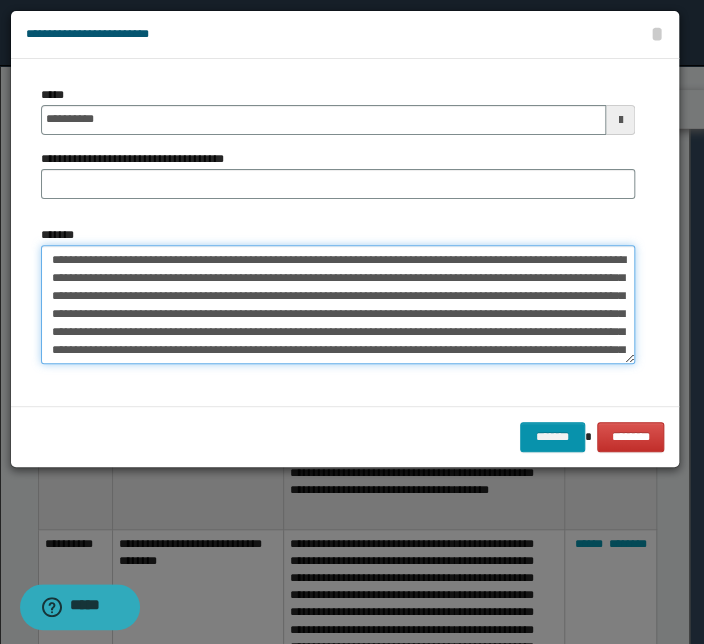 type on "**********" 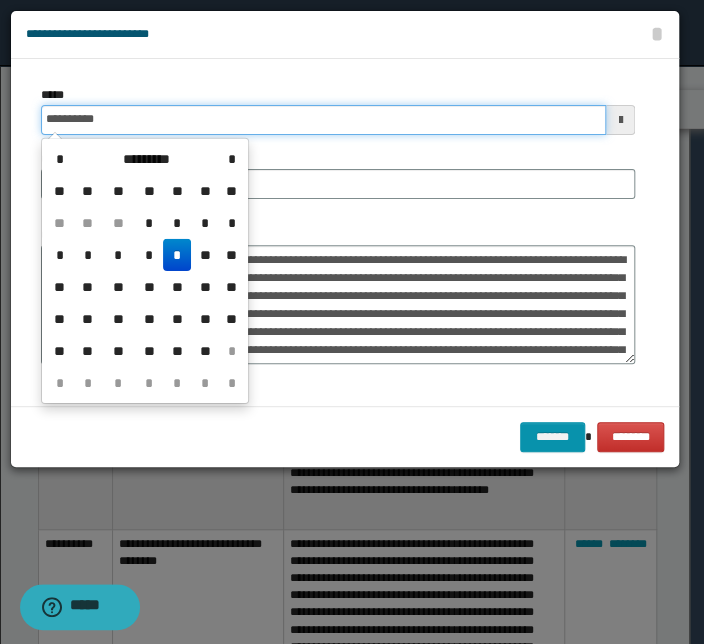 click on "**********" at bounding box center [323, 120] 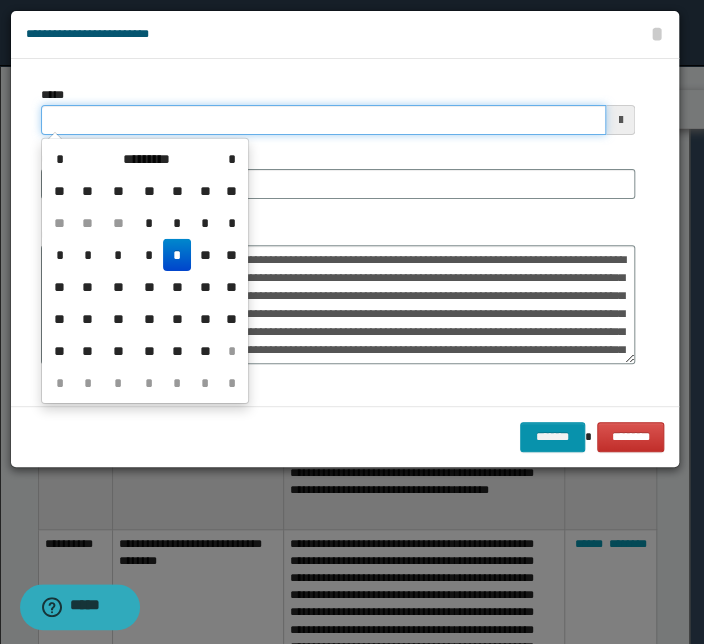 type on "**********" 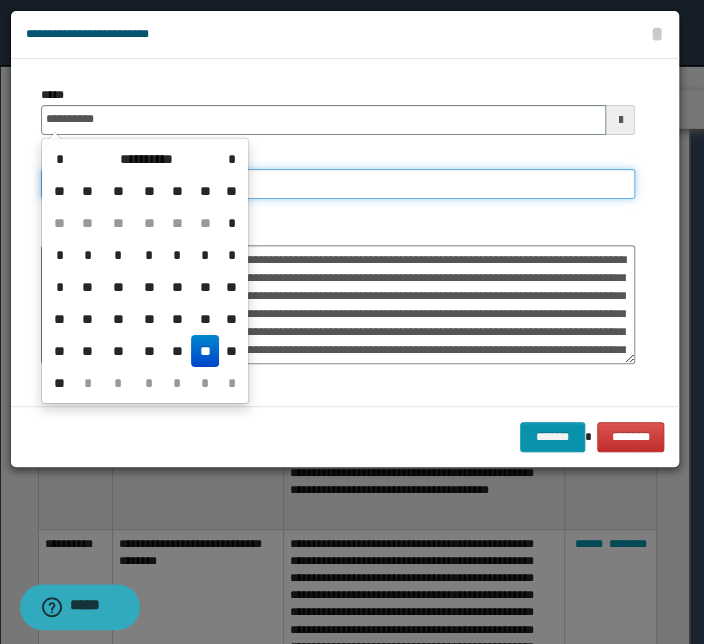 click on "**********" at bounding box center (338, 184) 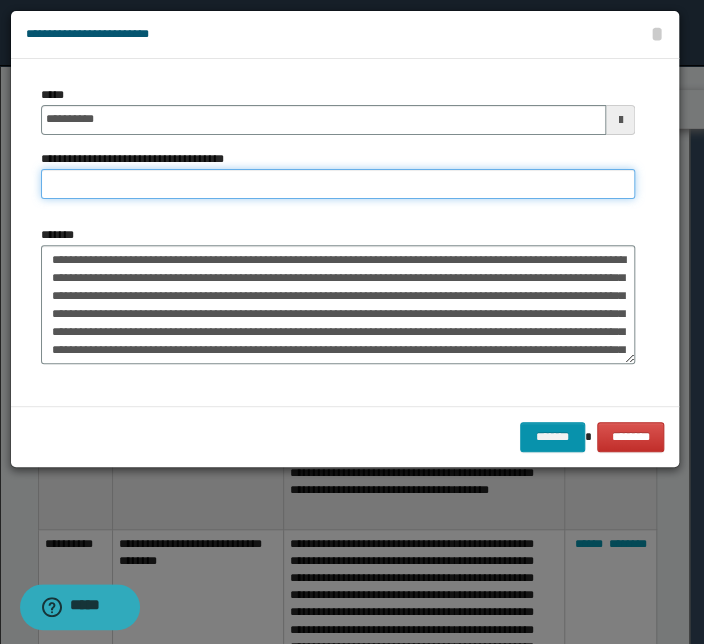 paste on "**********" 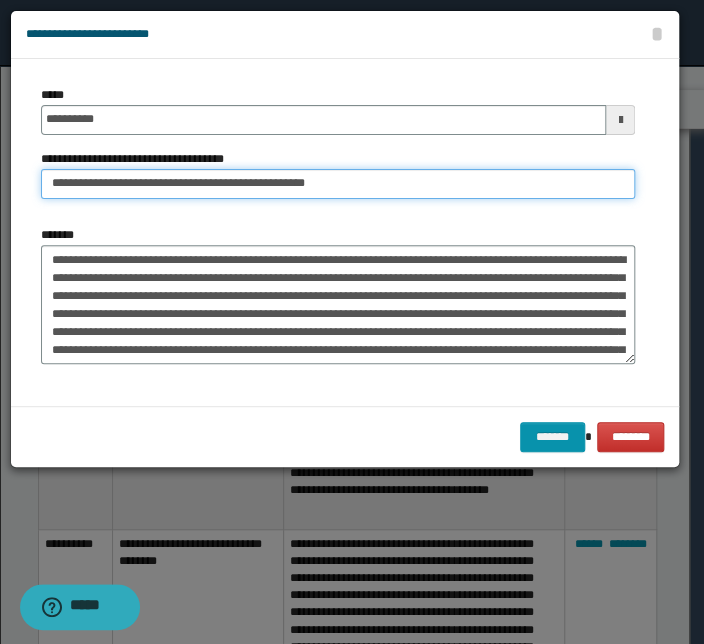 drag, startPoint x: 112, startPoint y: 186, endPoint x: -70, endPoint y: 182, distance: 182.04395 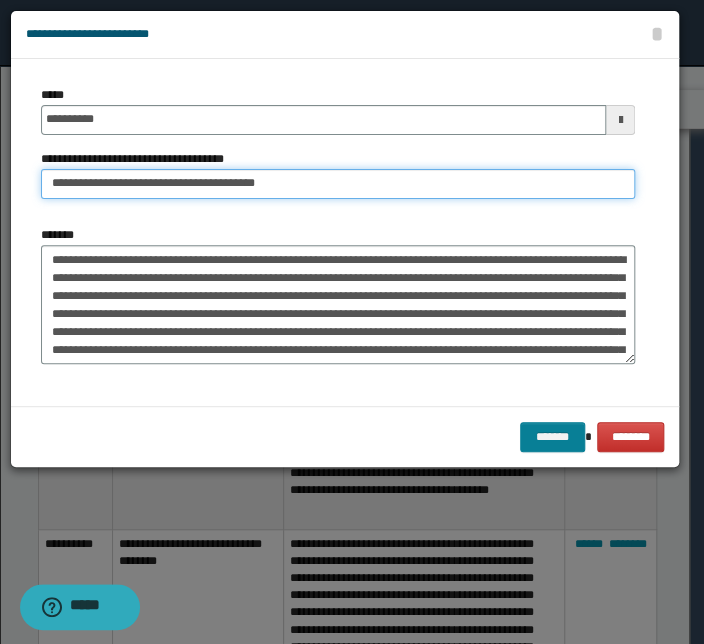 type on "**********" 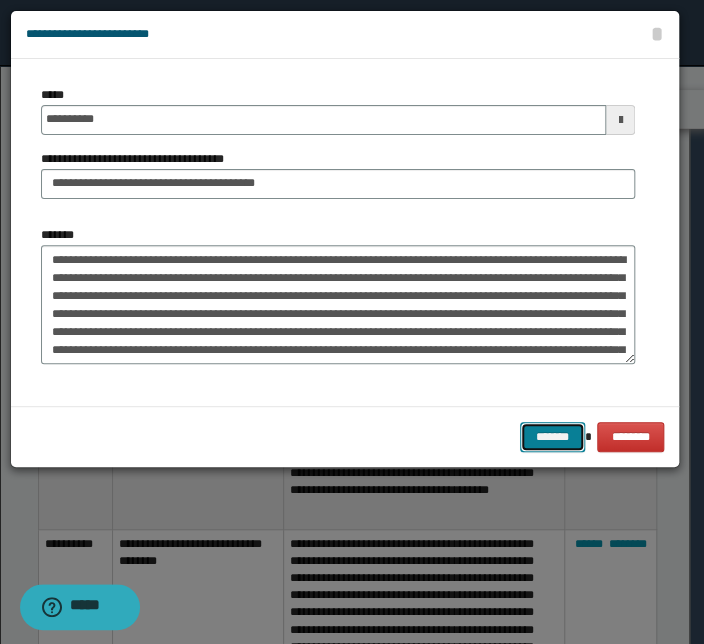 click on "*******" at bounding box center [552, 437] 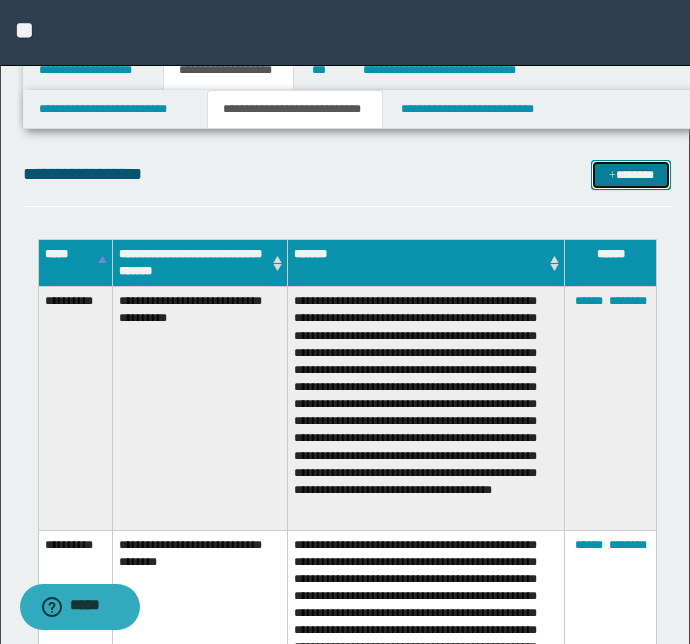 click on "*******" at bounding box center (631, 175) 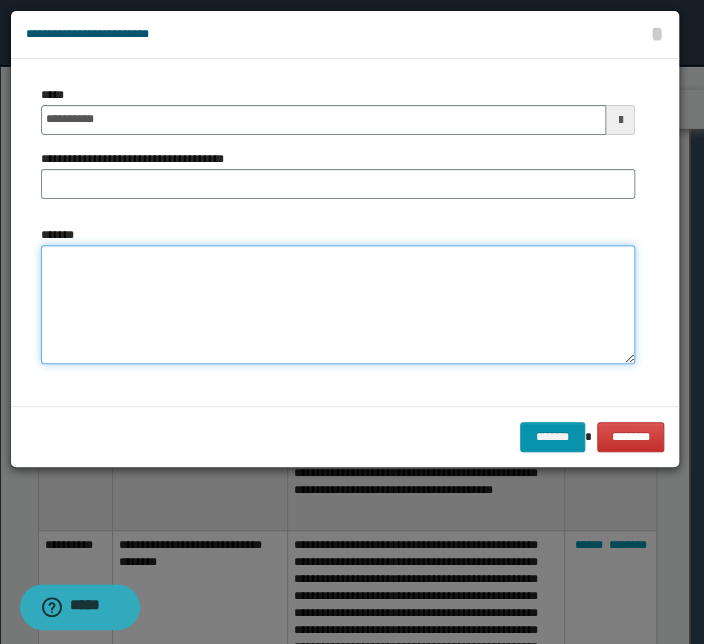 click on "*******" at bounding box center [338, 305] 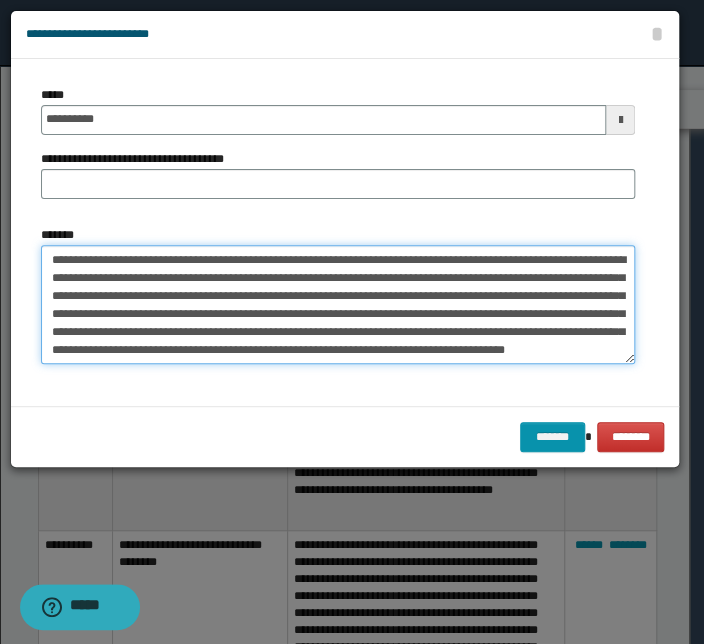scroll, scrollTop: 0, scrollLeft: 0, axis: both 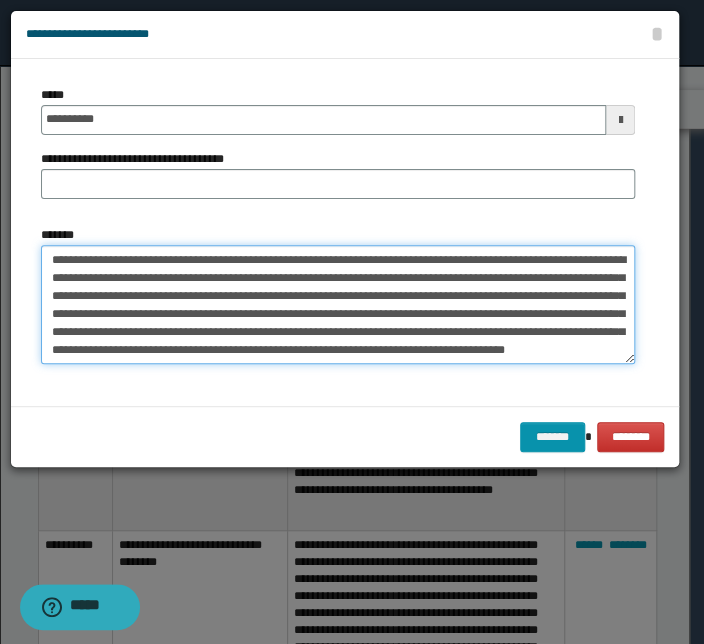 drag, startPoint x: 300, startPoint y: 260, endPoint x: -125, endPoint y: 267, distance: 425.05765 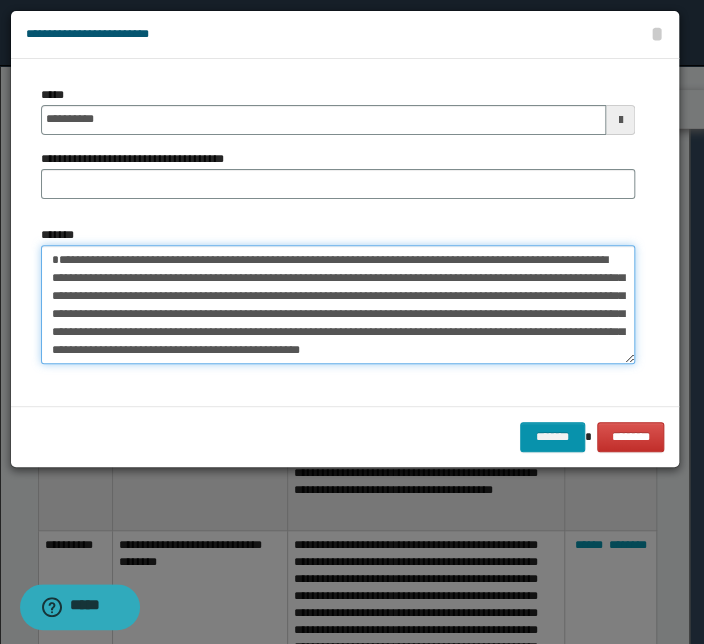 type on "**********" 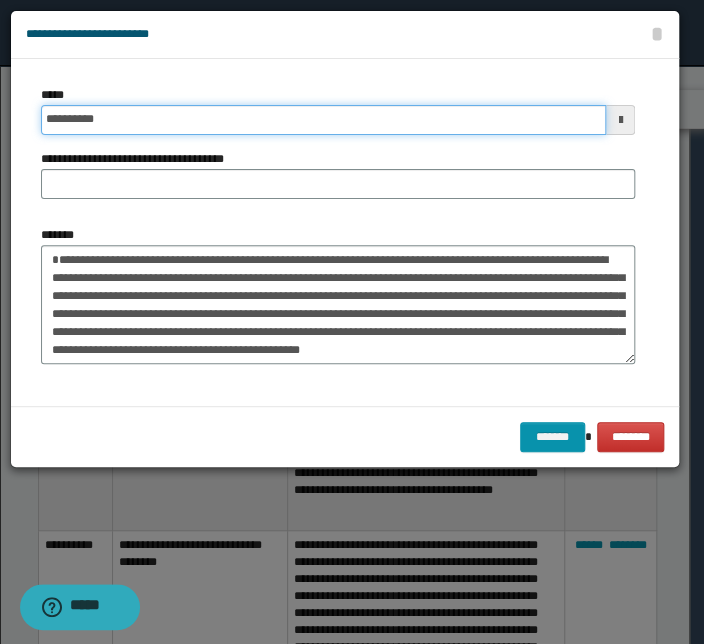 click on "**********" at bounding box center (323, 120) 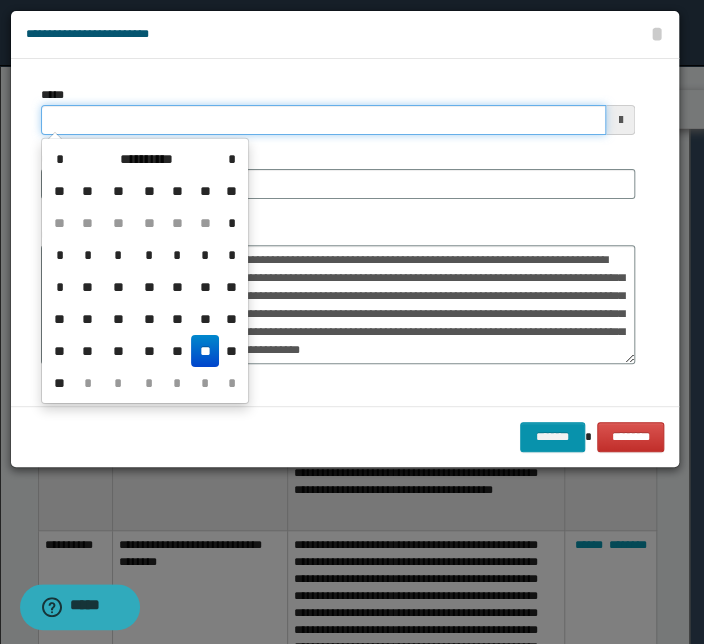 type on "**********" 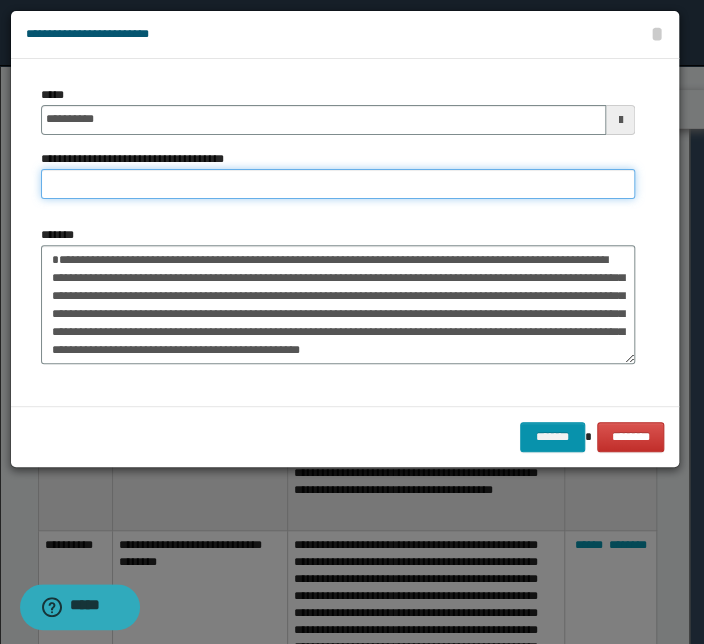 click on "**********" at bounding box center (338, 184) 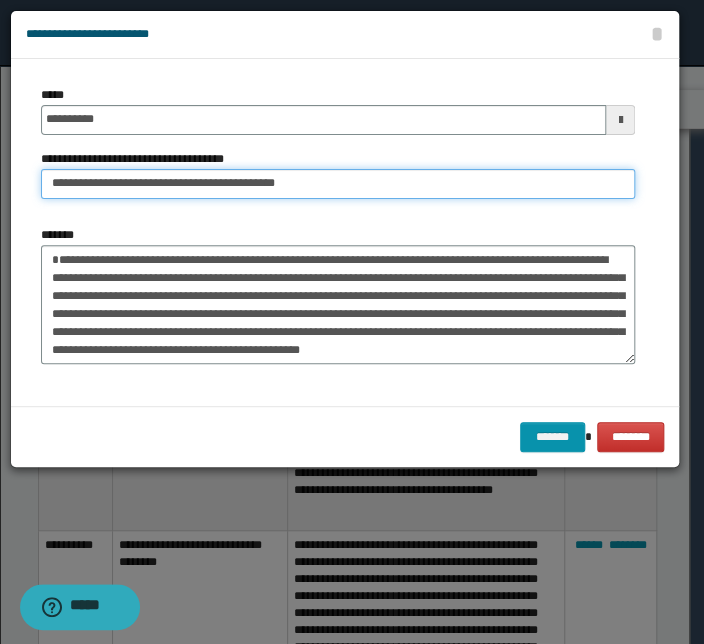 drag, startPoint x: 116, startPoint y: 190, endPoint x: -80, endPoint y: 182, distance: 196.1632 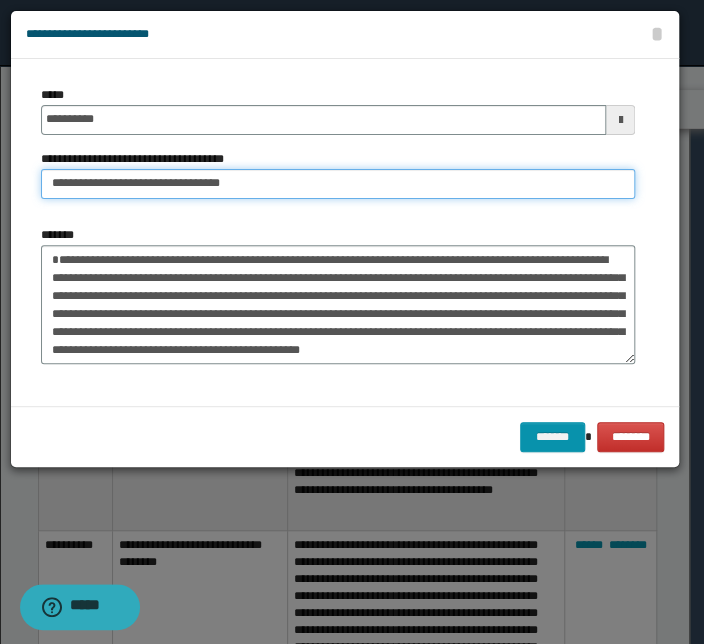 type on "**********" 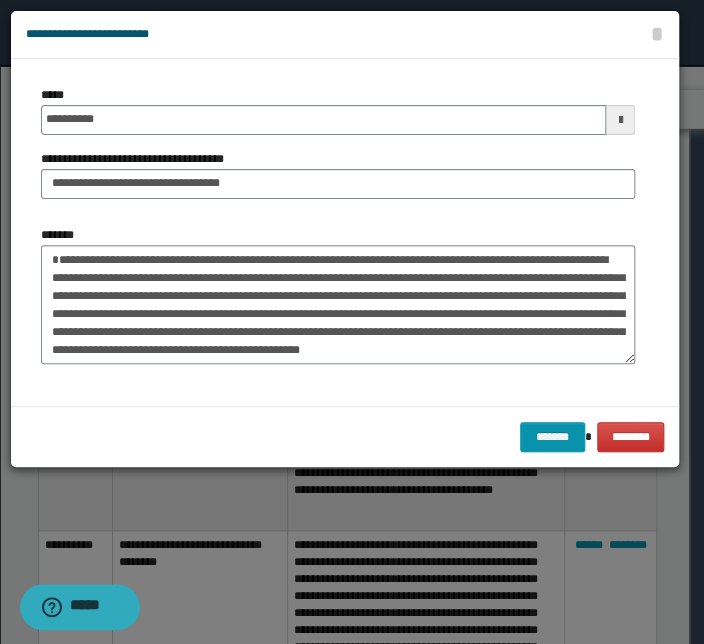 click on "**********" at bounding box center (338, 295) 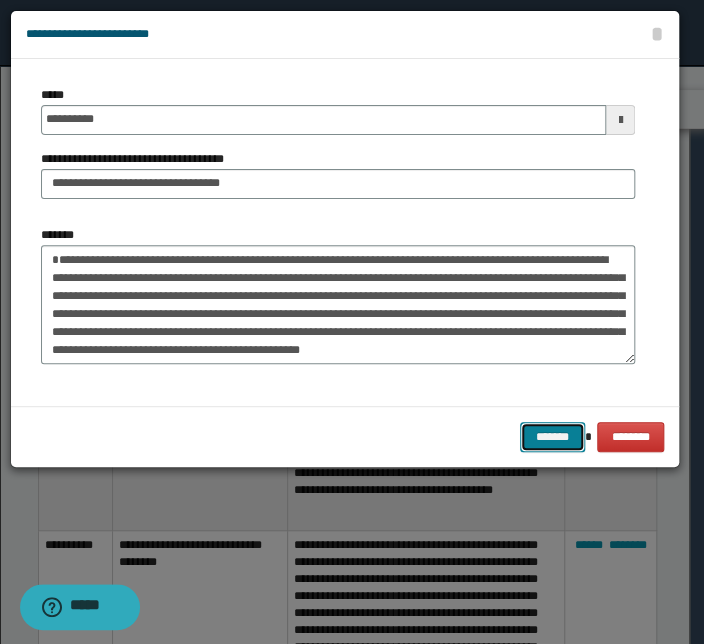 click on "*******" at bounding box center (552, 437) 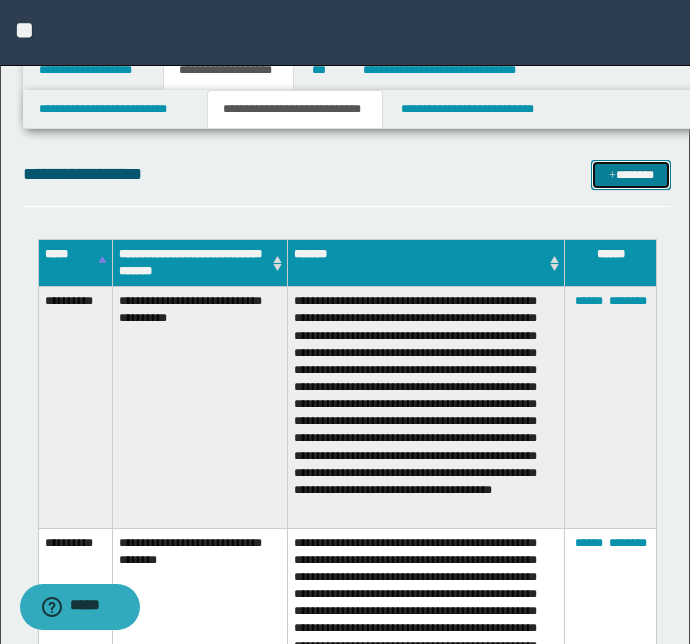 click on "*******" at bounding box center [631, 175] 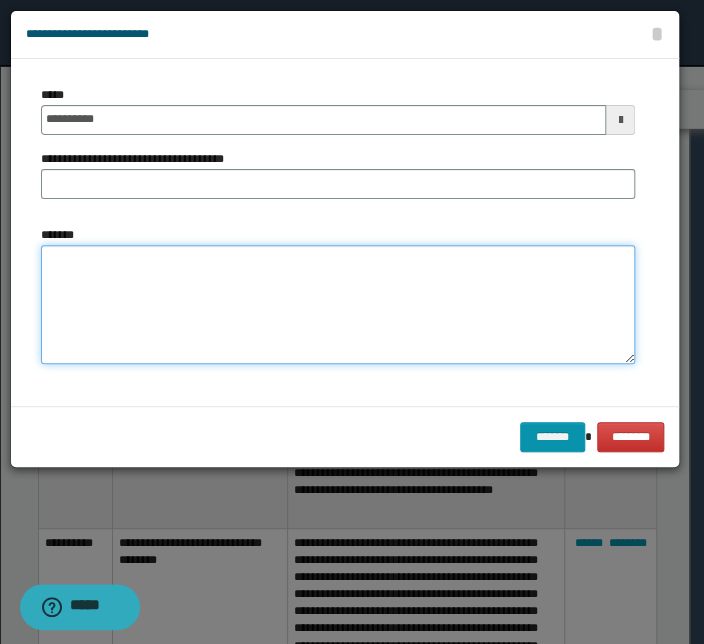 click on "*******" at bounding box center (338, 305) 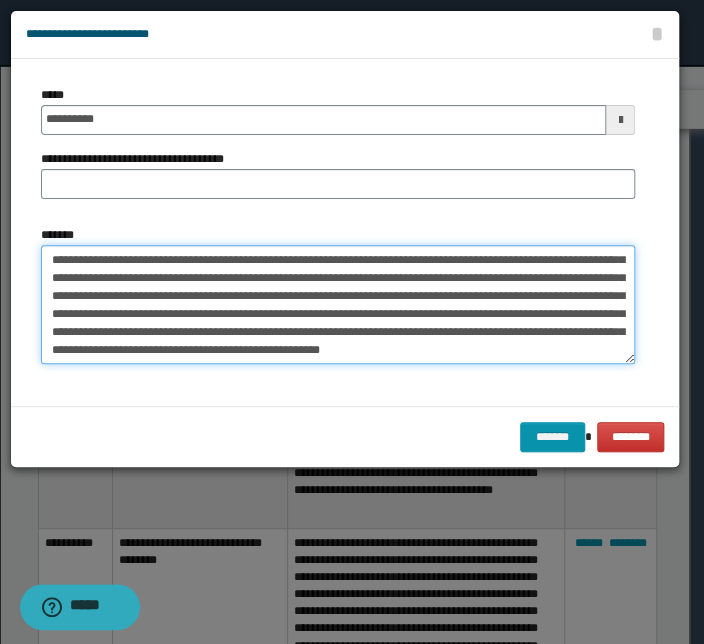 scroll, scrollTop: 0, scrollLeft: 0, axis: both 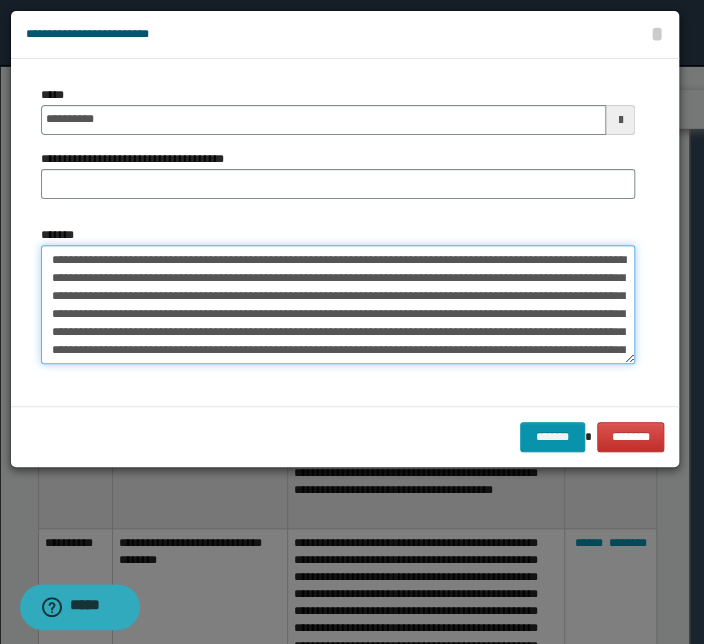drag, startPoint x: 320, startPoint y: 260, endPoint x: -7, endPoint y: 254, distance: 327.05505 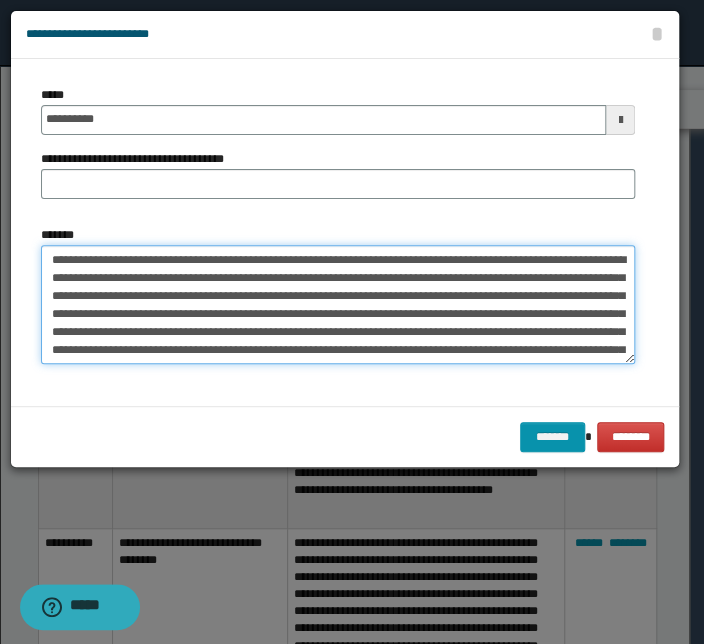 type on "**********" 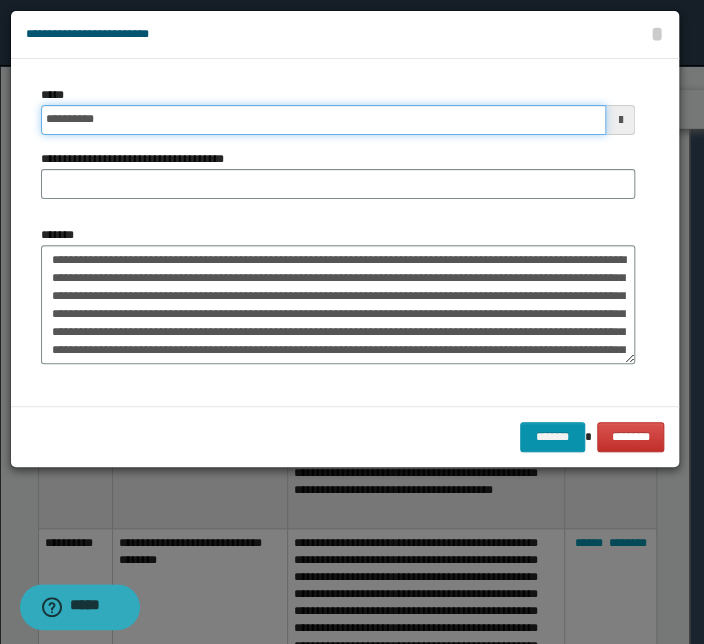 click on "**********" at bounding box center [323, 120] 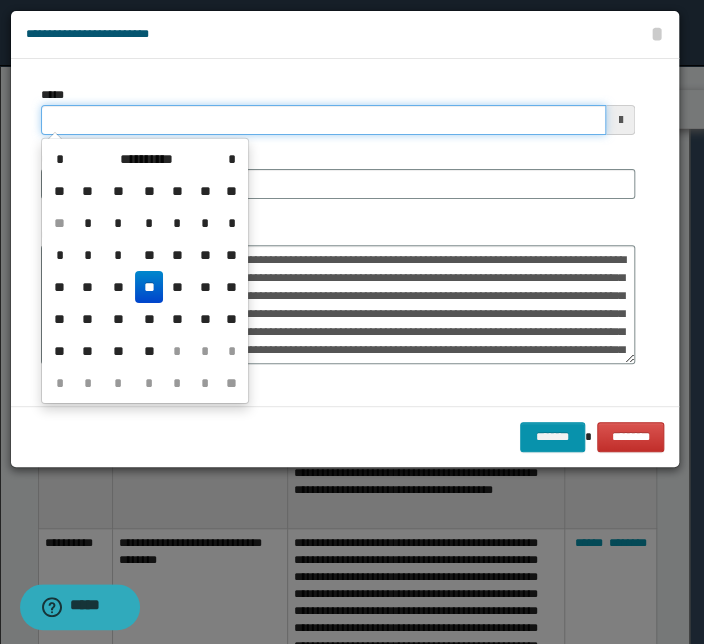 type on "**********" 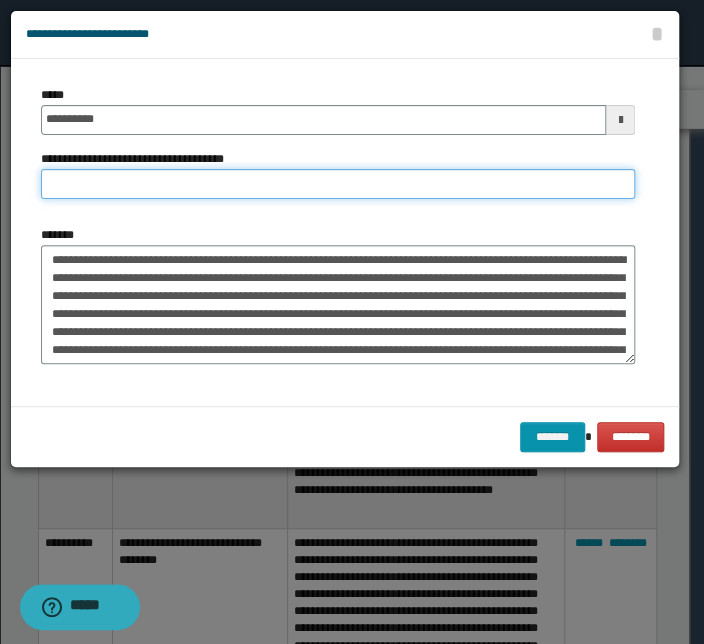 click on "**********" at bounding box center [338, 184] 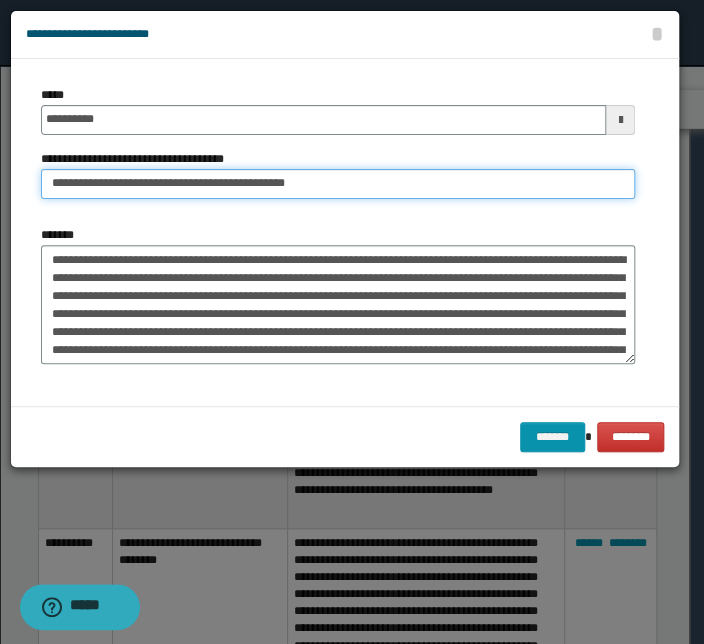 drag, startPoint x: 114, startPoint y: 181, endPoint x: -113, endPoint y: 181, distance: 227 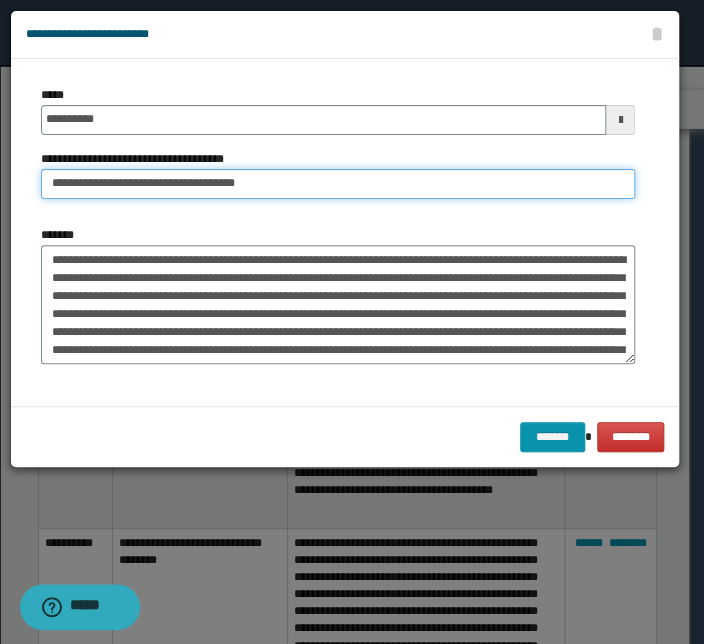 type on "**********" 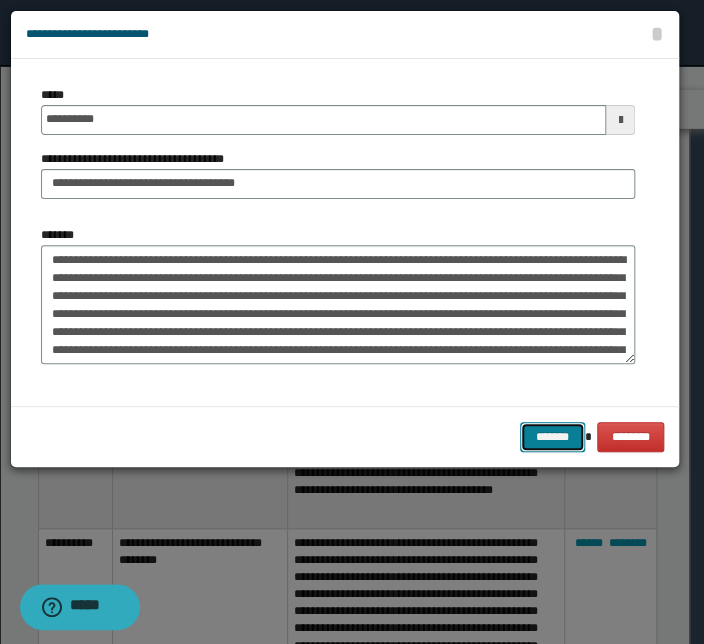 click on "*******" at bounding box center (552, 437) 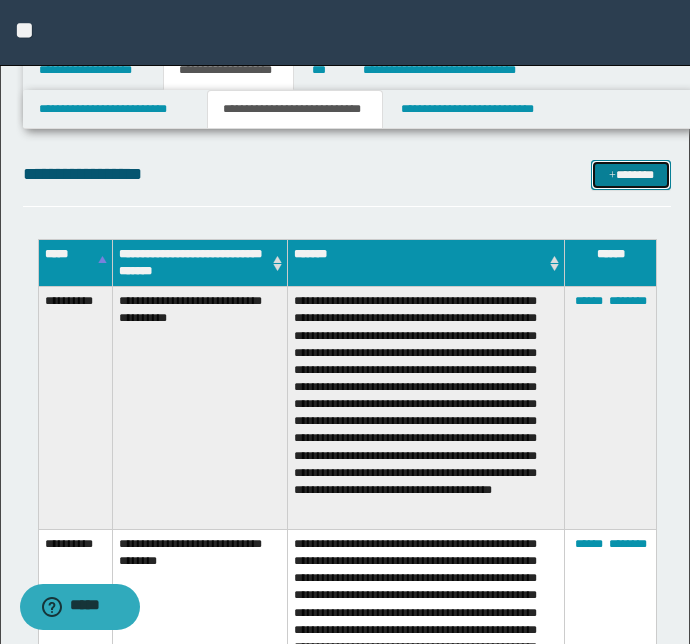 click on "*******" at bounding box center [631, 175] 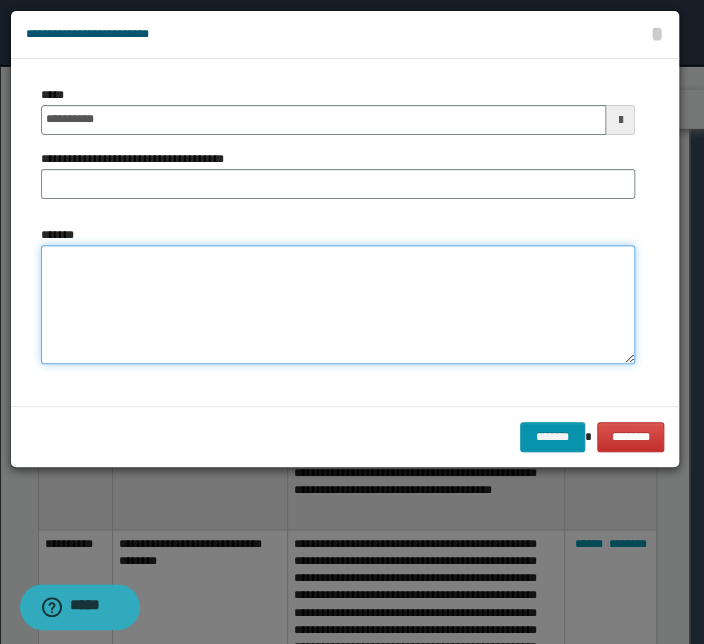 click on "*******" at bounding box center (338, 305) 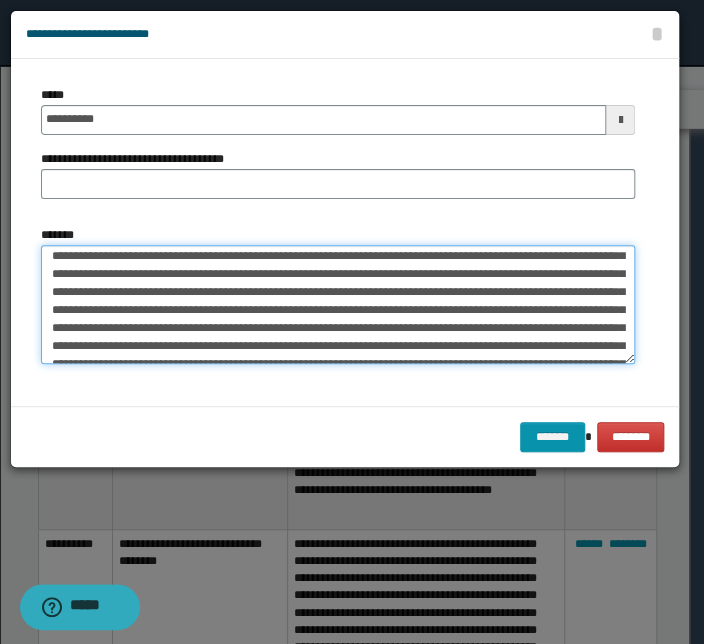 scroll, scrollTop: 0, scrollLeft: 0, axis: both 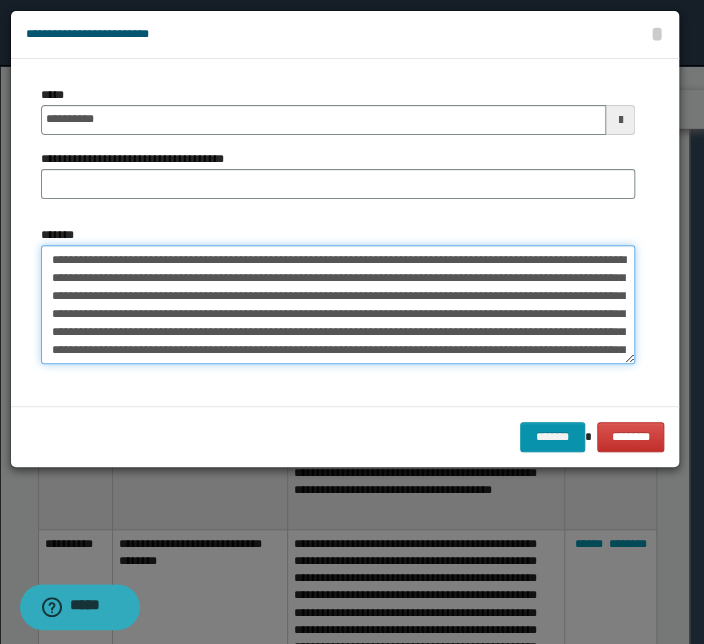drag, startPoint x: 336, startPoint y: 261, endPoint x: -88, endPoint y: 259, distance: 424.00473 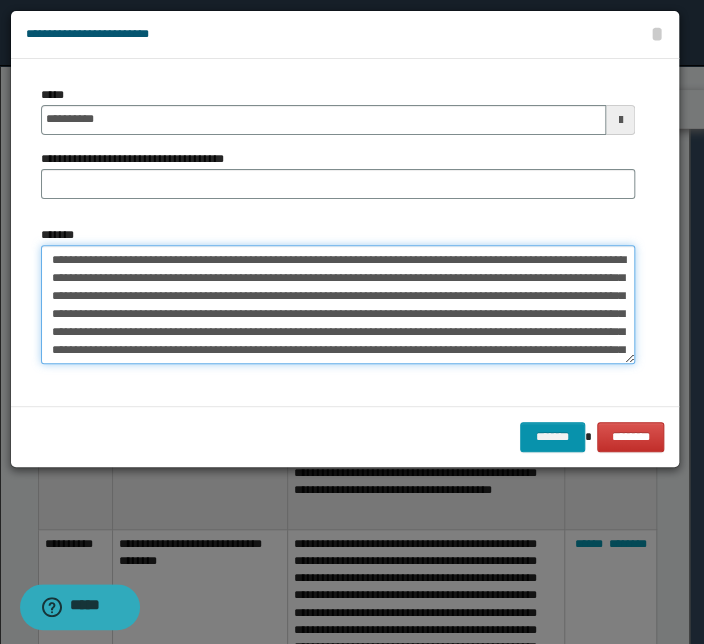 type on "**********" 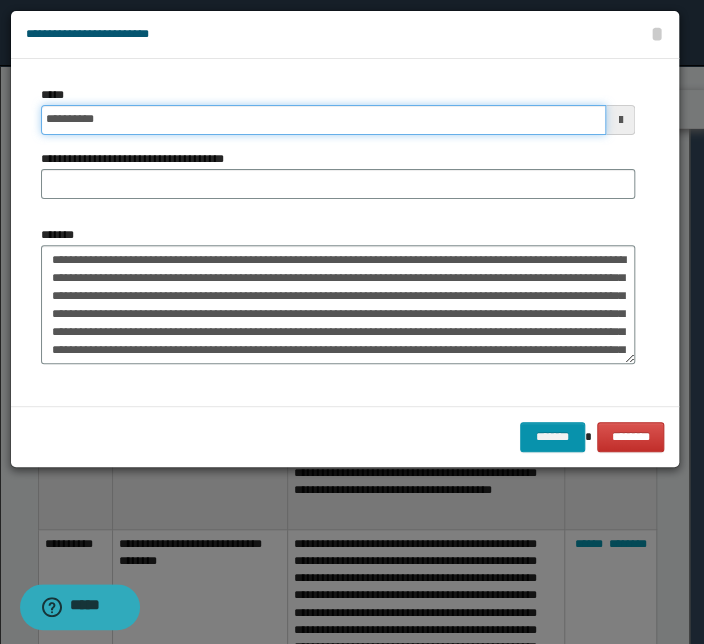 click on "**********" at bounding box center [323, 120] 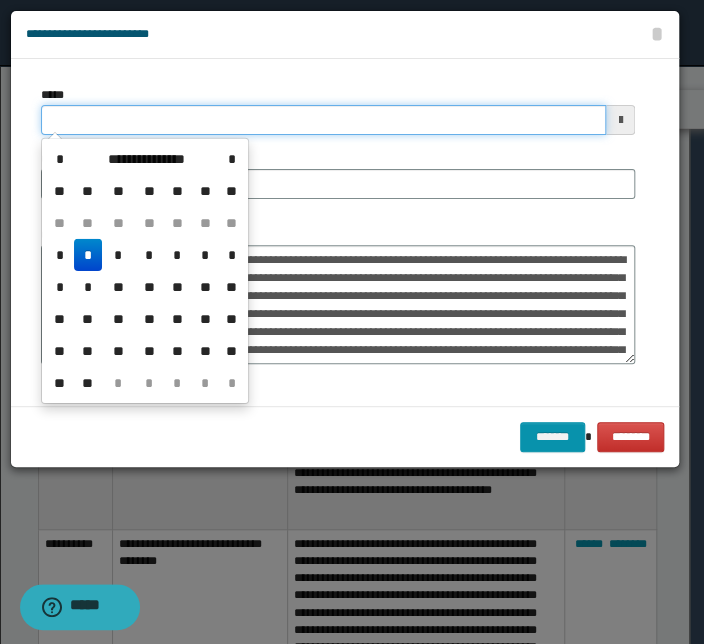 type on "**********" 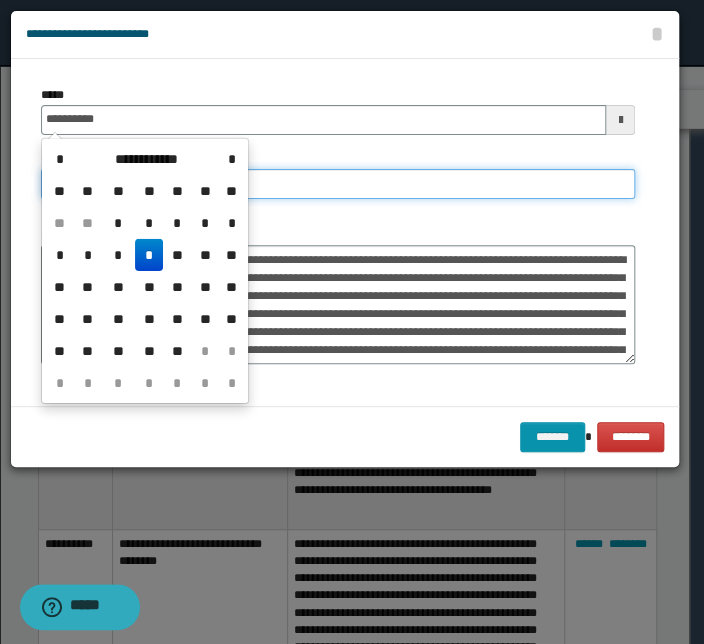 click on "**********" at bounding box center (338, 184) 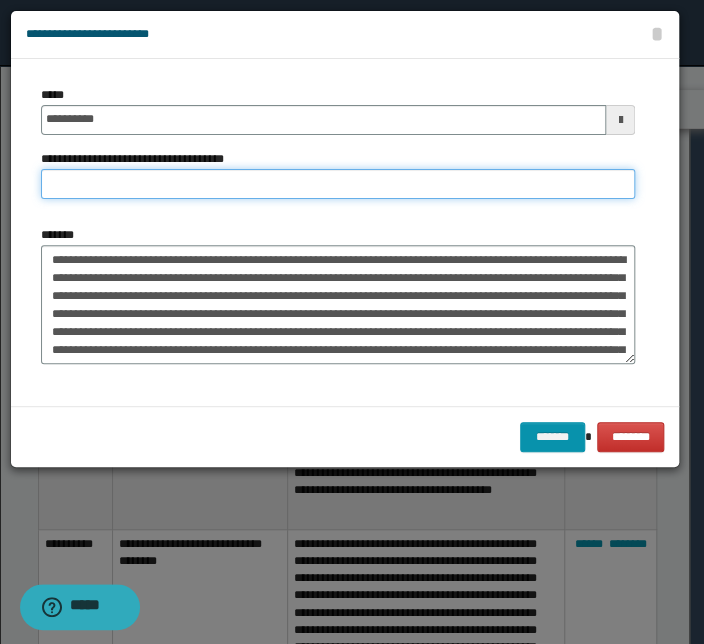 paste on "**********" 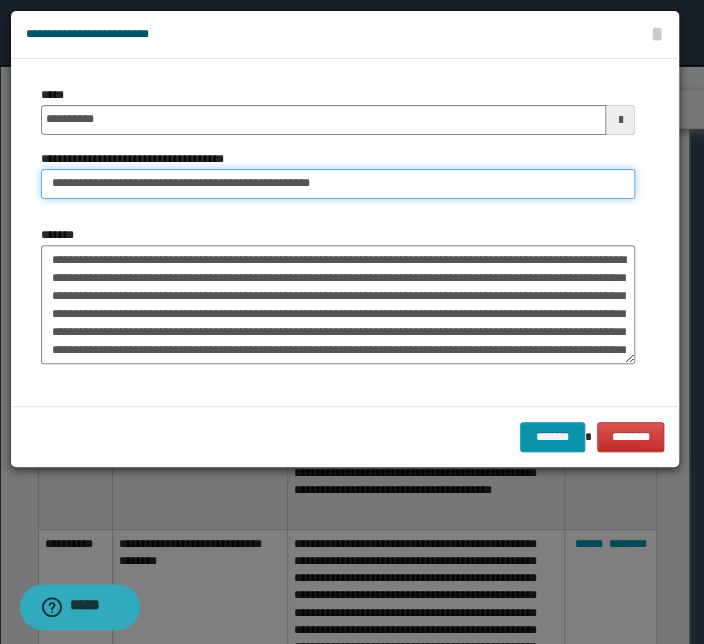 drag, startPoint x: 111, startPoint y: 182, endPoint x: -155, endPoint y: 167, distance: 266.4226 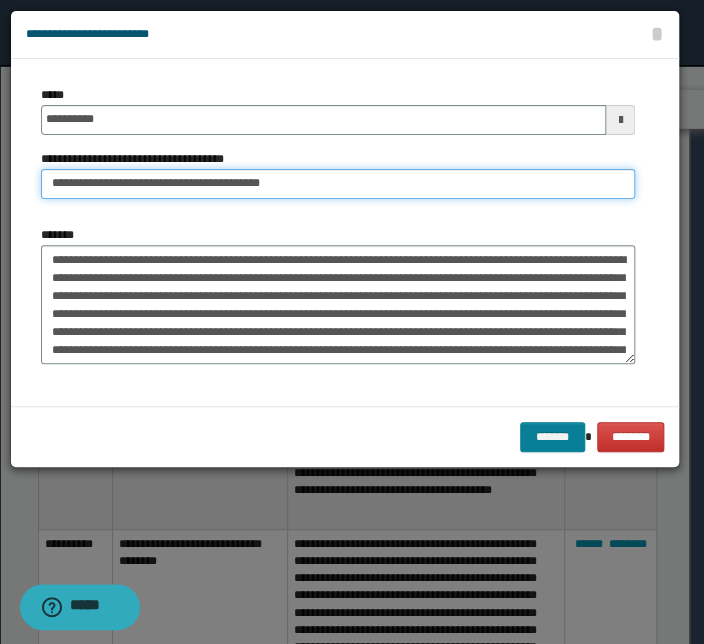 type on "**********" 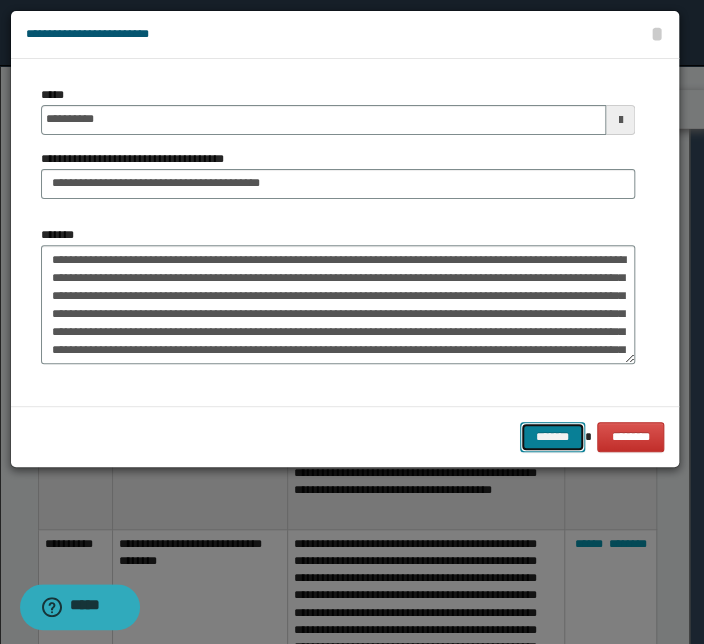 click on "*******" at bounding box center [552, 437] 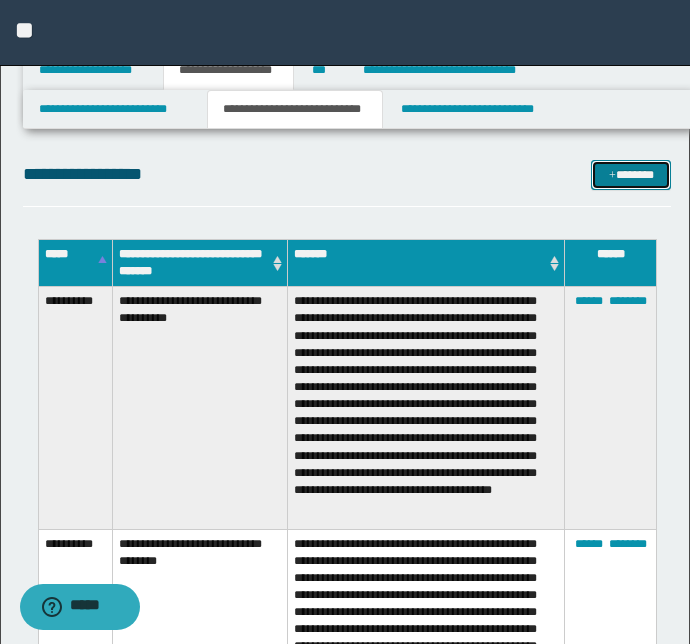 click on "*******" at bounding box center [631, 175] 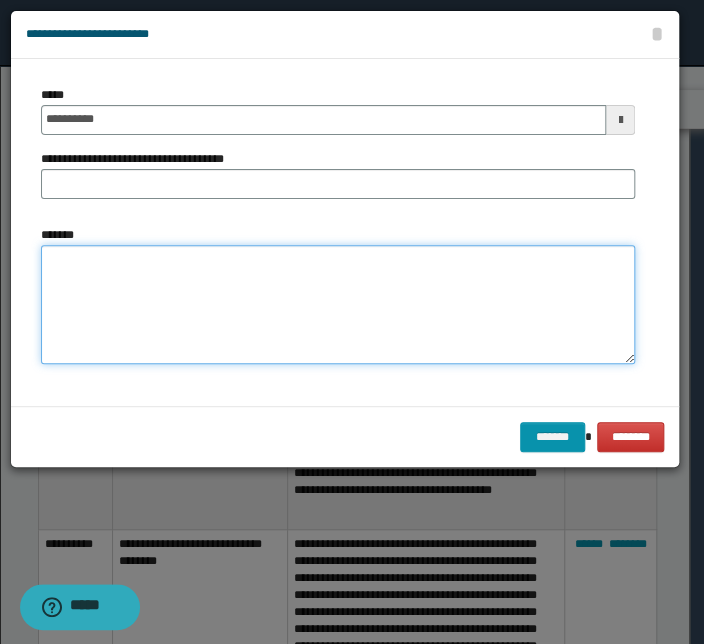 click on "*******" at bounding box center [338, 305] 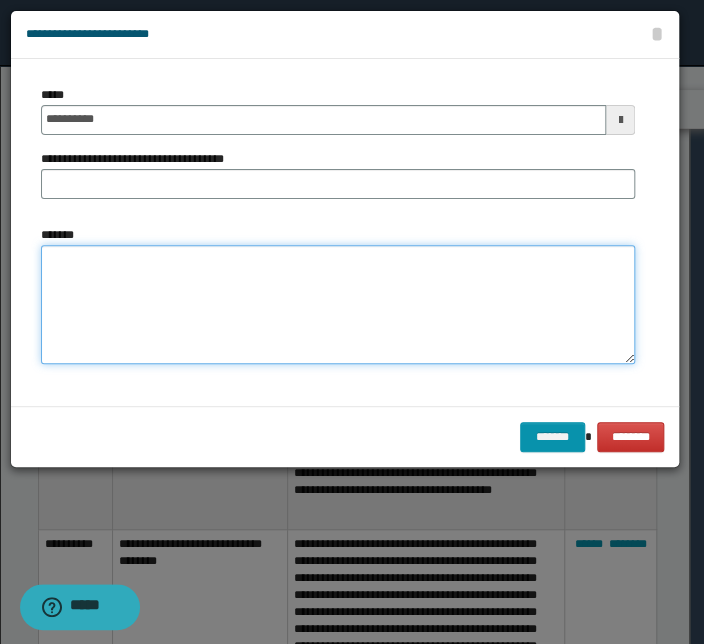 paste on "**********" 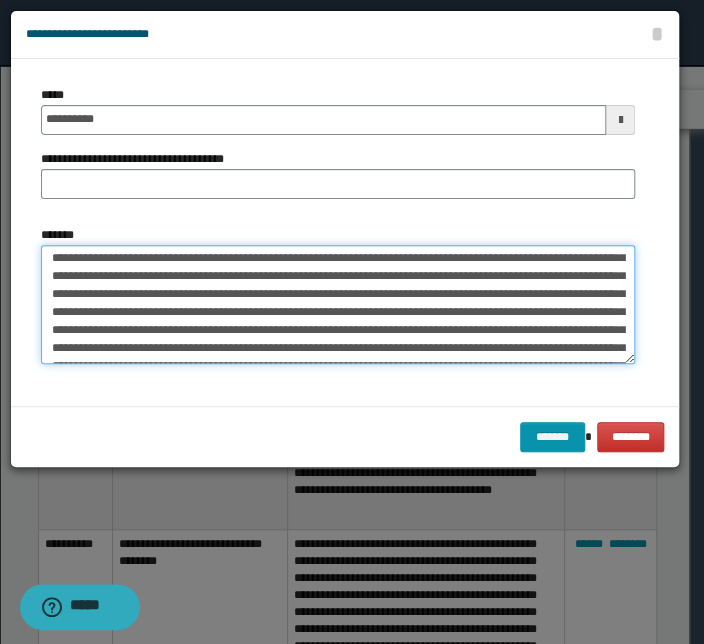 scroll, scrollTop: 0, scrollLeft: 0, axis: both 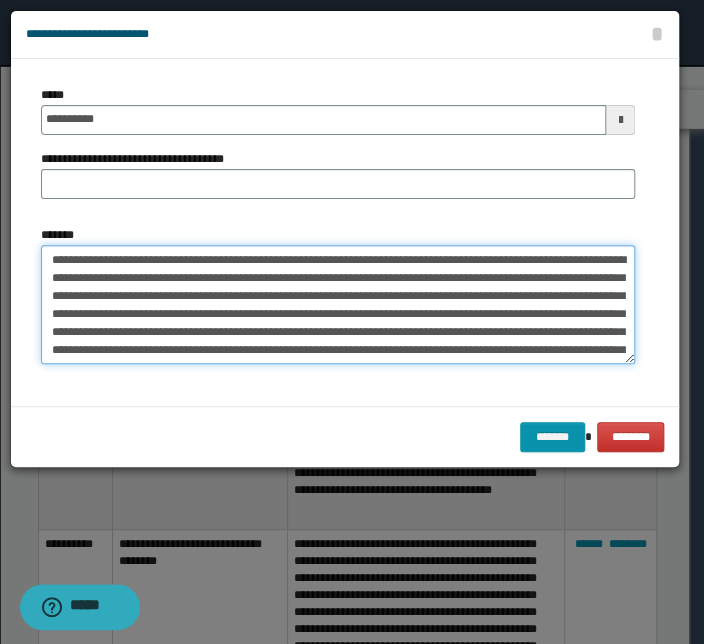 drag, startPoint x: 275, startPoint y: 260, endPoint x: -58, endPoint y: 262, distance: 333.006 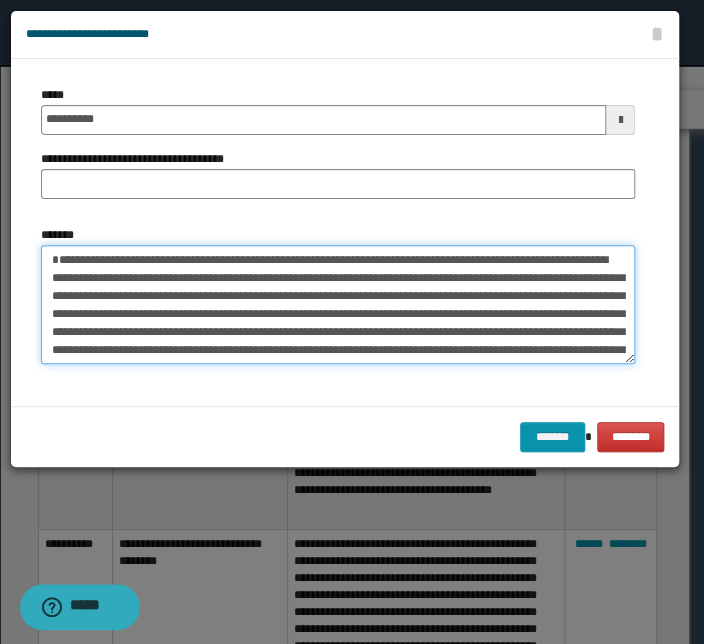 type on "**********" 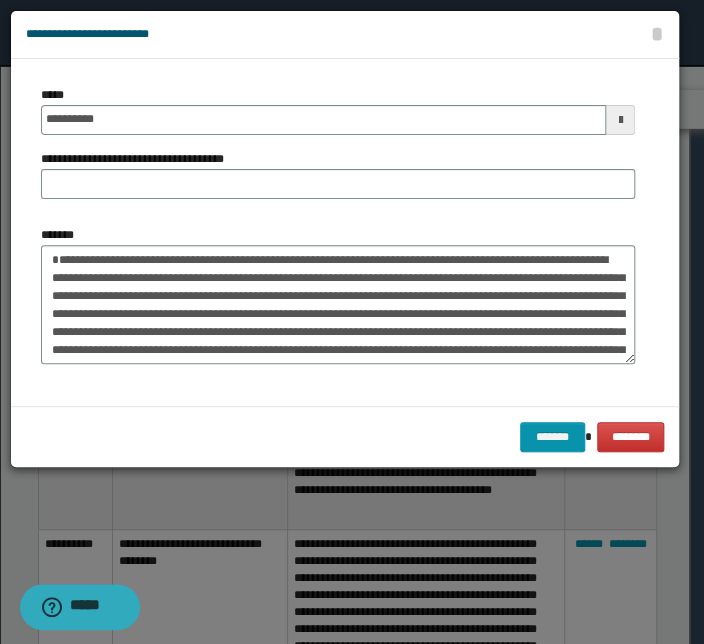click on "**********" at bounding box center (338, 110) 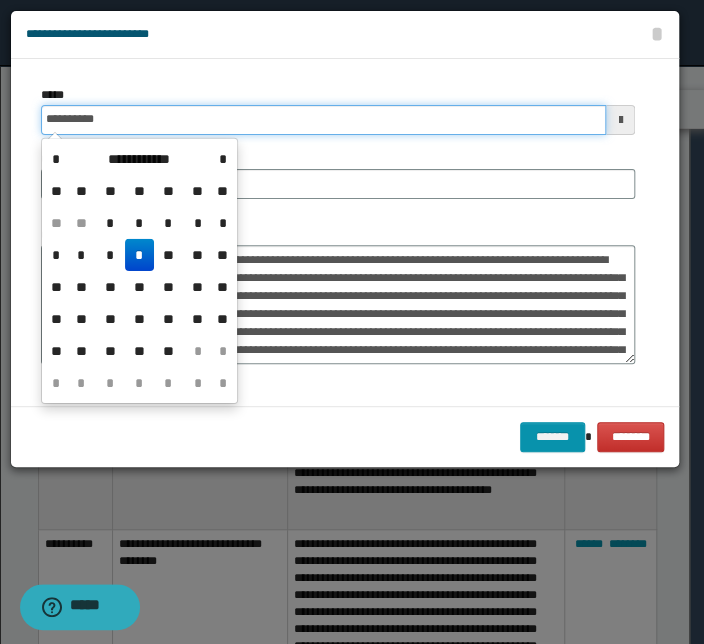 click on "**********" at bounding box center (323, 120) 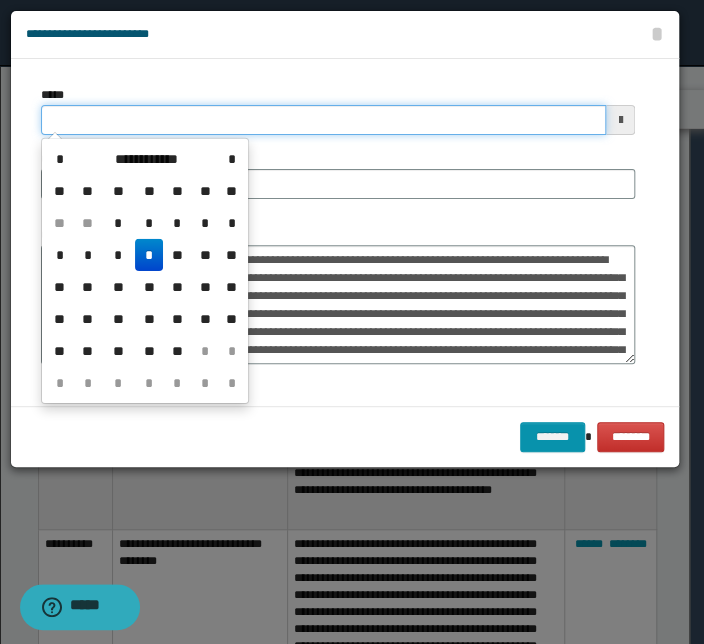 type on "**********" 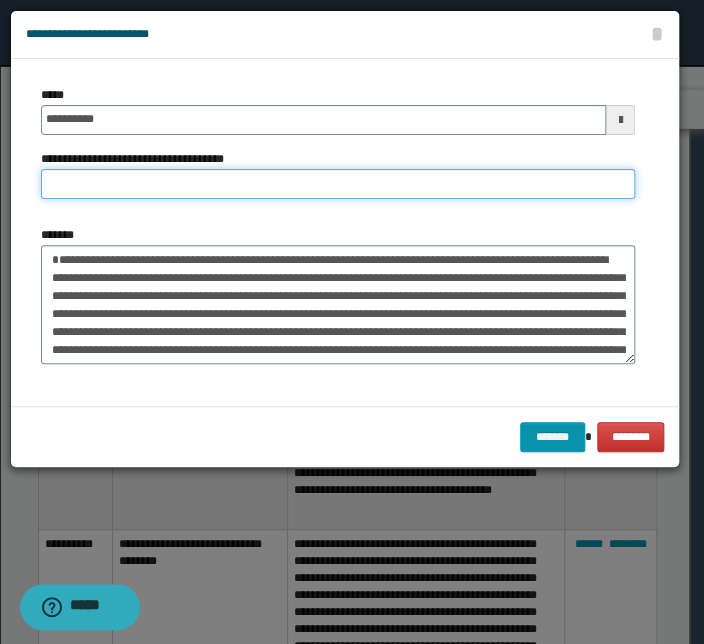 click on "**********" at bounding box center [338, 184] 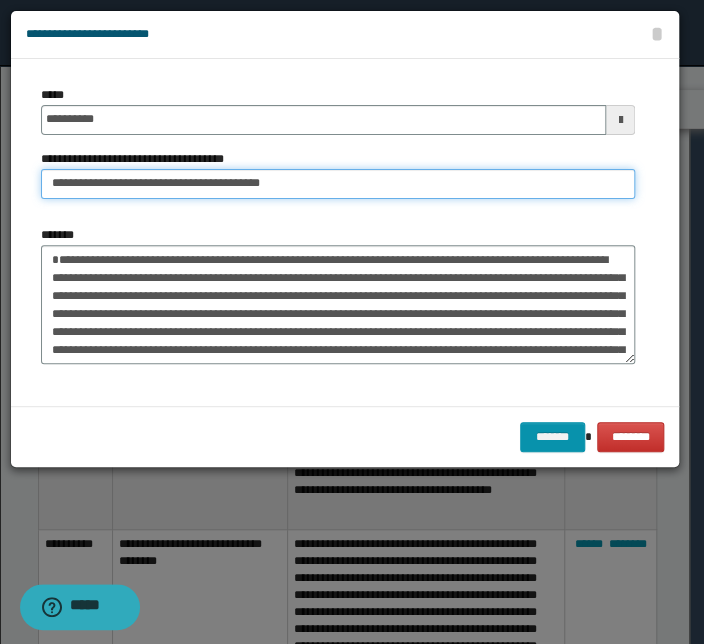 drag, startPoint x: 113, startPoint y: 185, endPoint x: -103, endPoint y: 184, distance: 216.00232 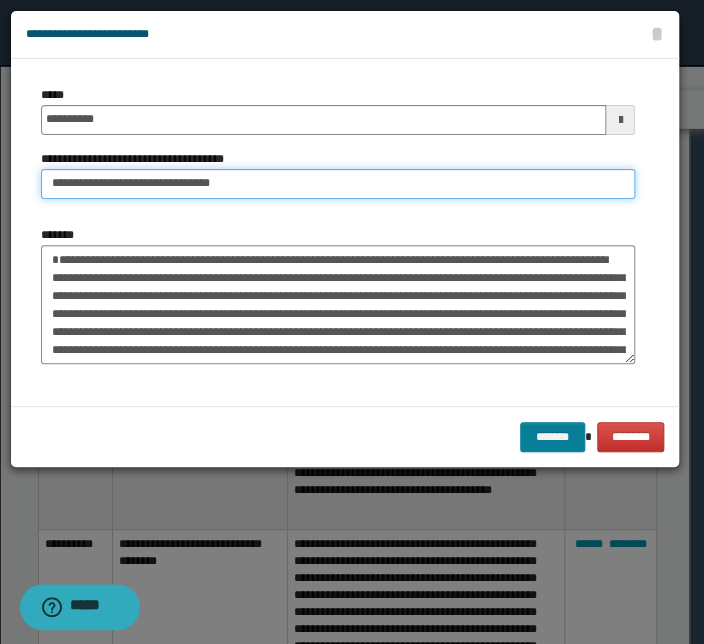 type on "**********" 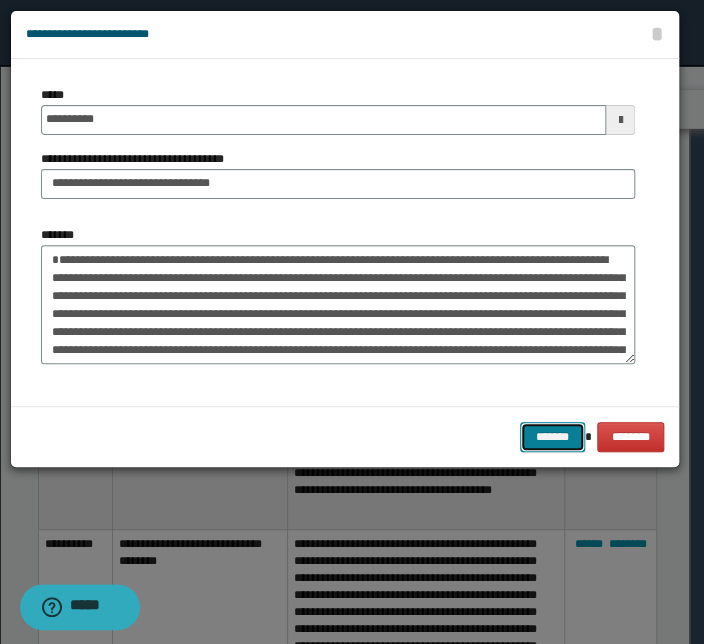 drag, startPoint x: 541, startPoint y: 430, endPoint x: 460, endPoint y: 403, distance: 85.3815 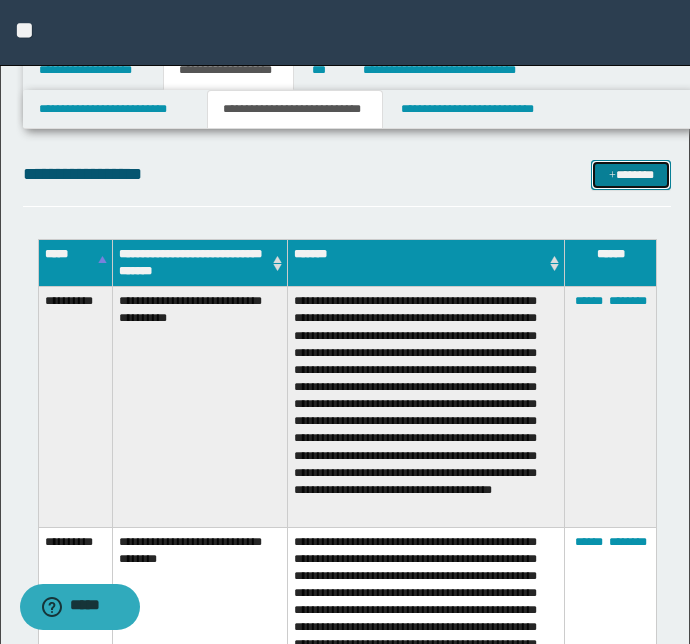 click on "*******" at bounding box center [631, 175] 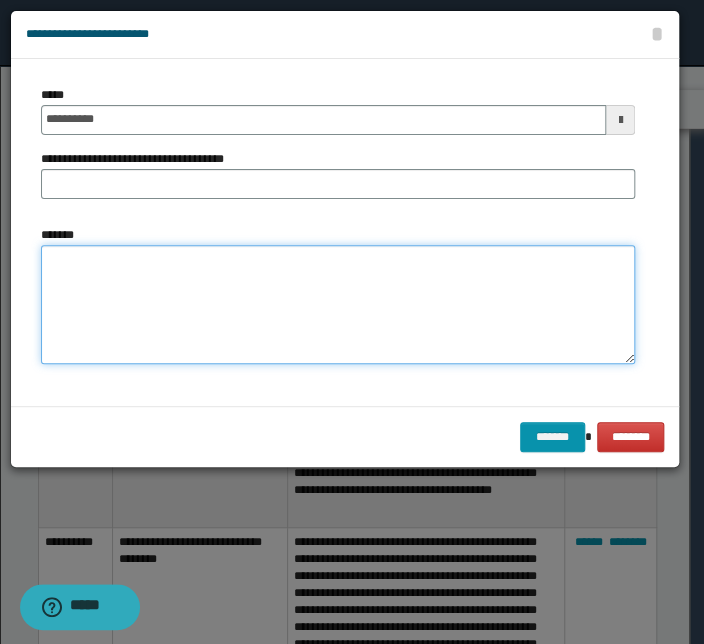 click on "*******" at bounding box center (338, 305) 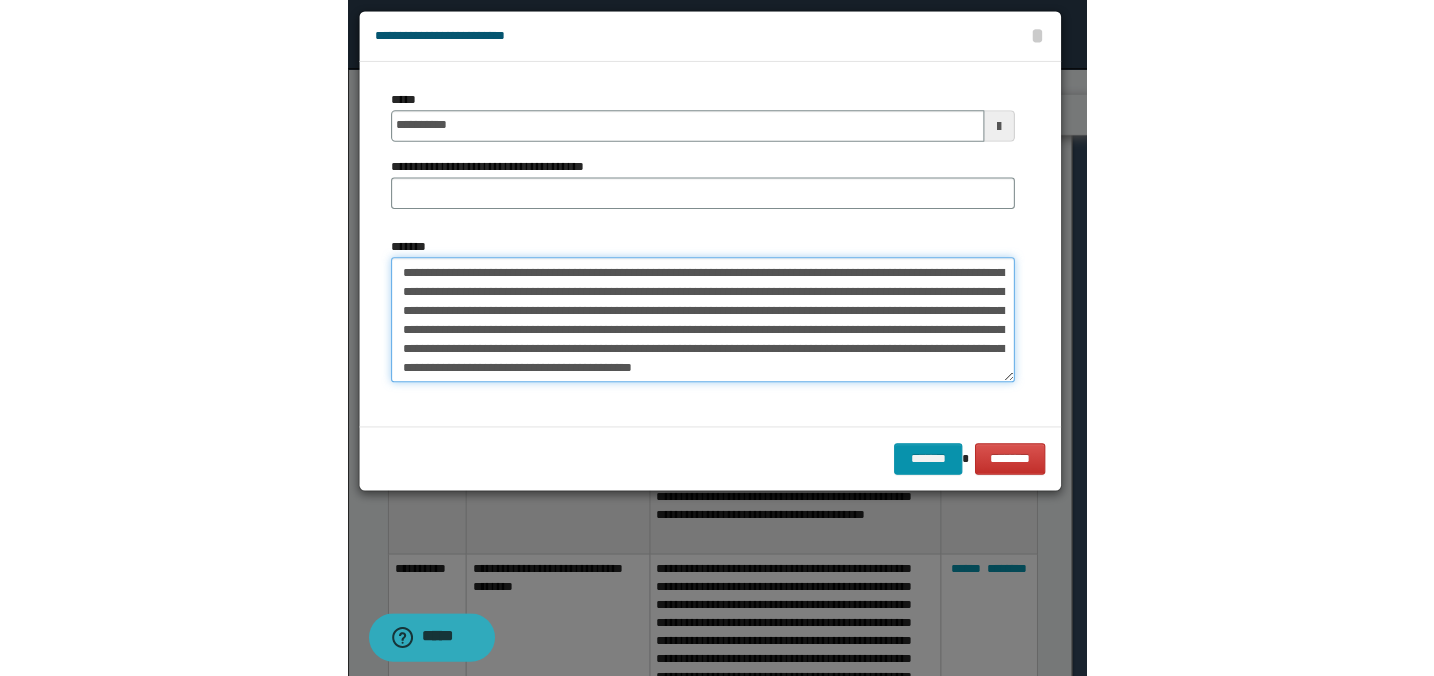 scroll, scrollTop: 0, scrollLeft: 0, axis: both 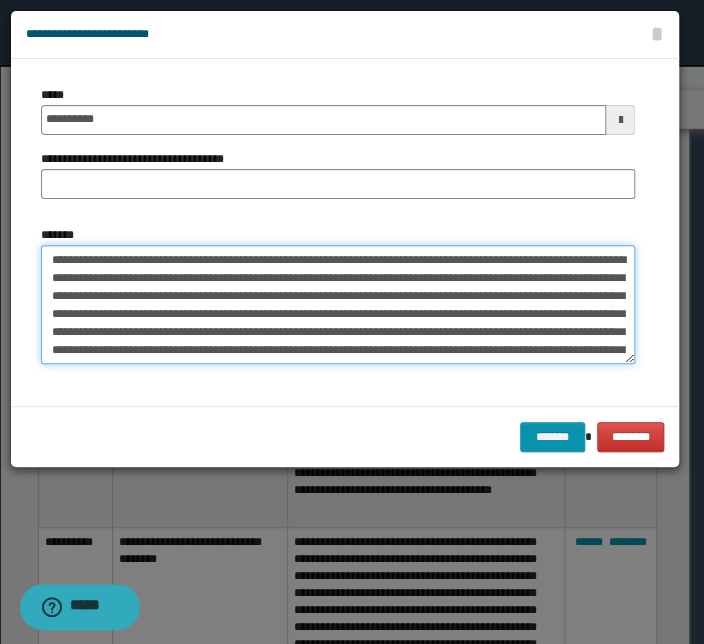 drag, startPoint x: 332, startPoint y: 259, endPoint x: -95, endPoint y: 245, distance: 427.22946 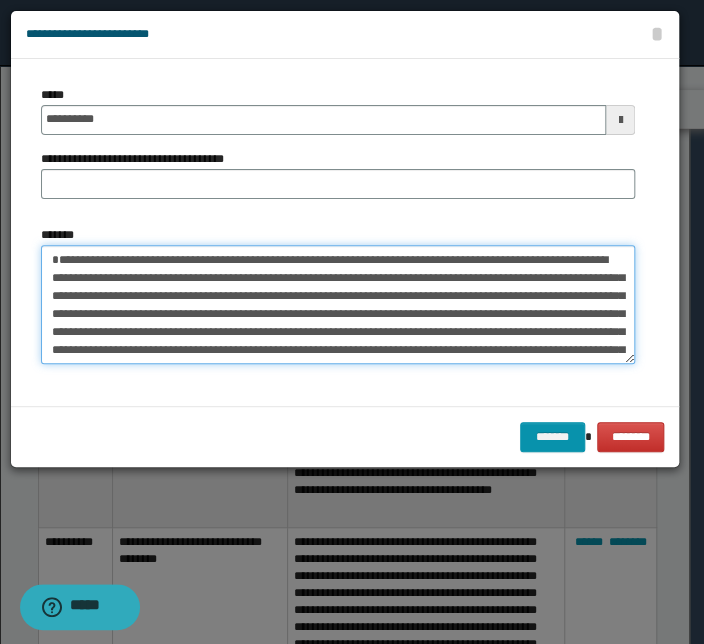 type on "**********" 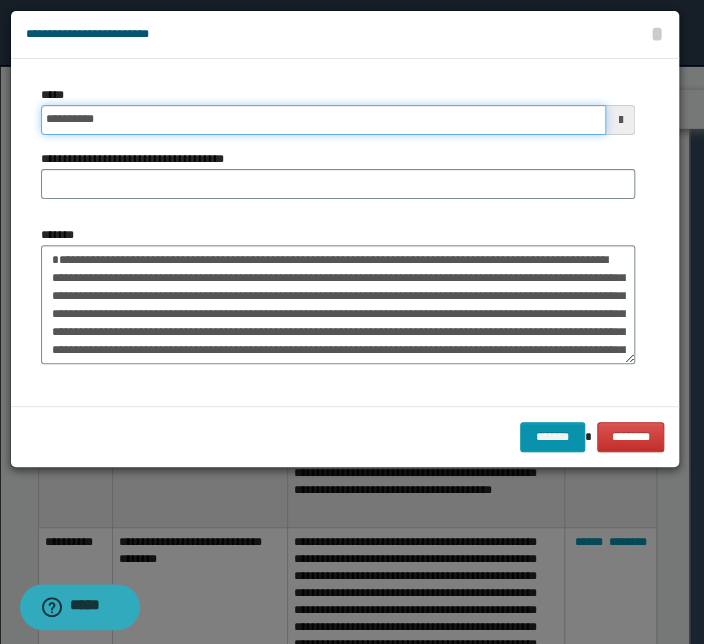 click on "**********" at bounding box center (323, 120) 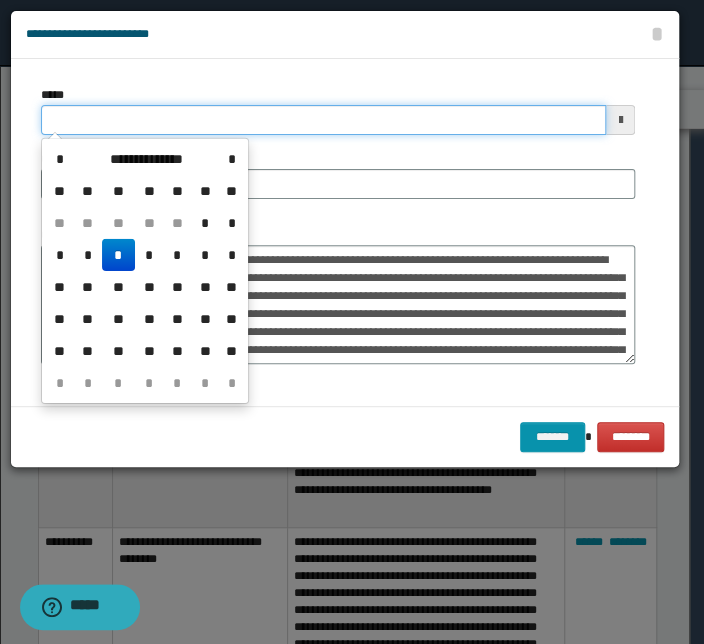 type on "**********" 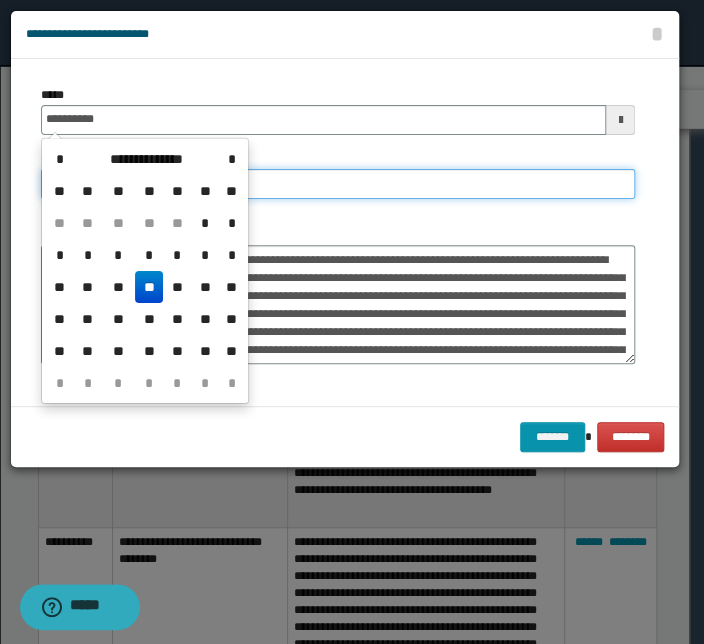 click on "**********" at bounding box center (338, 184) 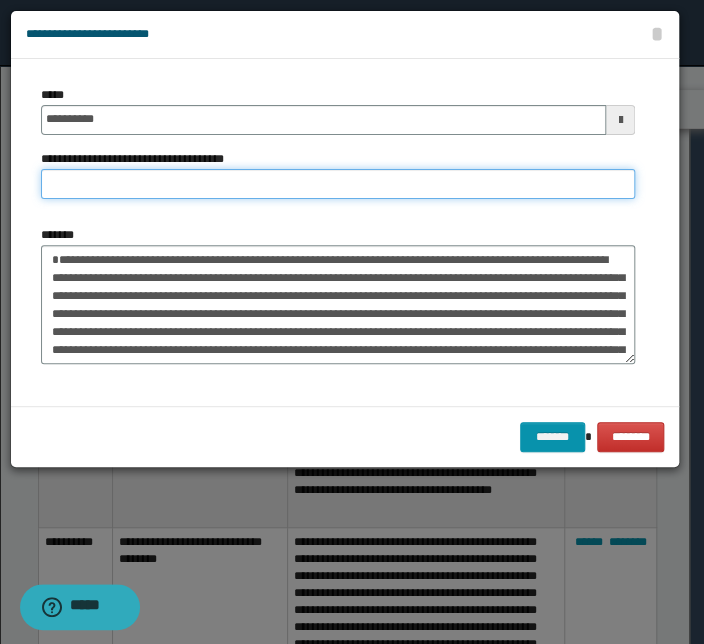 paste on "**********" 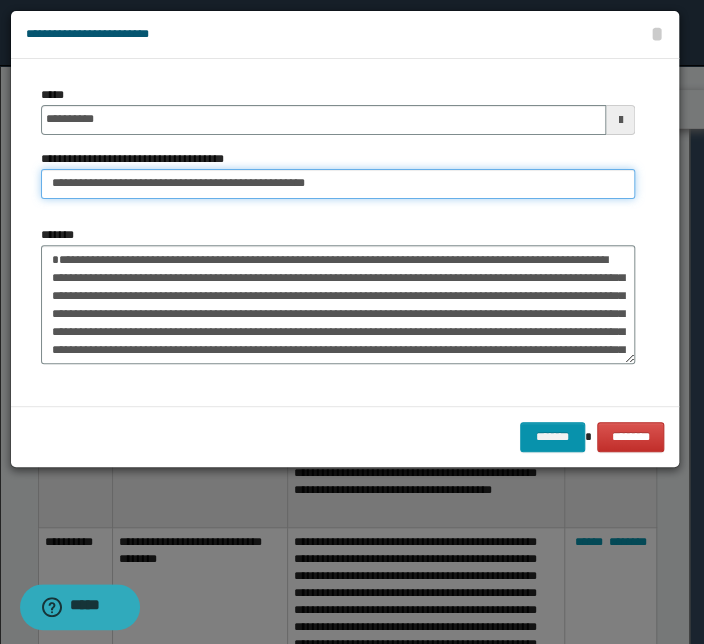 drag, startPoint x: 111, startPoint y: 188, endPoint x: -129, endPoint y: 187, distance: 240.00209 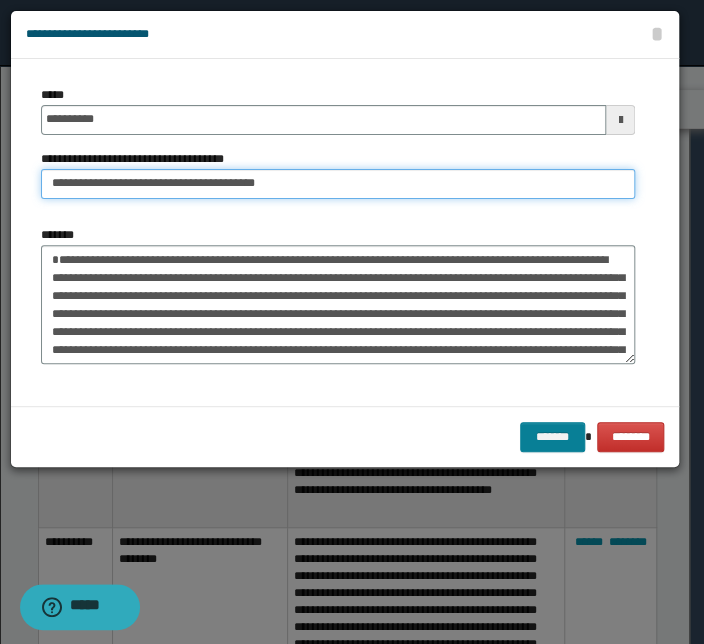 type on "**********" 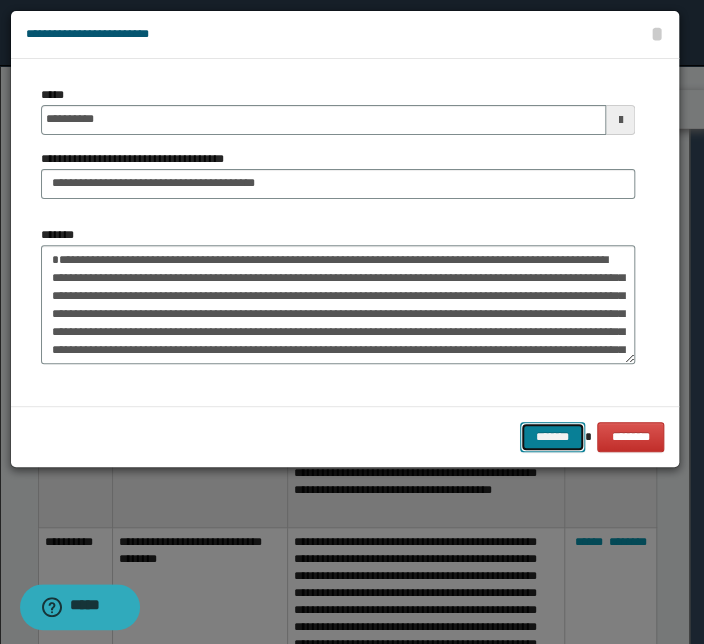 click on "*******" at bounding box center [552, 437] 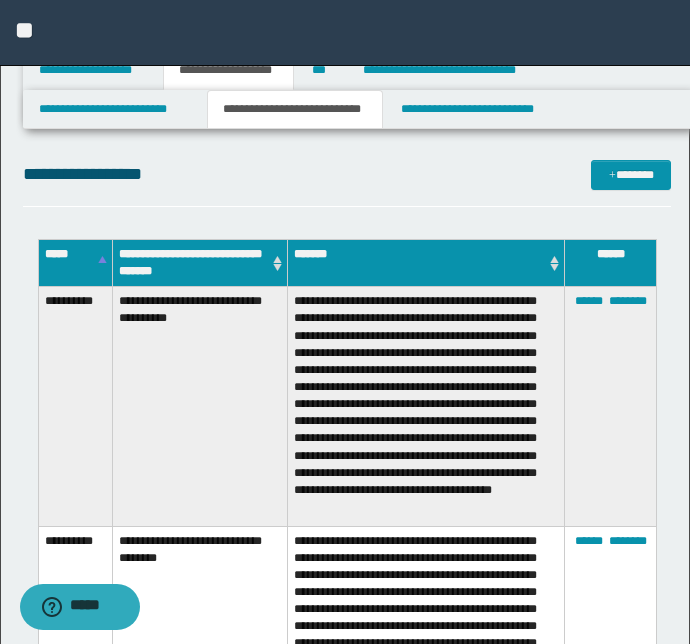 drag, startPoint x: 377, startPoint y: 197, endPoint x: 413, endPoint y: 181, distance: 39.39543 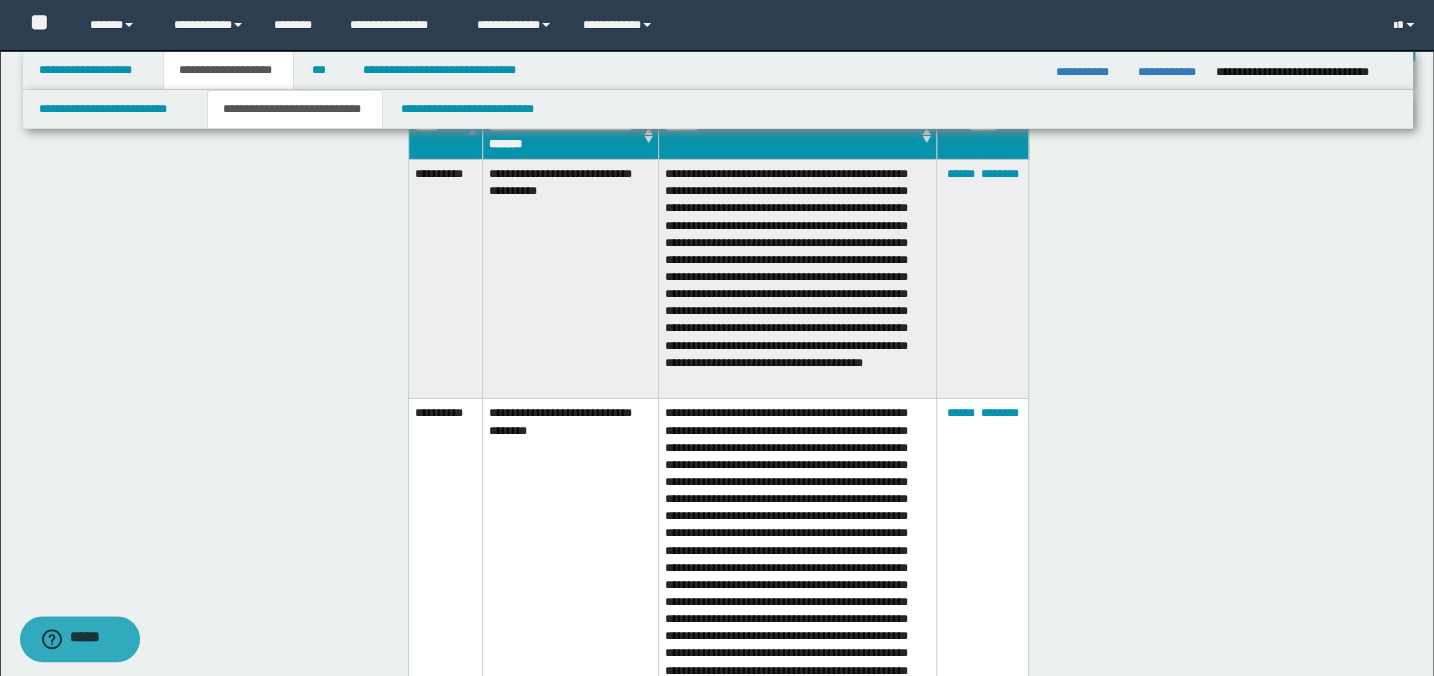 click on "**********" at bounding box center [570, 279] 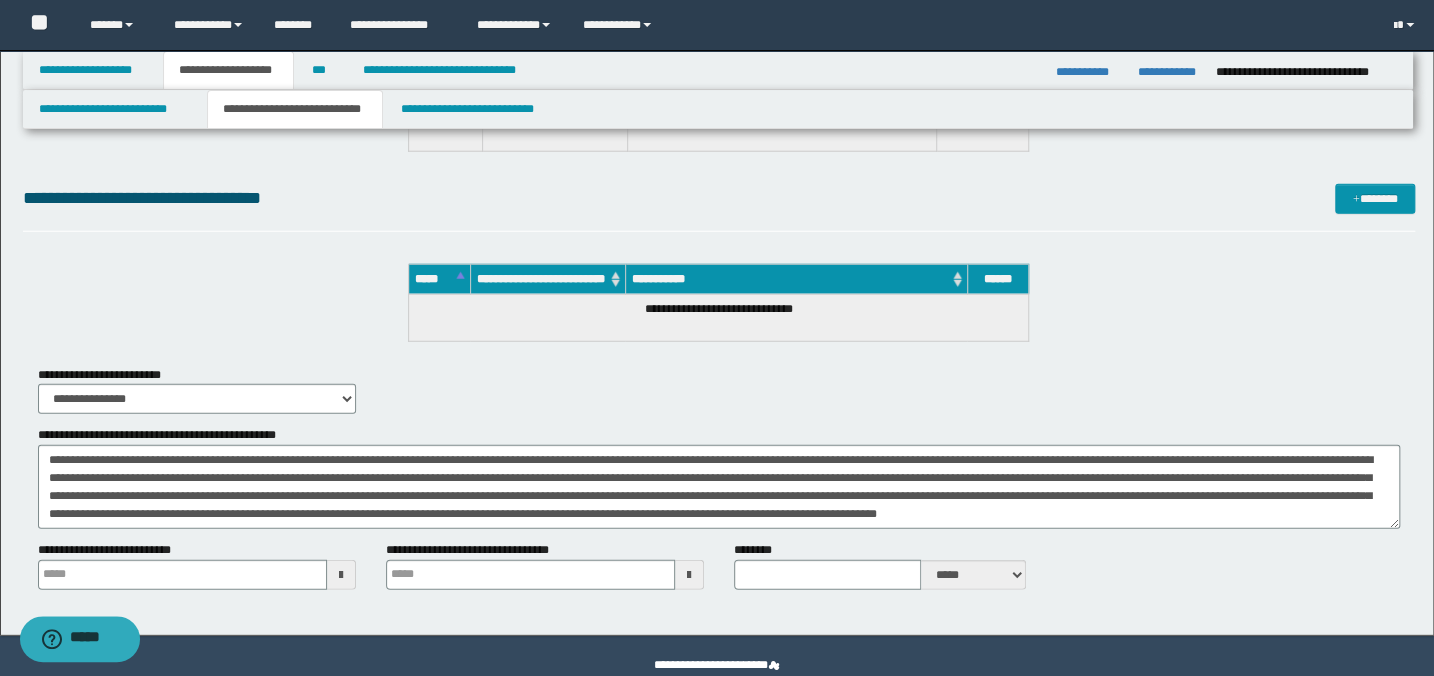 scroll, scrollTop: 10571, scrollLeft: 0, axis: vertical 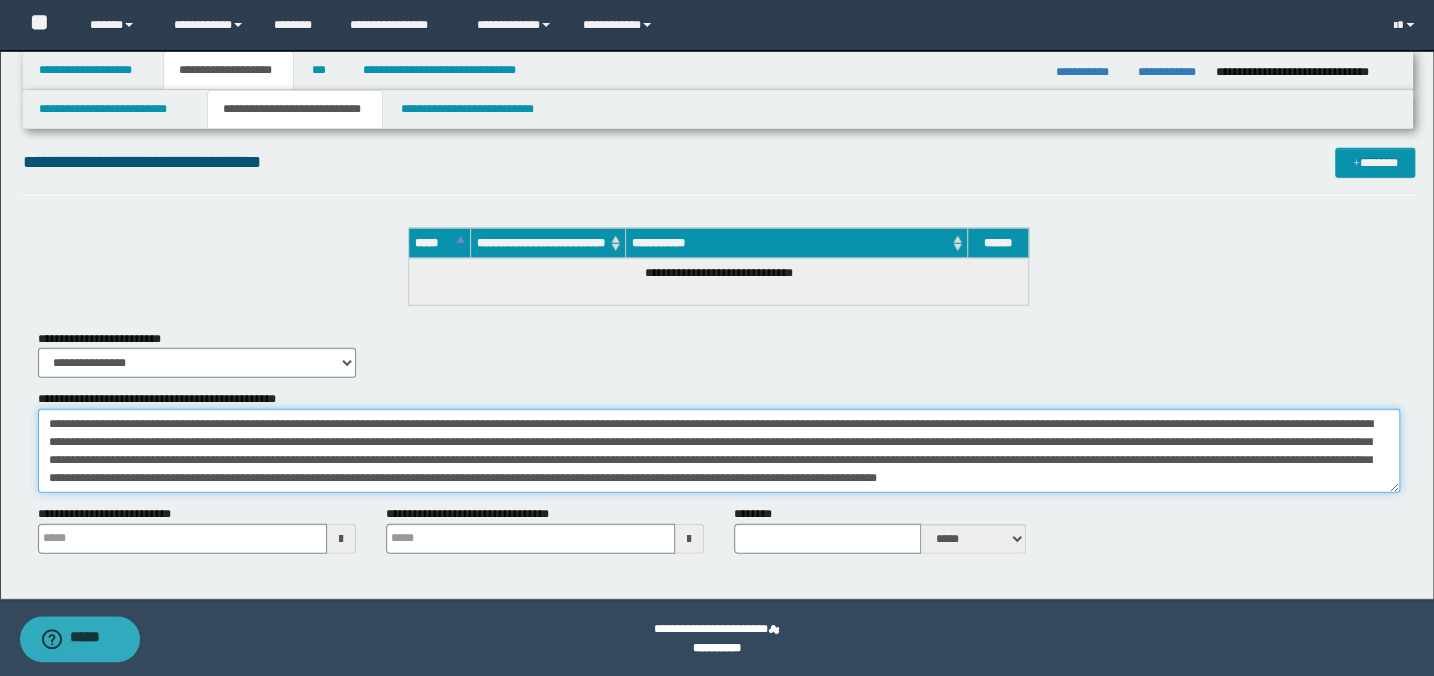 drag, startPoint x: 1149, startPoint y: 476, endPoint x: 0, endPoint y: 407, distance: 1151.07 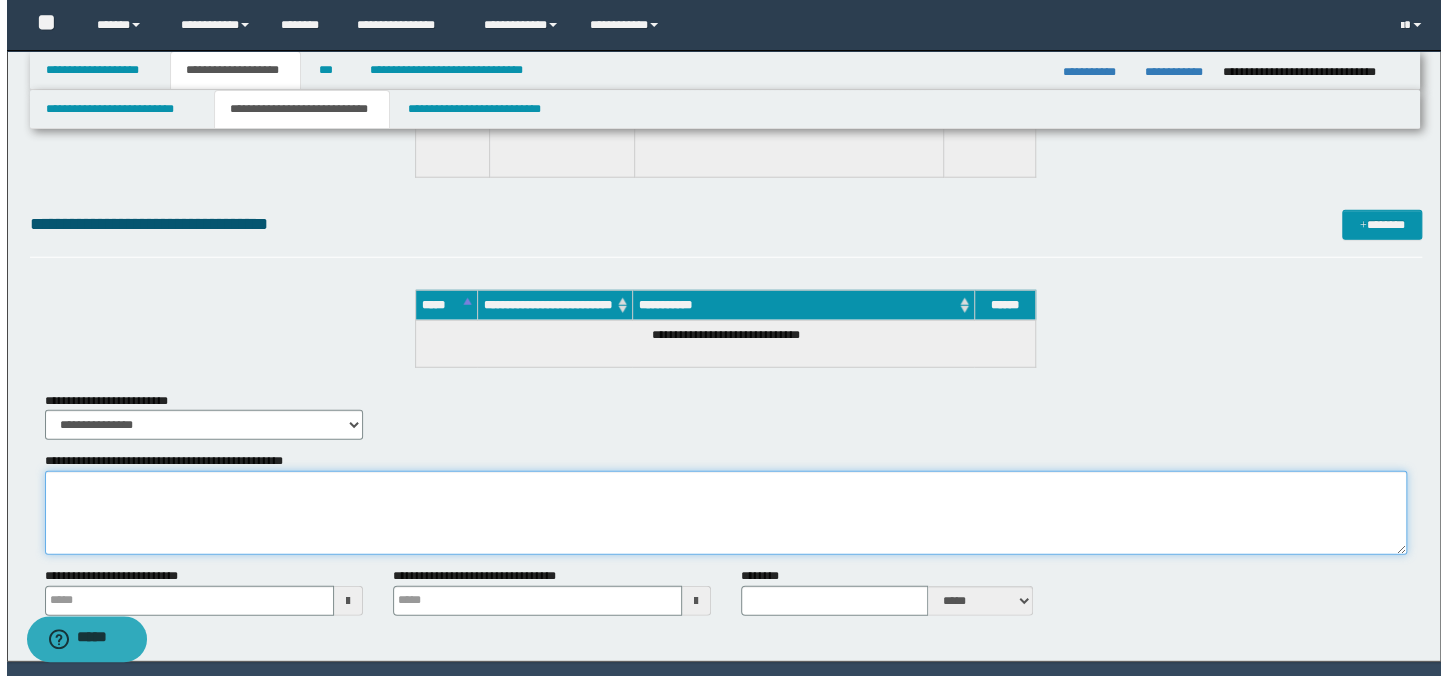 scroll, scrollTop: 10480, scrollLeft: 0, axis: vertical 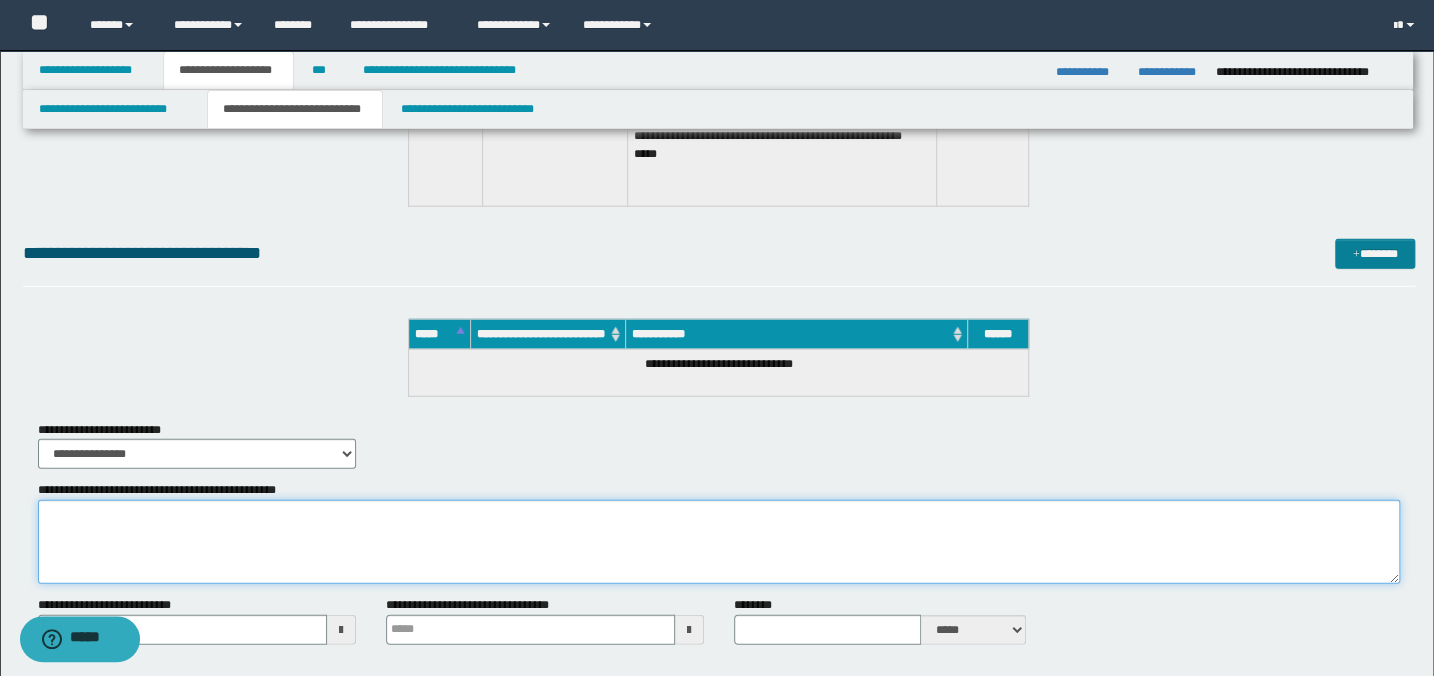 type 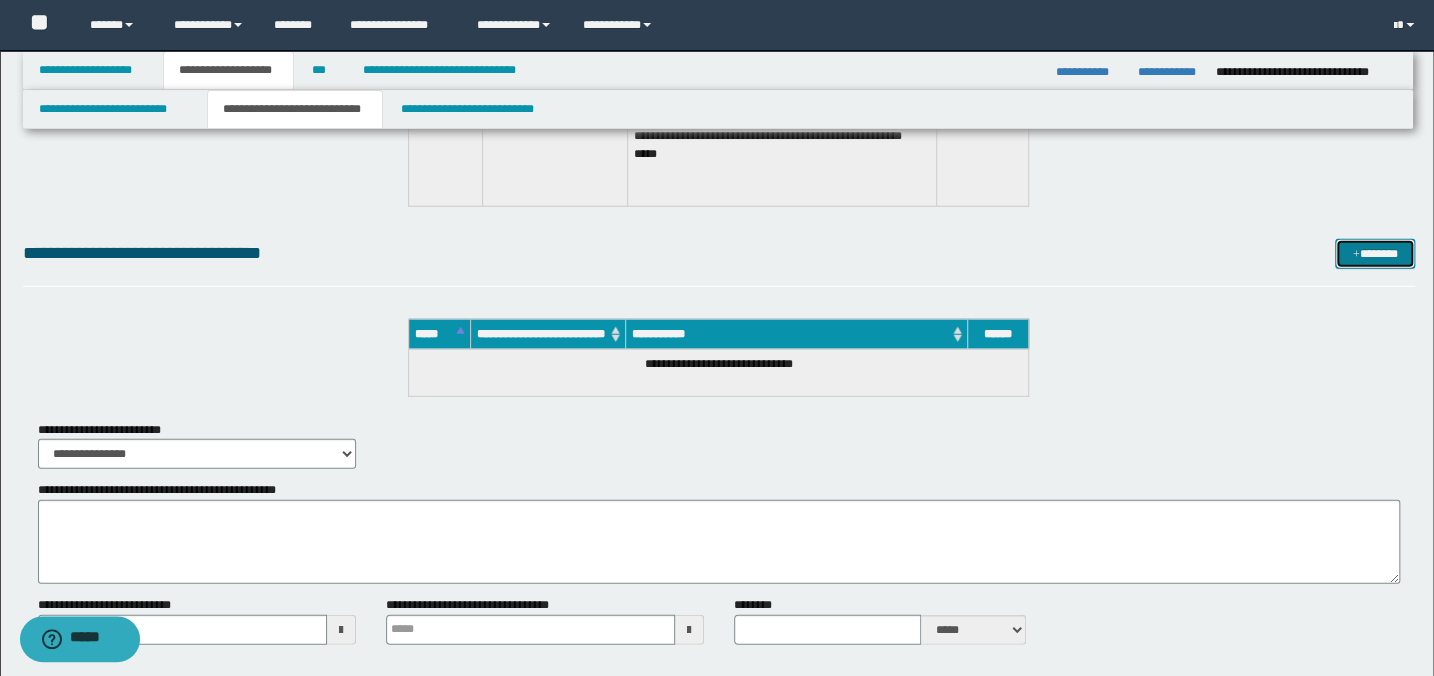 click on "*******" at bounding box center (1375, 254) 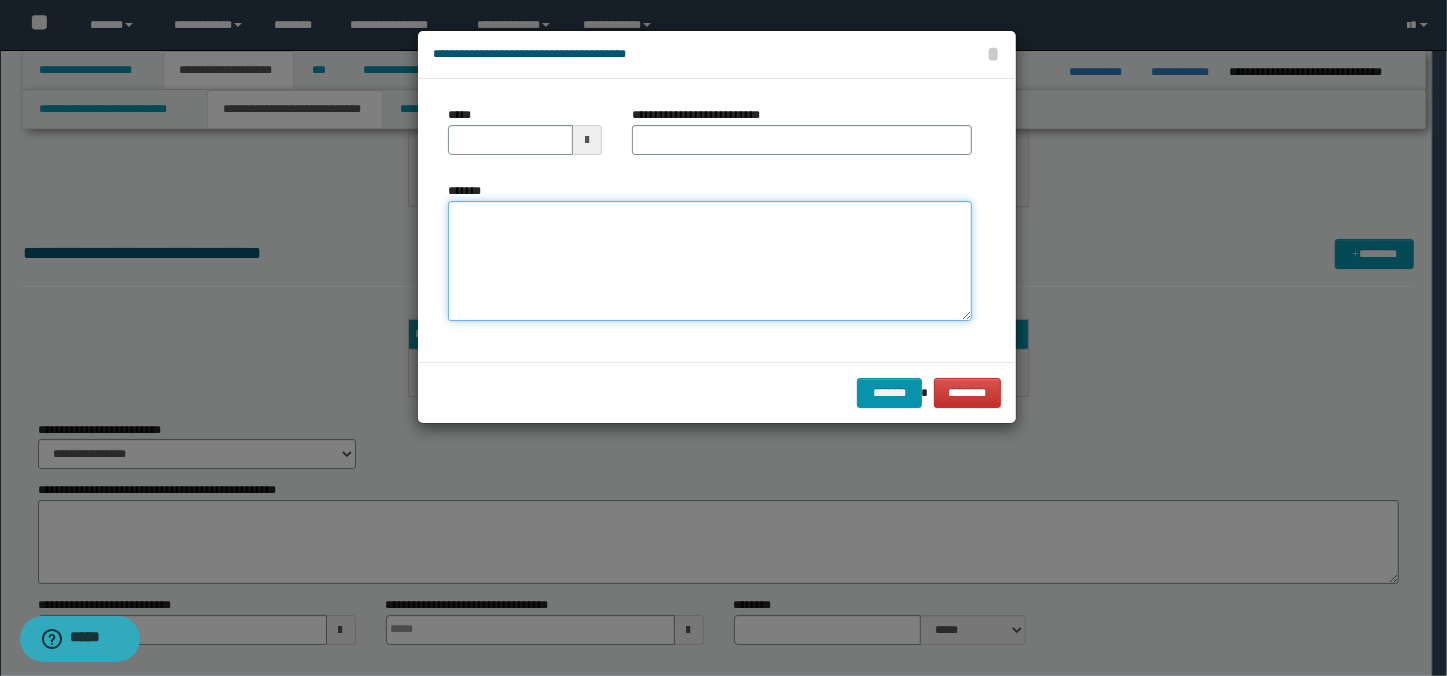 click on "*******" at bounding box center (710, 261) 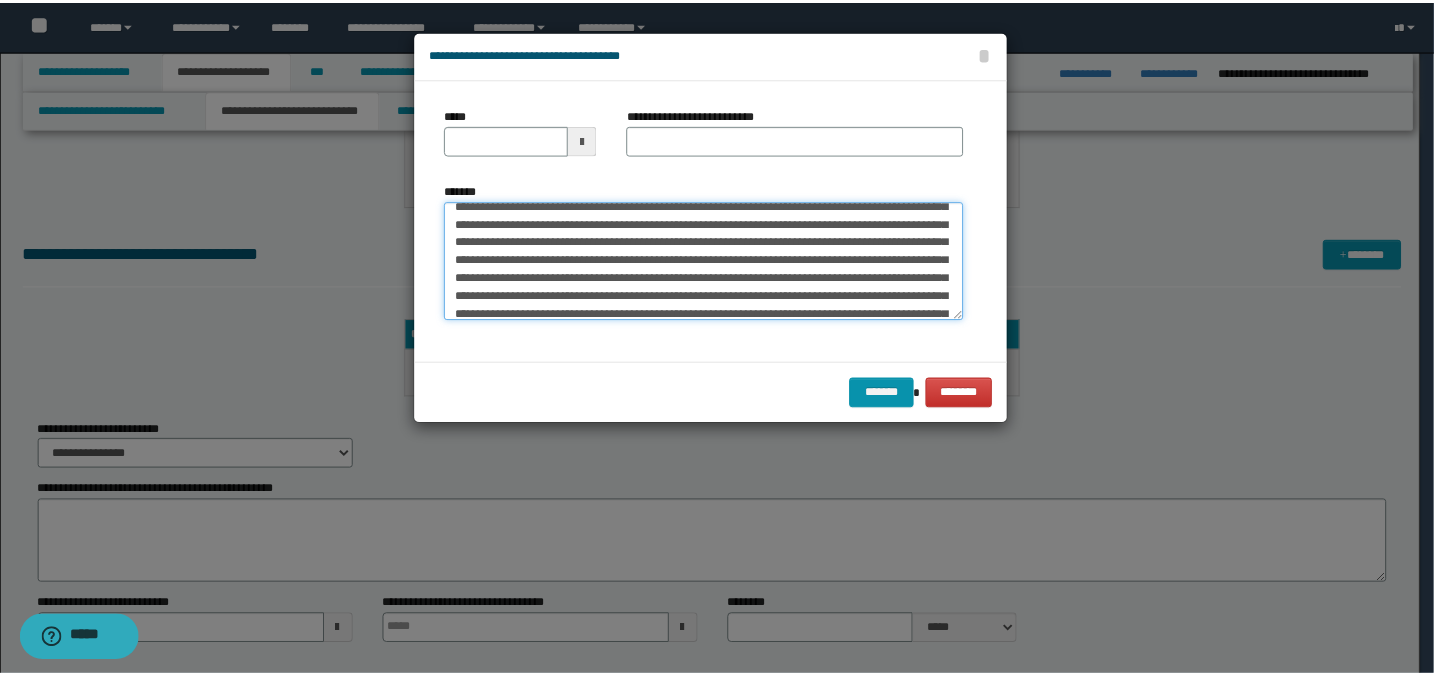 scroll, scrollTop: 0, scrollLeft: 0, axis: both 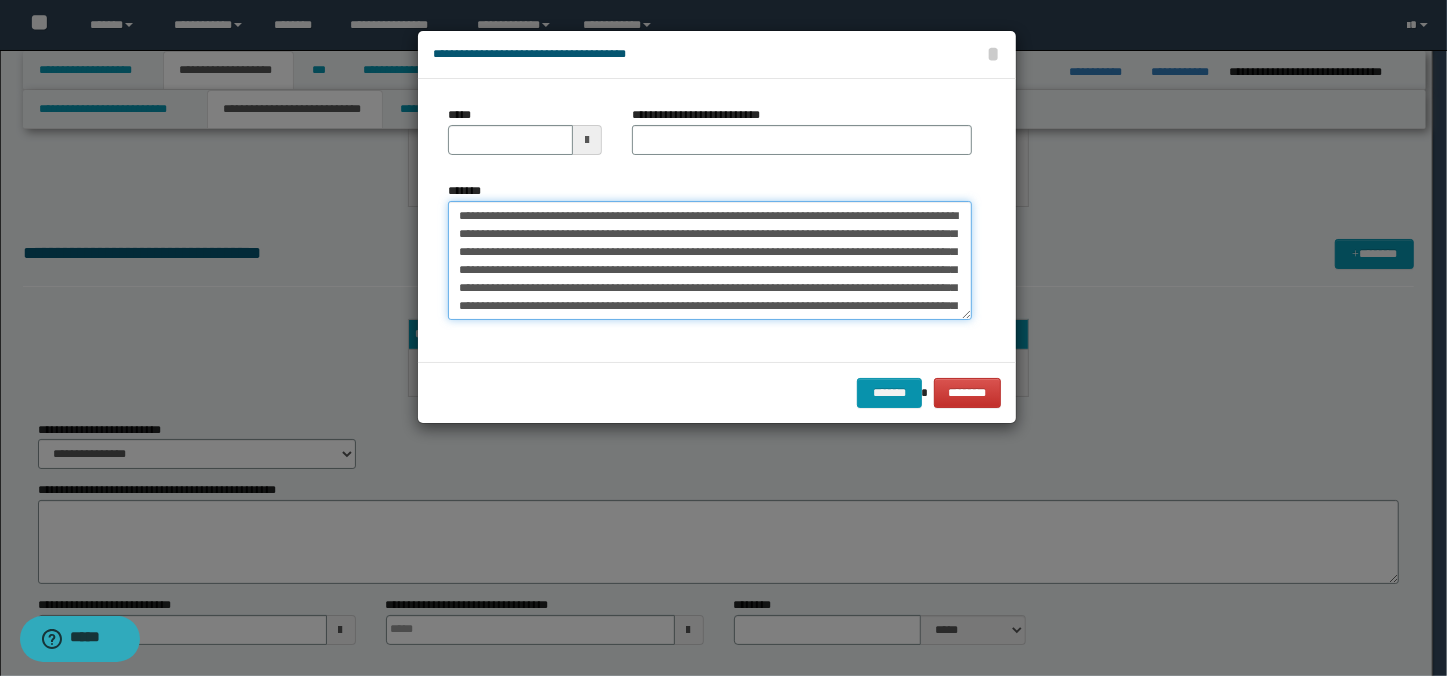 drag, startPoint x: 705, startPoint y: 219, endPoint x: 366, endPoint y: 219, distance: 339 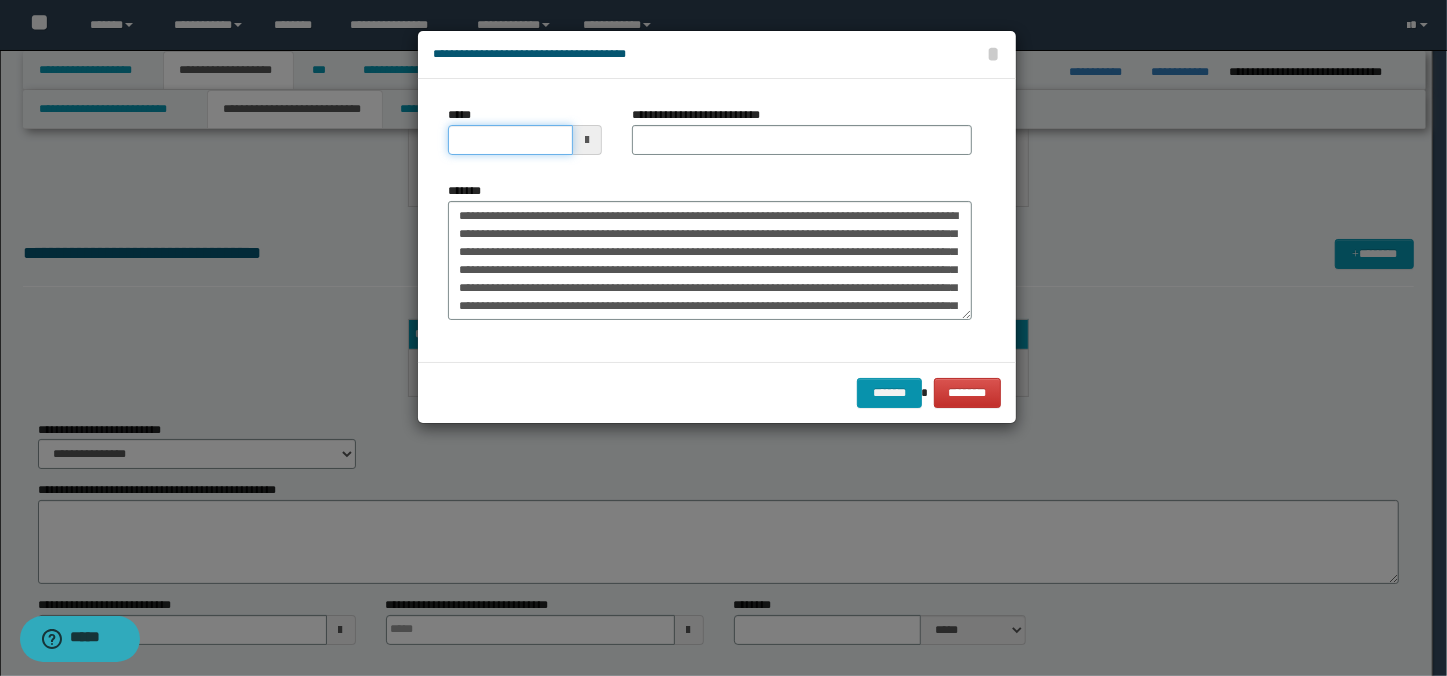 click on "*****" at bounding box center (511, 140) 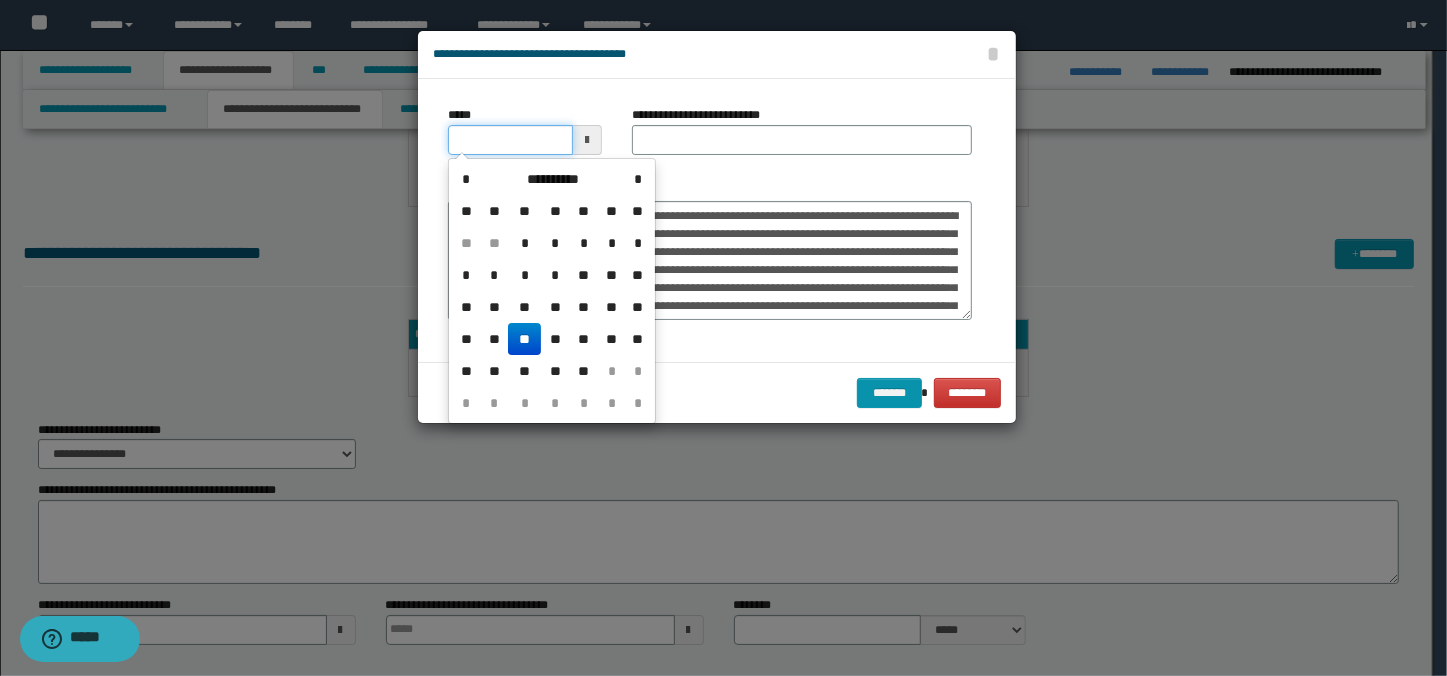type on "**********" 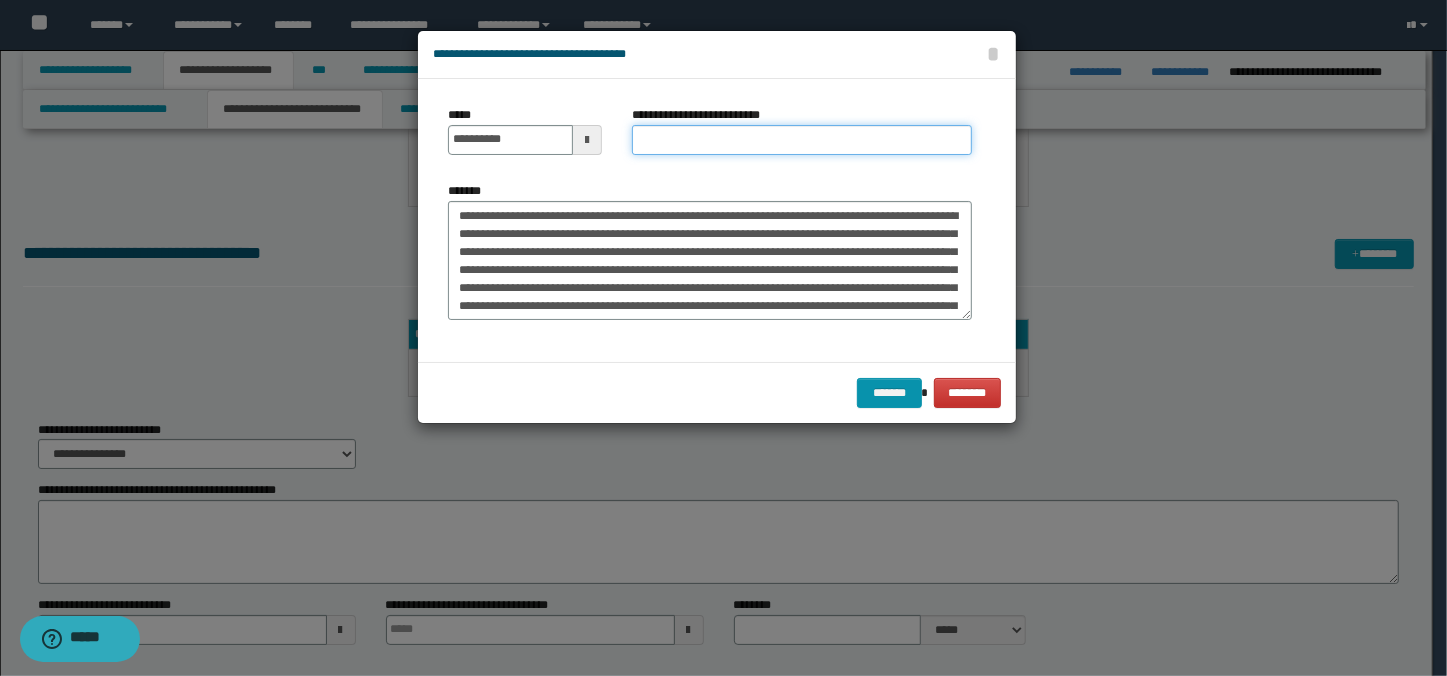 click on "**********" at bounding box center [802, 130] 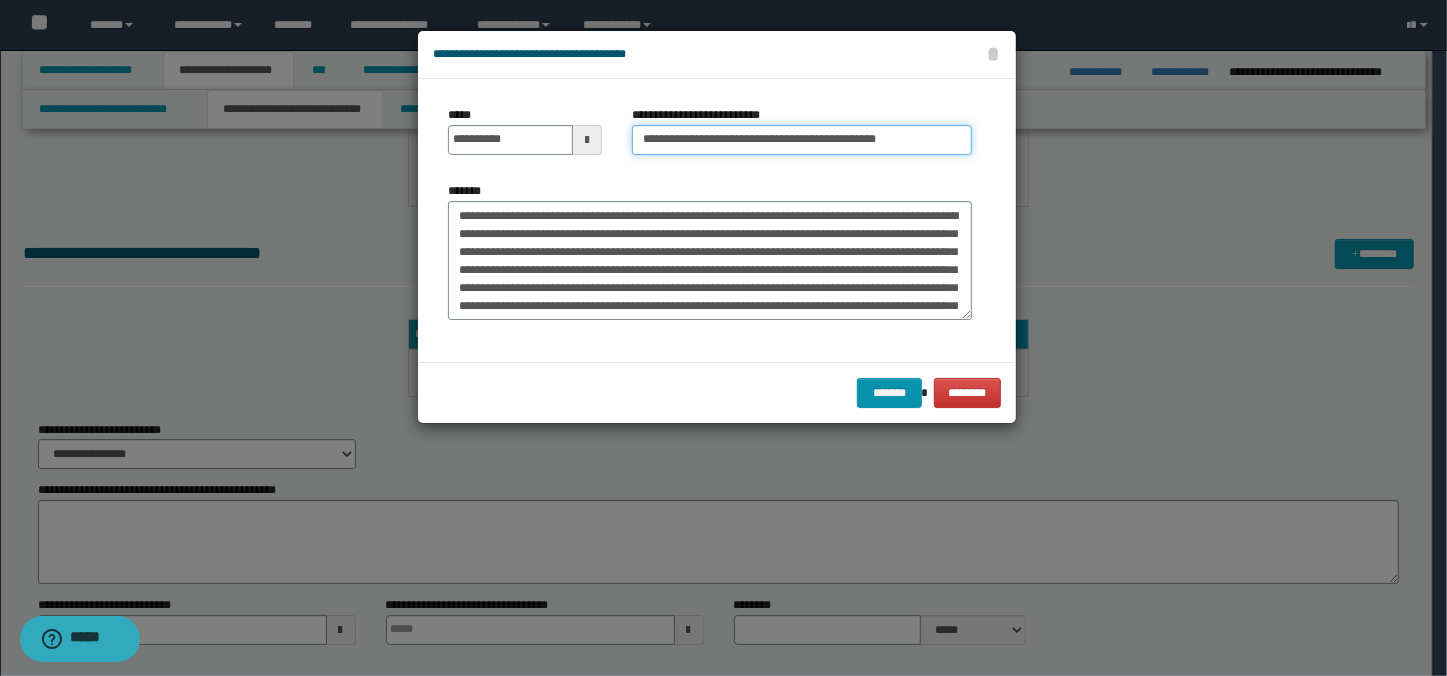 drag, startPoint x: 708, startPoint y: 141, endPoint x: 482, endPoint y: 130, distance: 226.26755 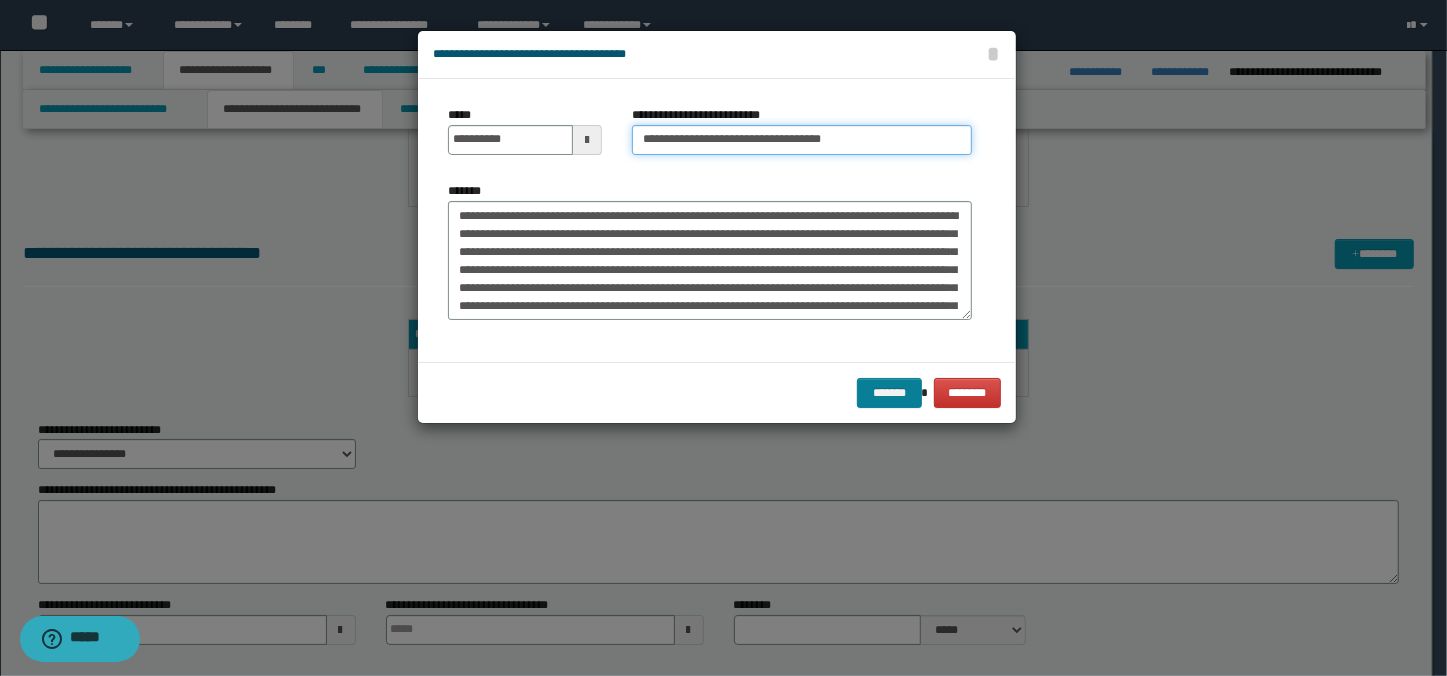 type on "**********" 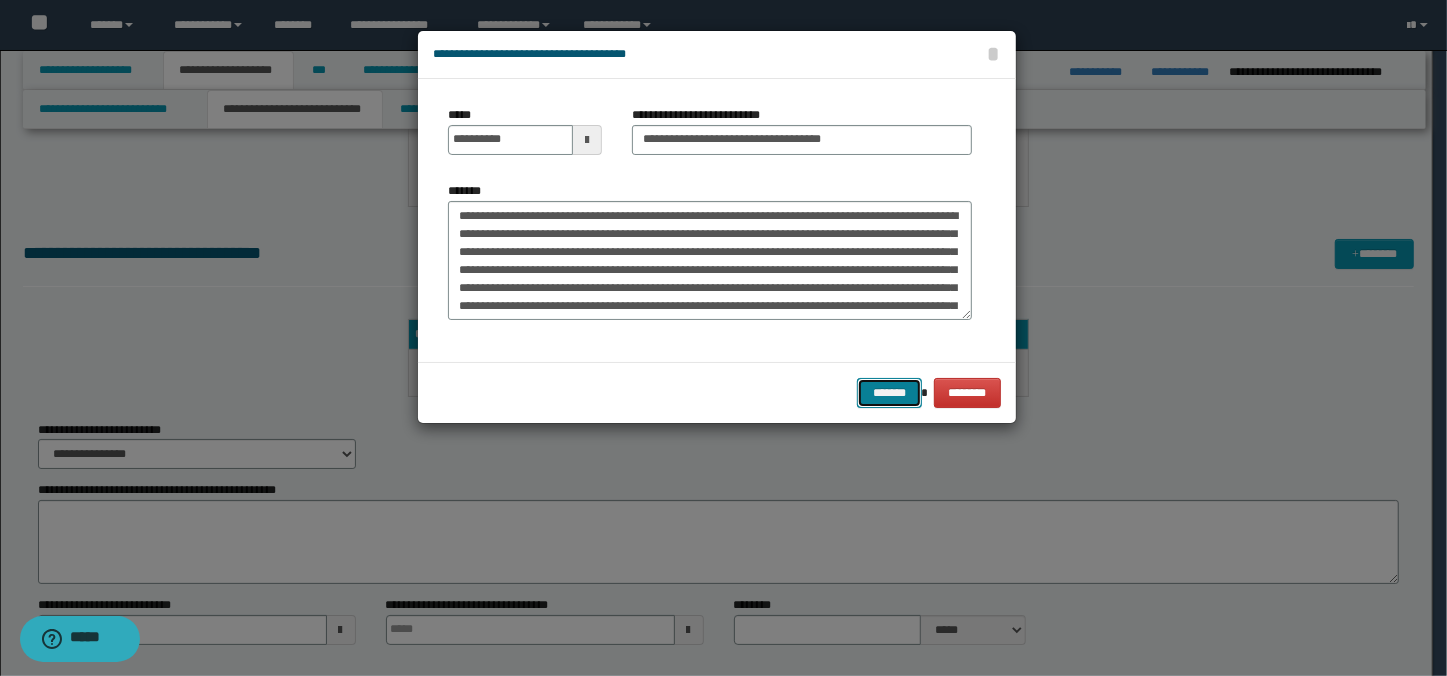 click on "*******" at bounding box center (889, 393) 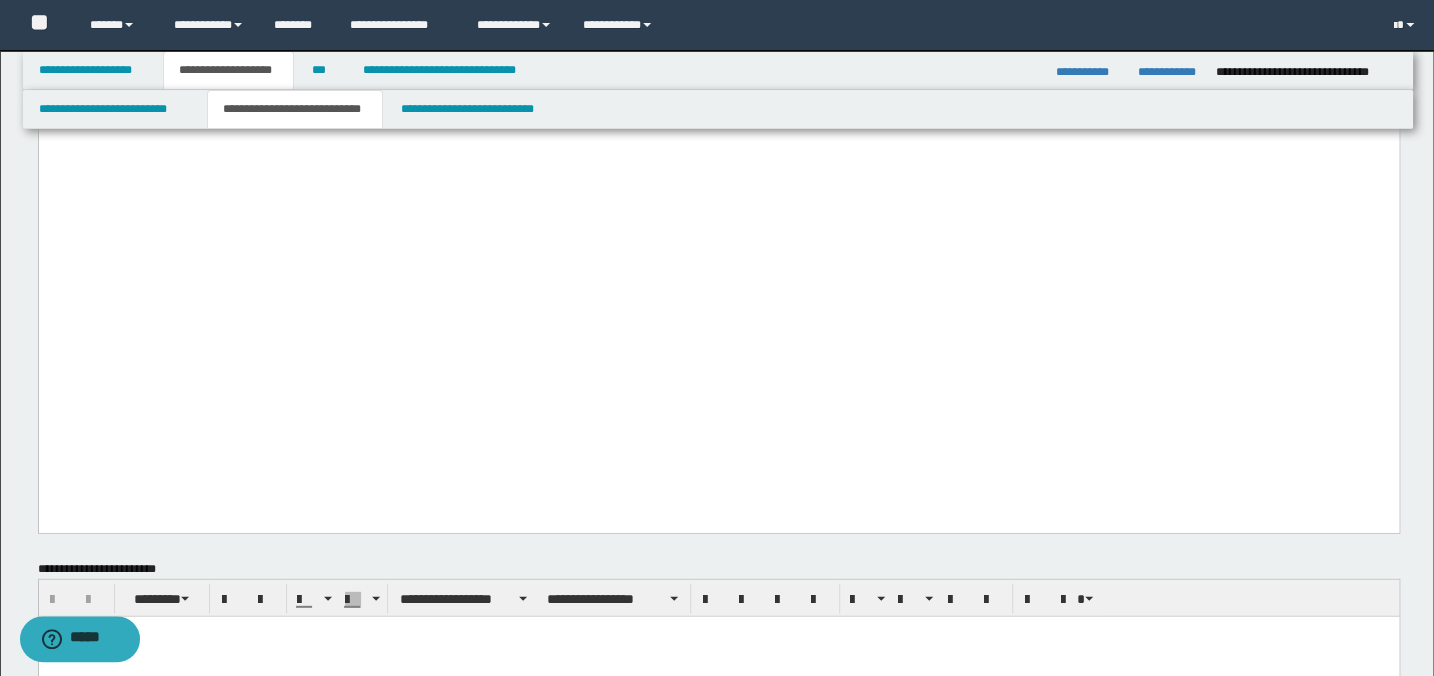 scroll, scrollTop: 2409, scrollLeft: 0, axis: vertical 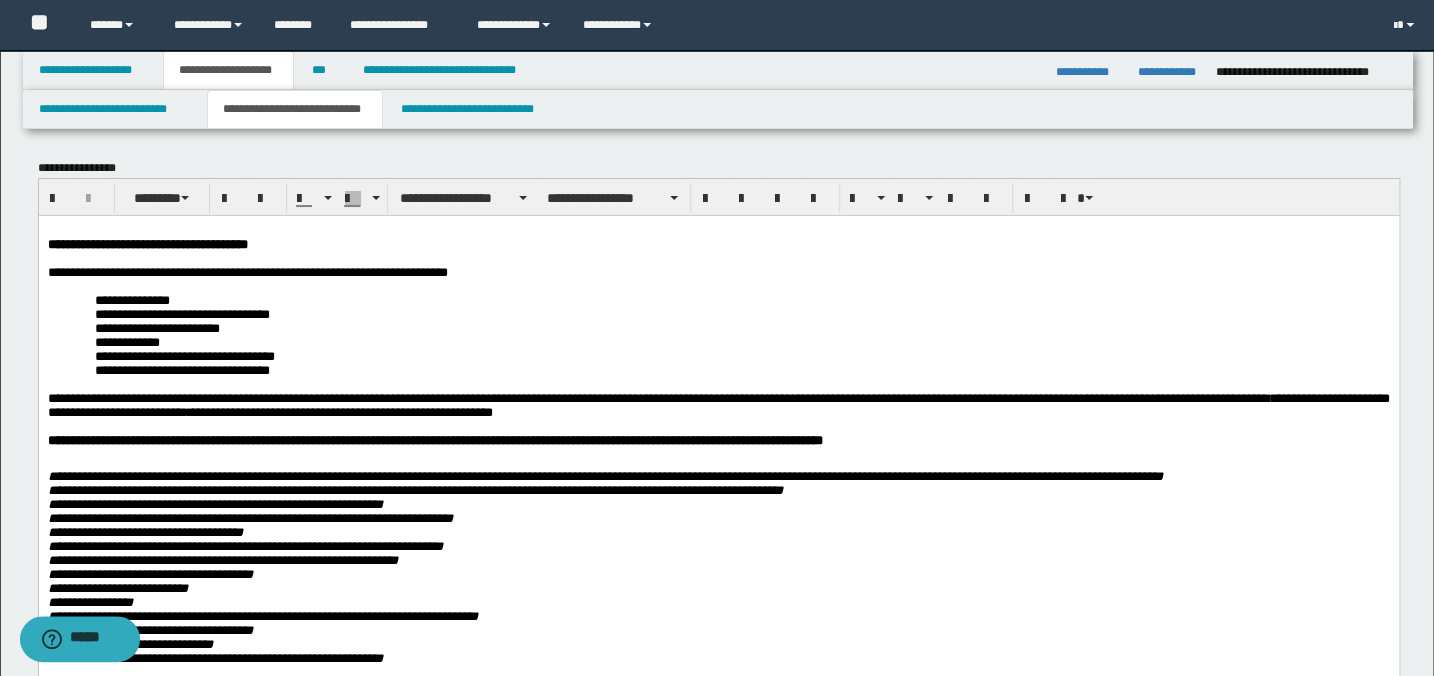 drag, startPoint x: 919, startPoint y: 2852, endPoint x: 919, endPoint y: 443, distance: 2409 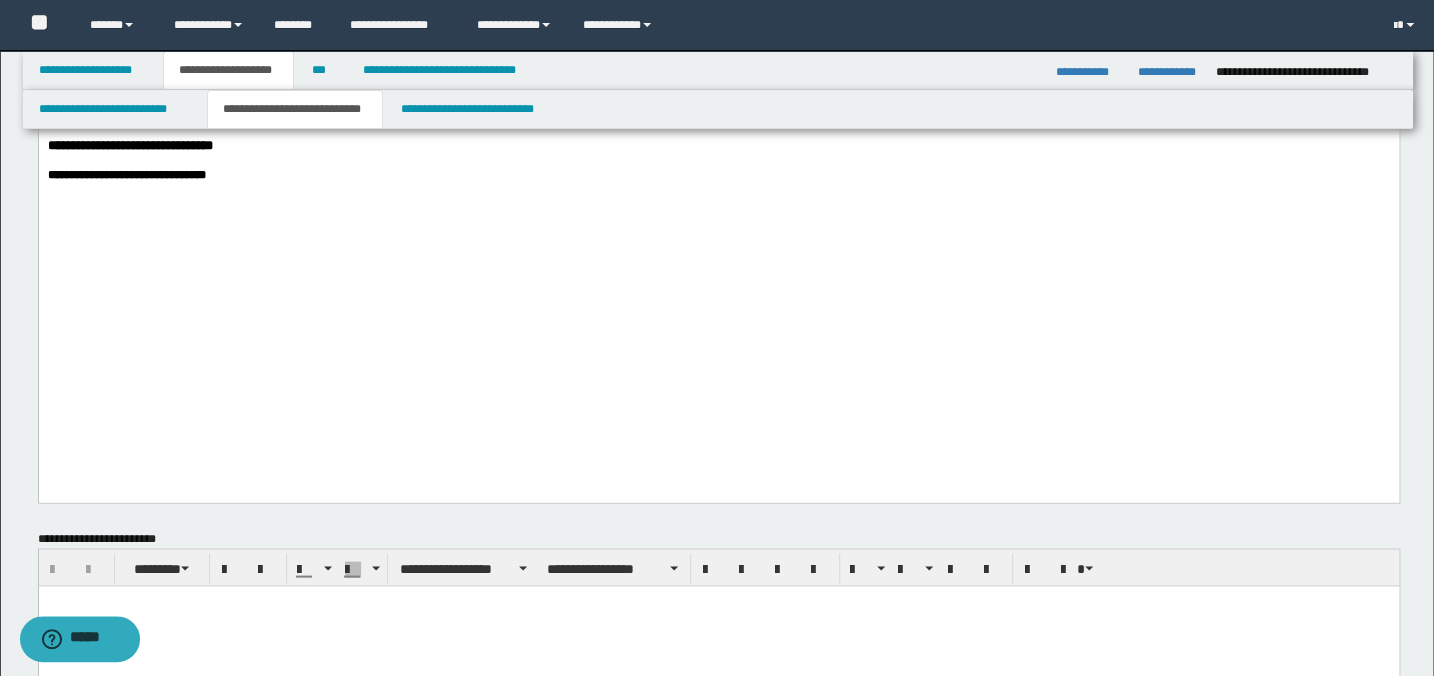 scroll, scrollTop: 1818, scrollLeft: 0, axis: vertical 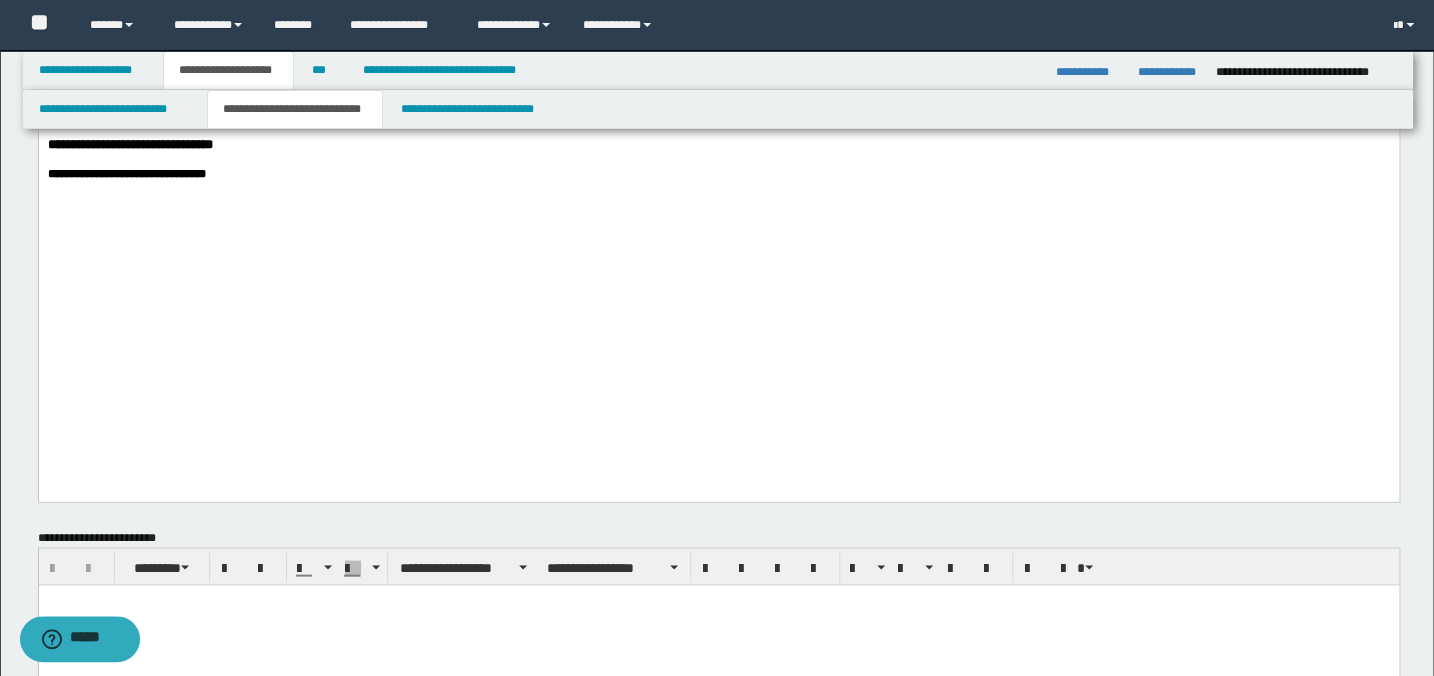 click at bounding box center [718, 123] 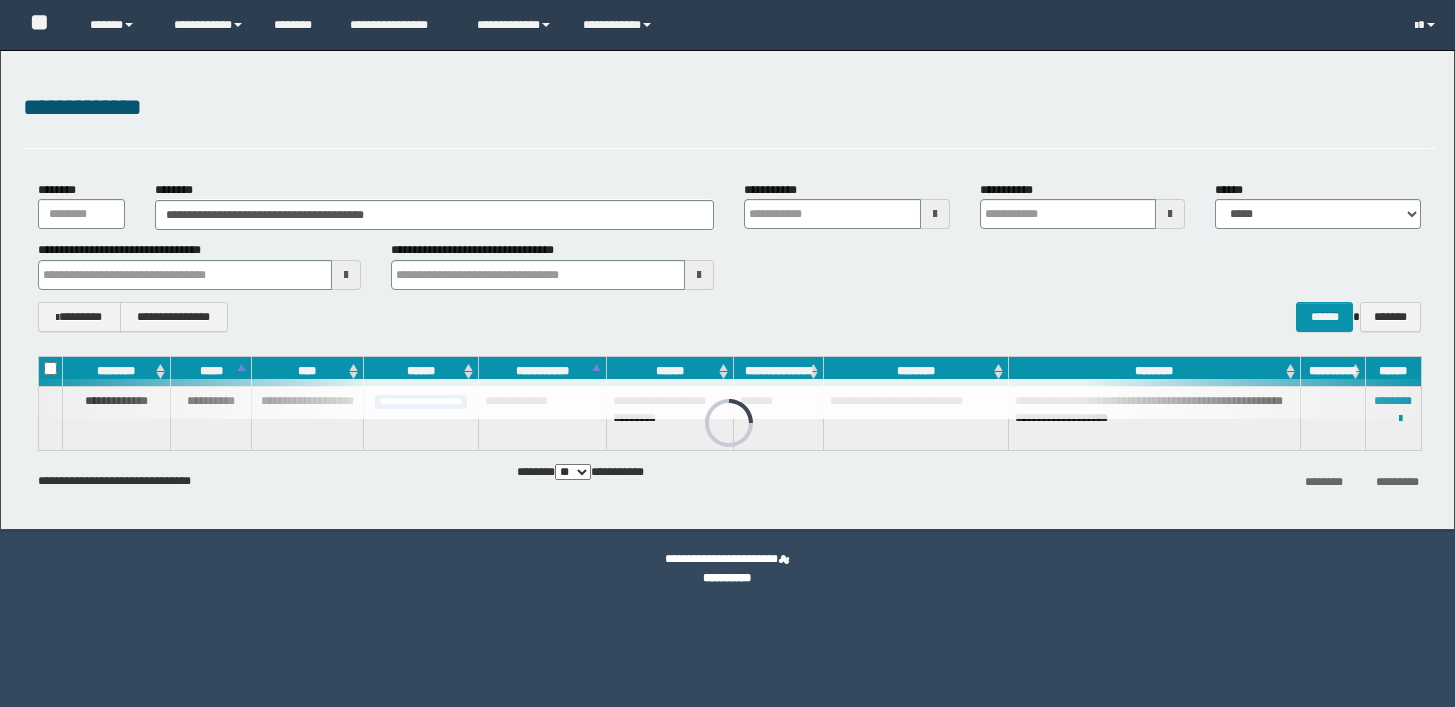 scroll, scrollTop: 0, scrollLeft: 0, axis: both 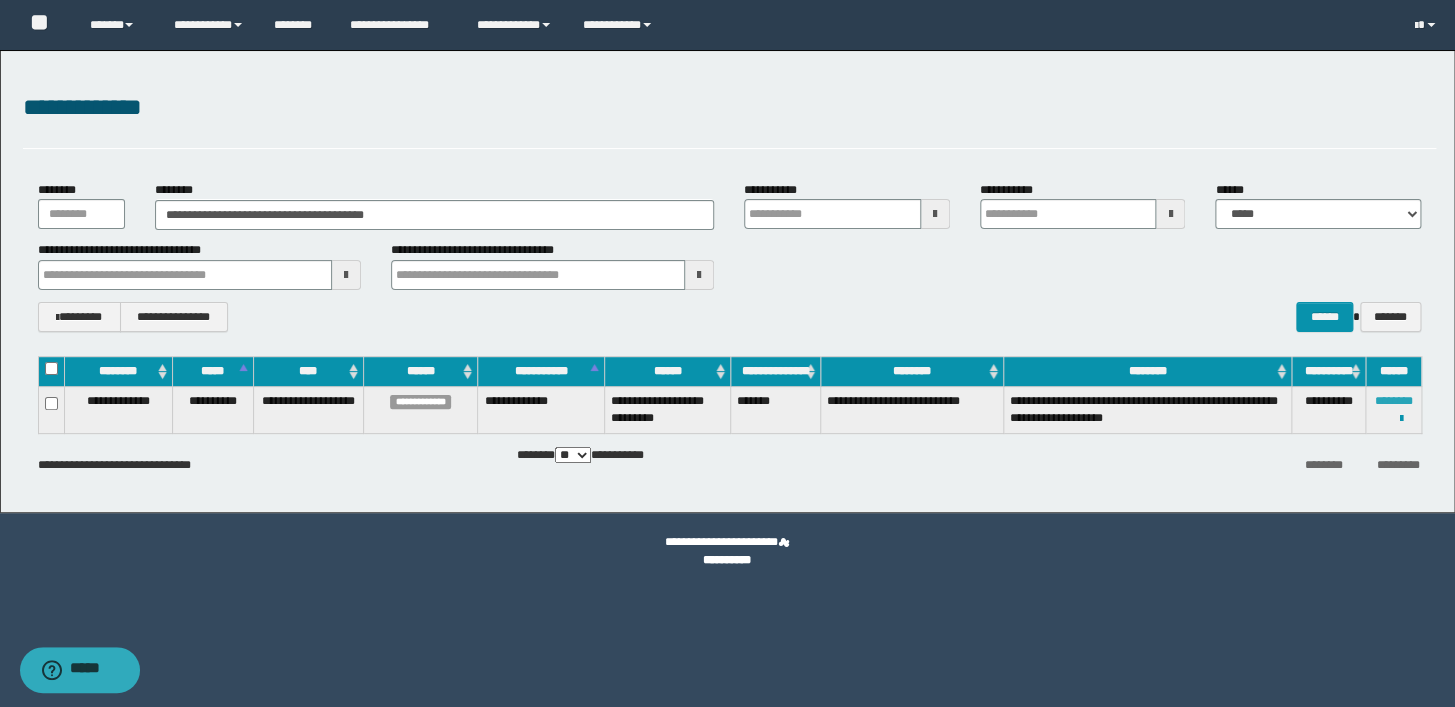 click on "********" at bounding box center (1393, 401) 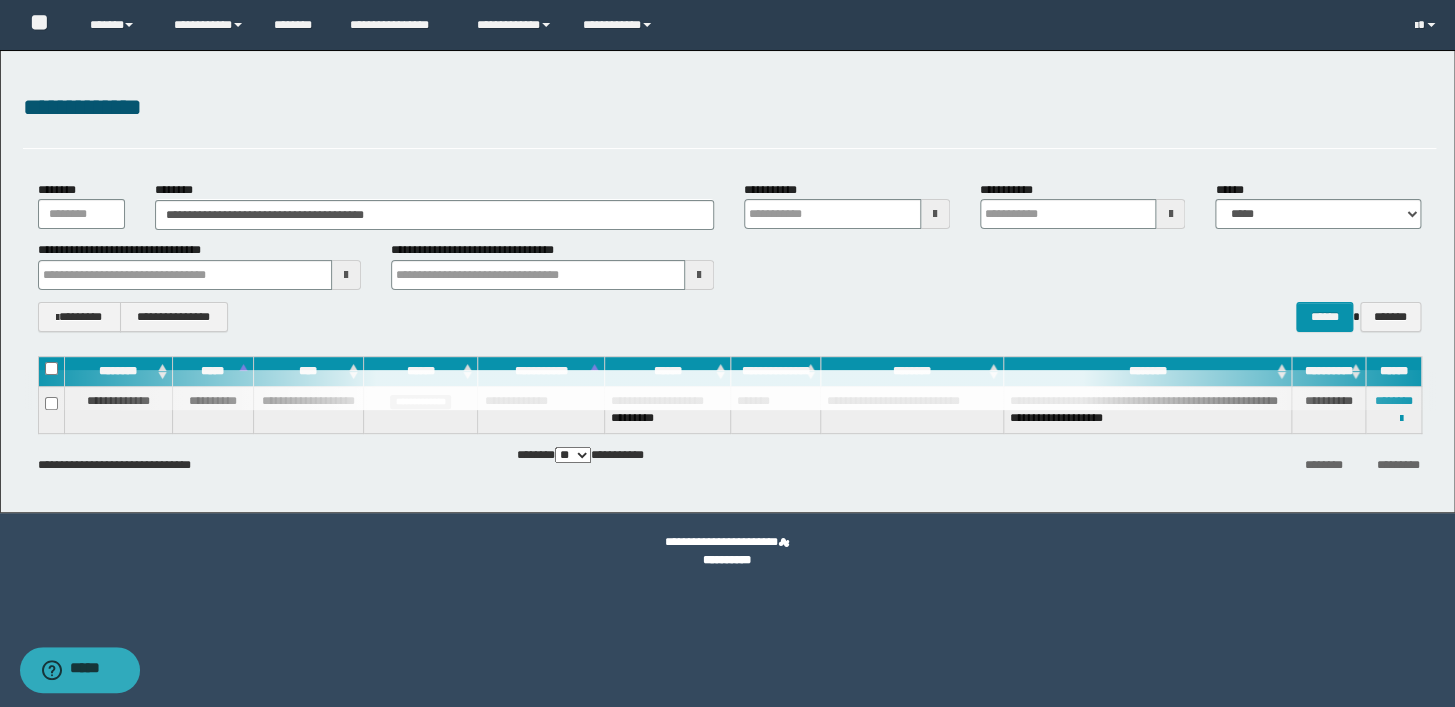 drag, startPoint x: 1026, startPoint y: 118, endPoint x: 1200, endPoint y: 13, distance: 203.22647 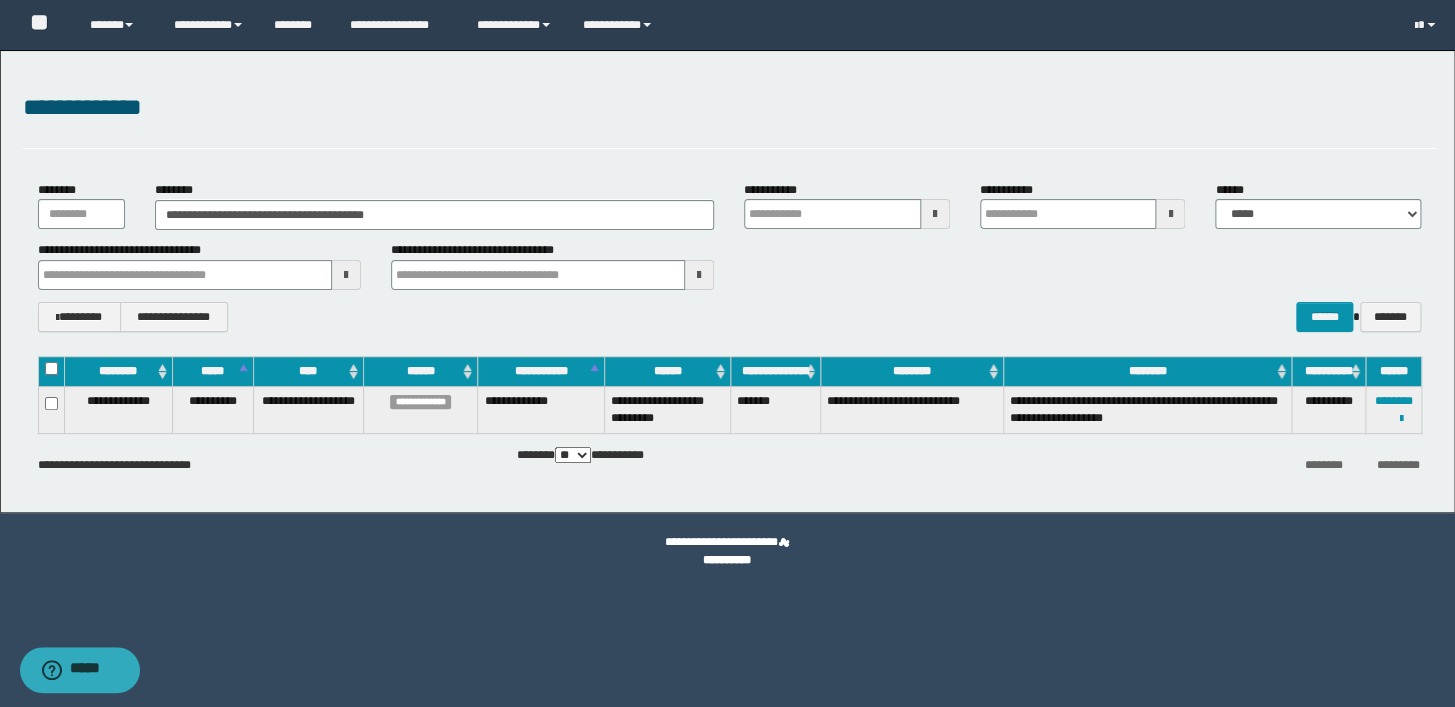 drag, startPoint x: 1351, startPoint y: 56, endPoint x: 1369, endPoint y: 26, distance: 34.98571 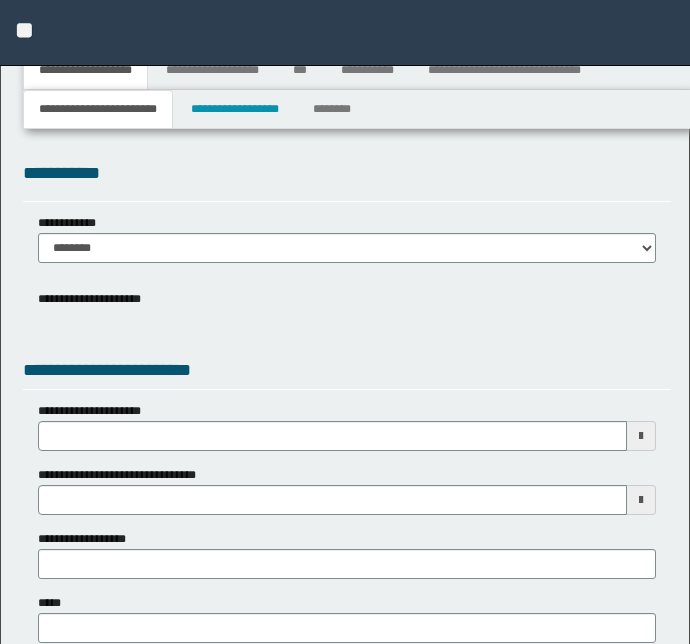 type 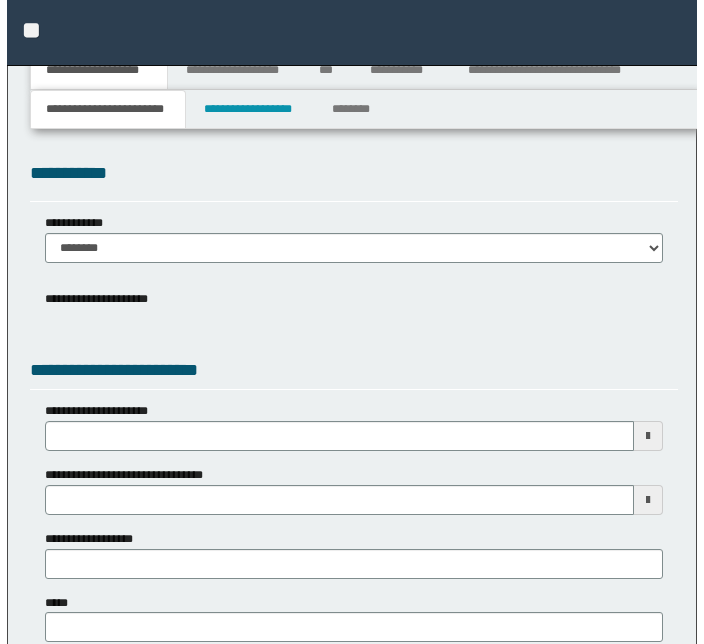 scroll, scrollTop: 0, scrollLeft: 0, axis: both 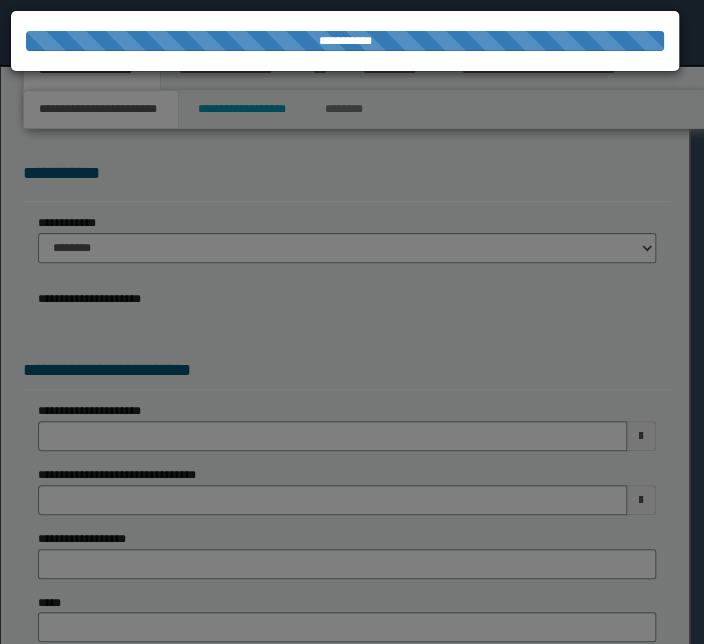 type on "**********" 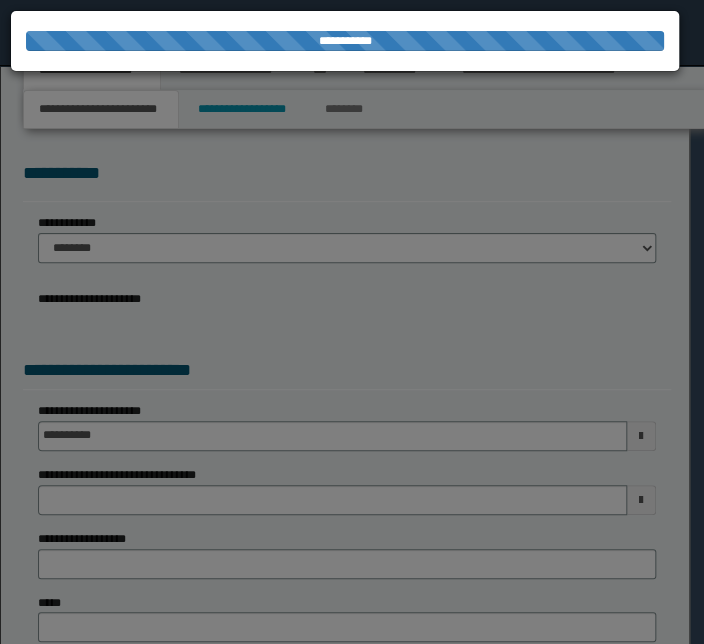 scroll, scrollTop: 0, scrollLeft: 0, axis: both 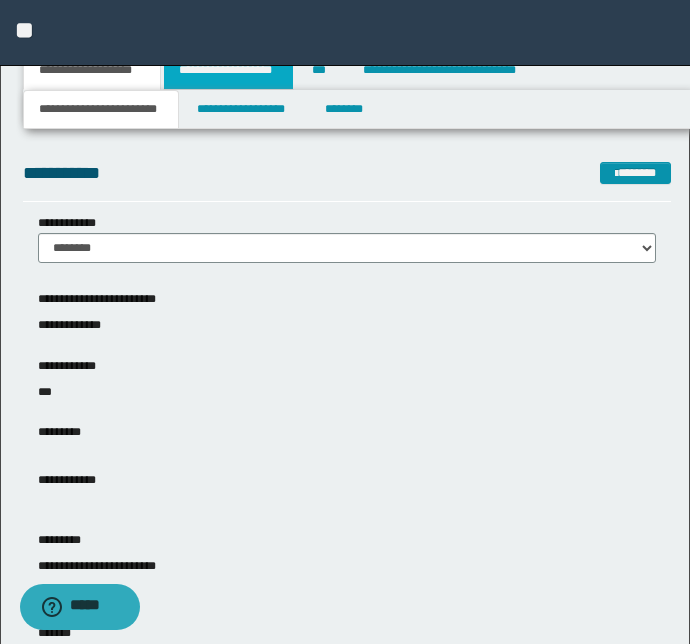 click on "**********" at bounding box center (228, 70) 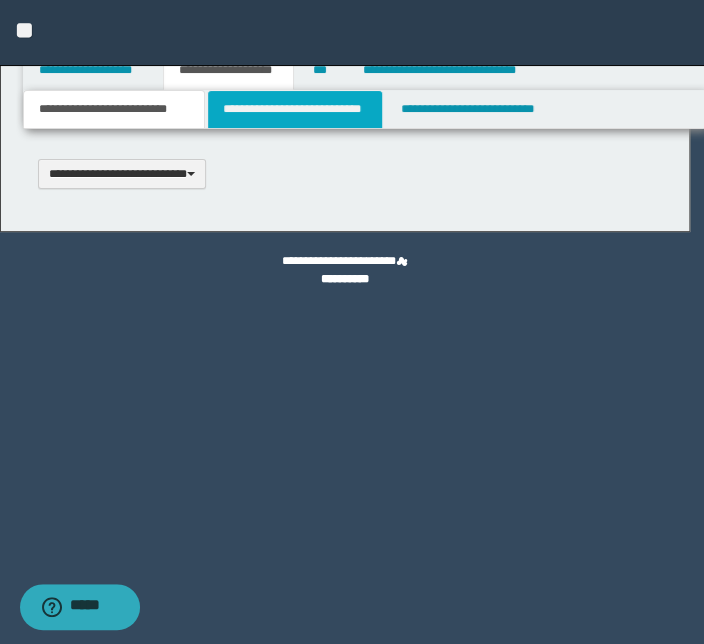 scroll, scrollTop: 0, scrollLeft: 0, axis: both 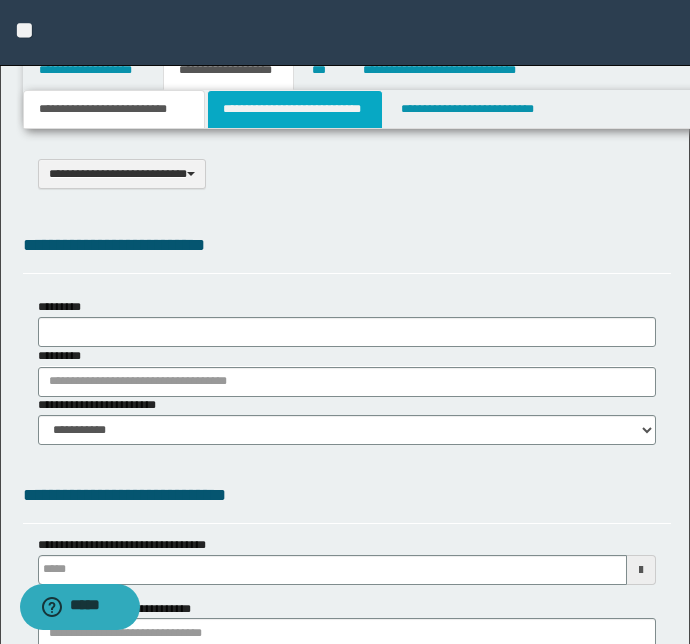 select on "*" 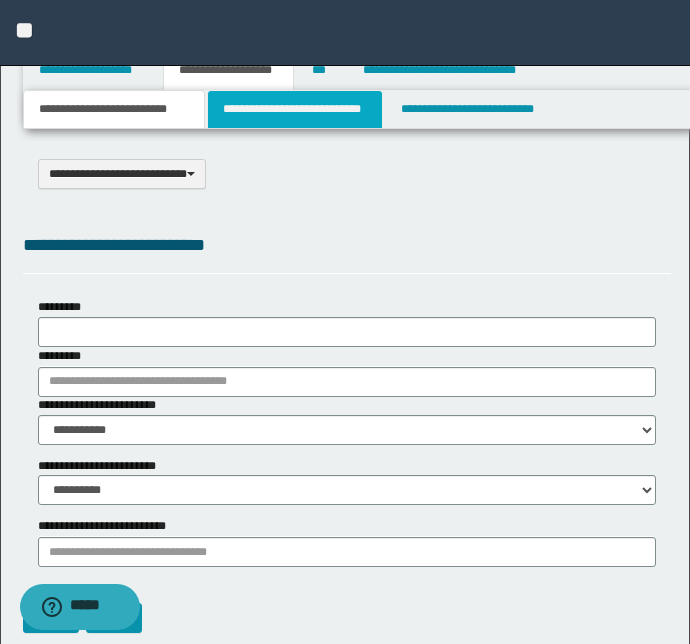 click on "**********" at bounding box center (294, 109) 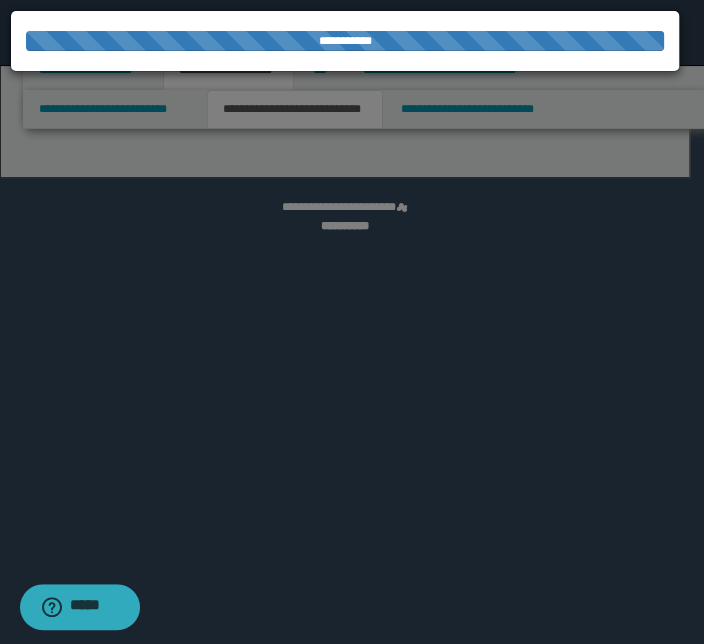 select on "*" 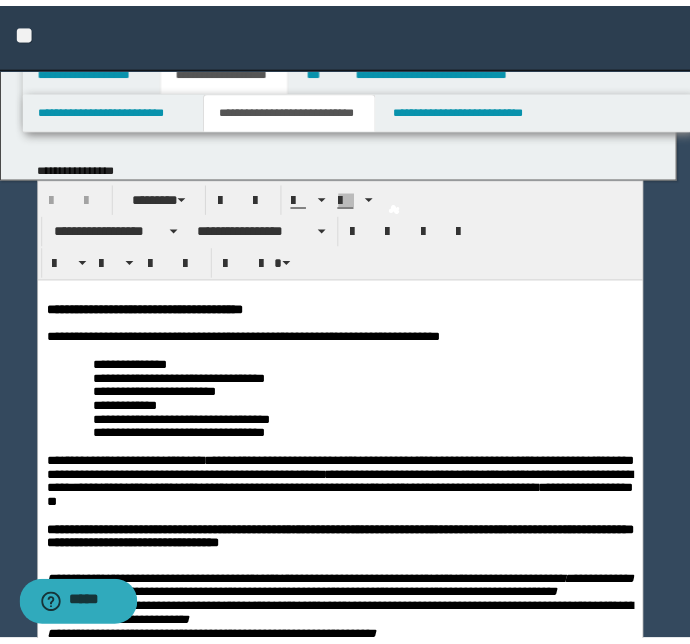 scroll, scrollTop: 0, scrollLeft: 0, axis: both 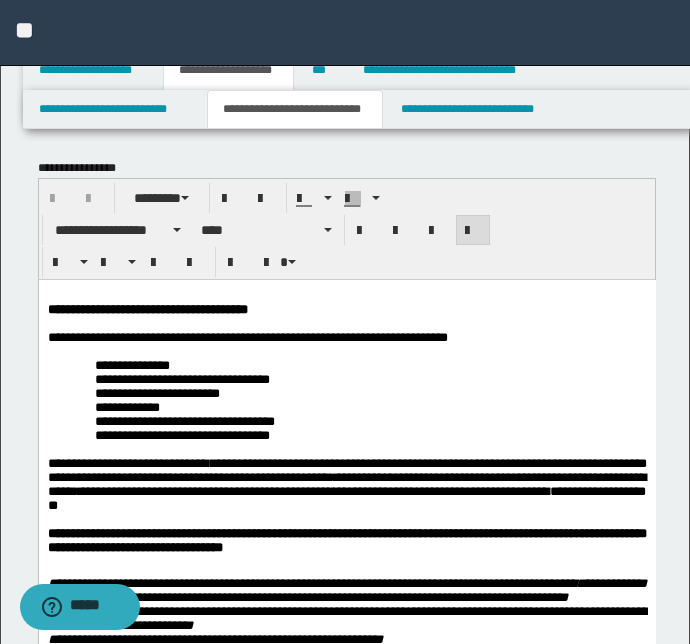 click on "**********" at bounding box center [346, 1511] 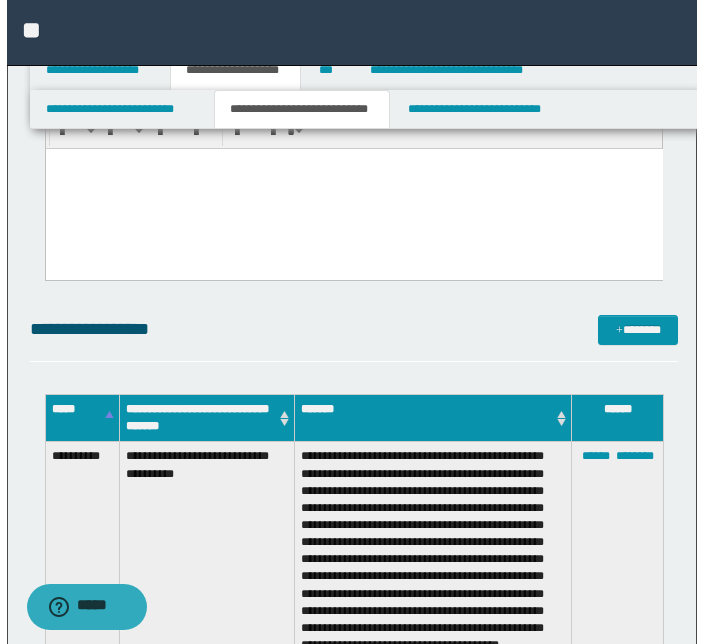 scroll, scrollTop: 3213, scrollLeft: 0, axis: vertical 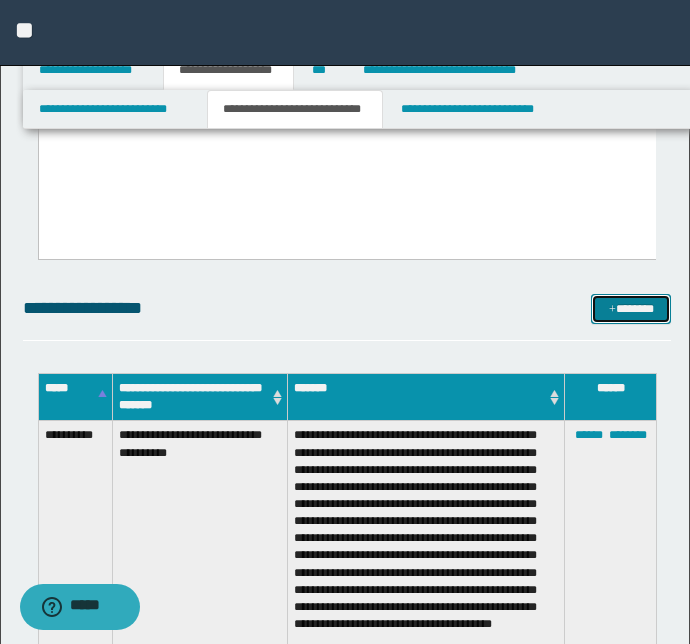 click on "*******" at bounding box center (631, 309) 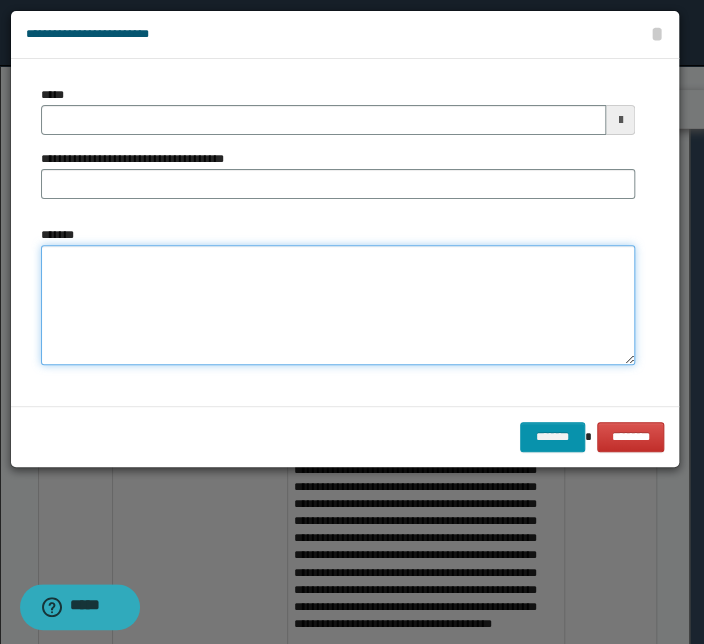 click on "*******" at bounding box center [338, 305] 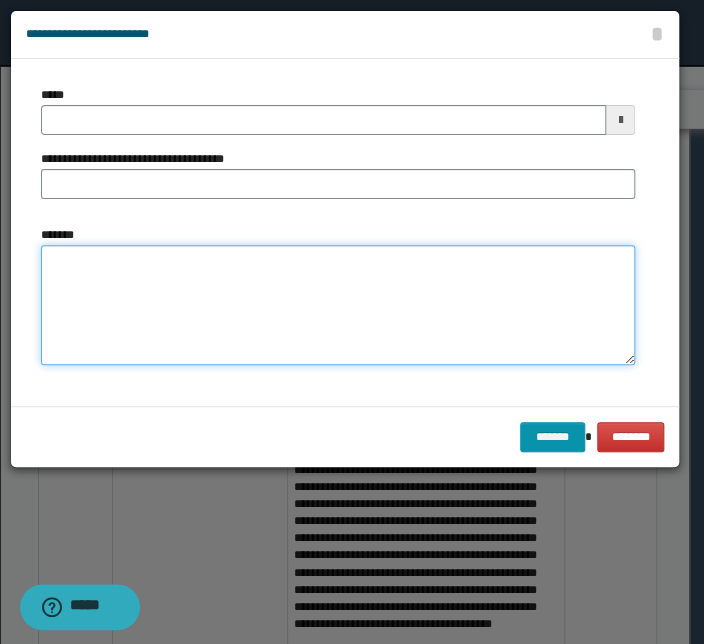 paste on "**********" 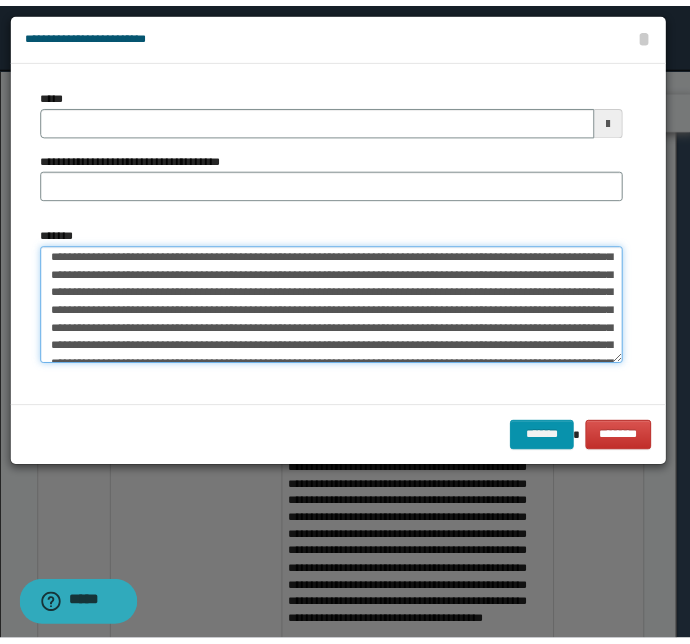scroll, scrollTop: 0, scrollLeft: 0, axis: both 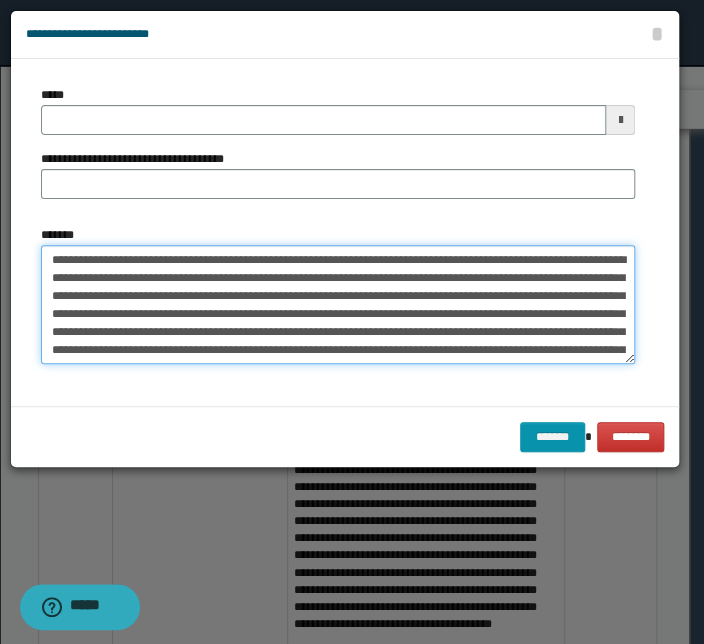 drag, startPoint x: 280, startPoint y: 259, endPoint x: 6, endPoint y: 270, distance: 274.2207 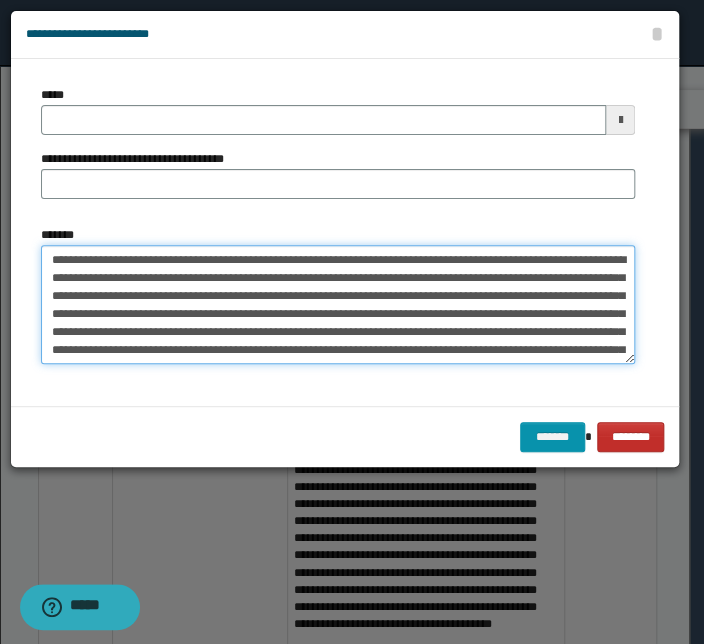 type on "**********" 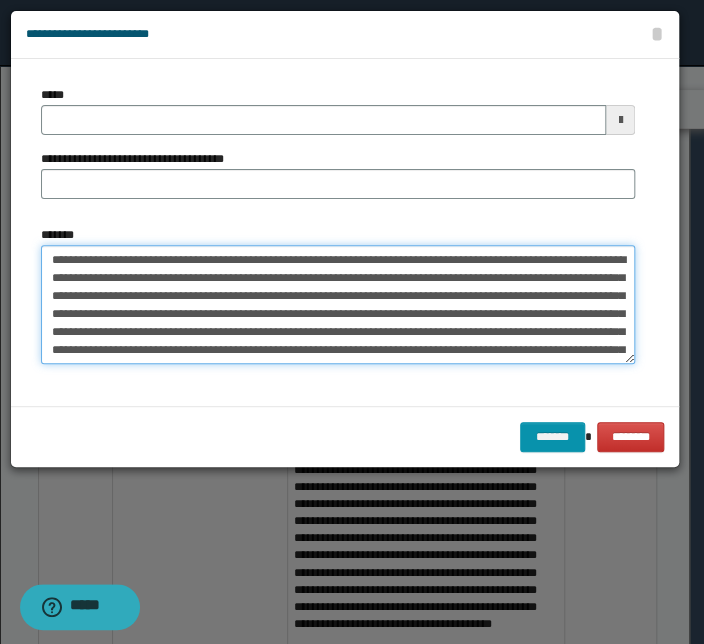 type 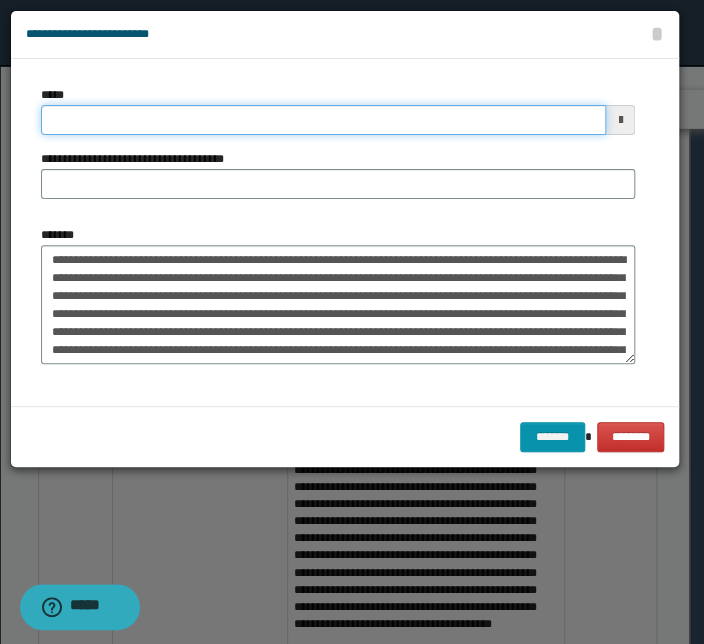 click on "*****" at bounding box center (323, 120) 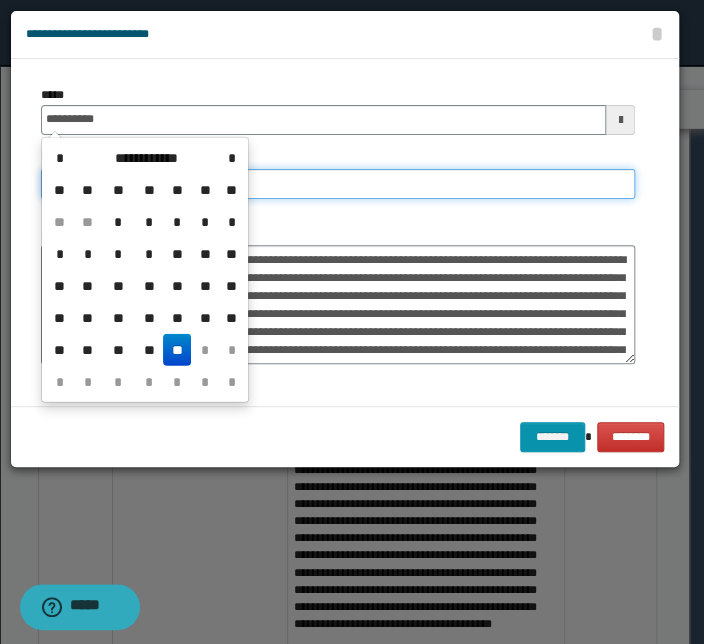 type on "**********" 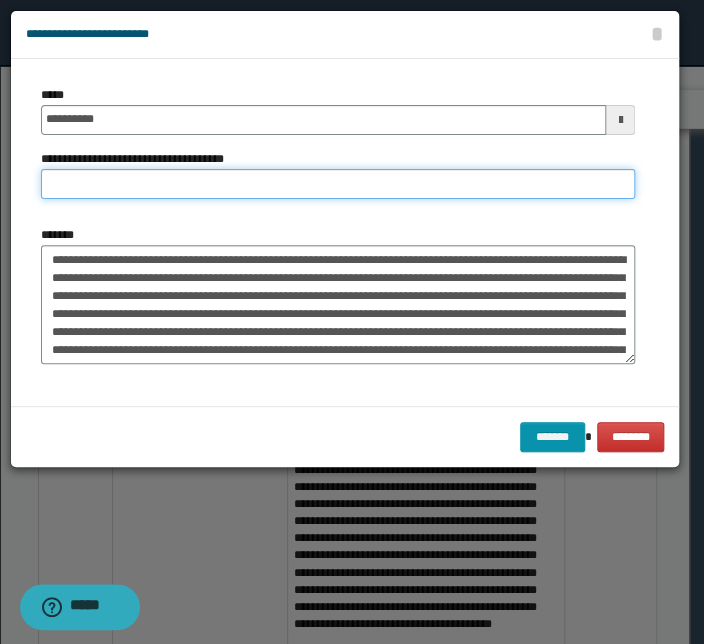click on "**********" at bounding box center (338, 184) 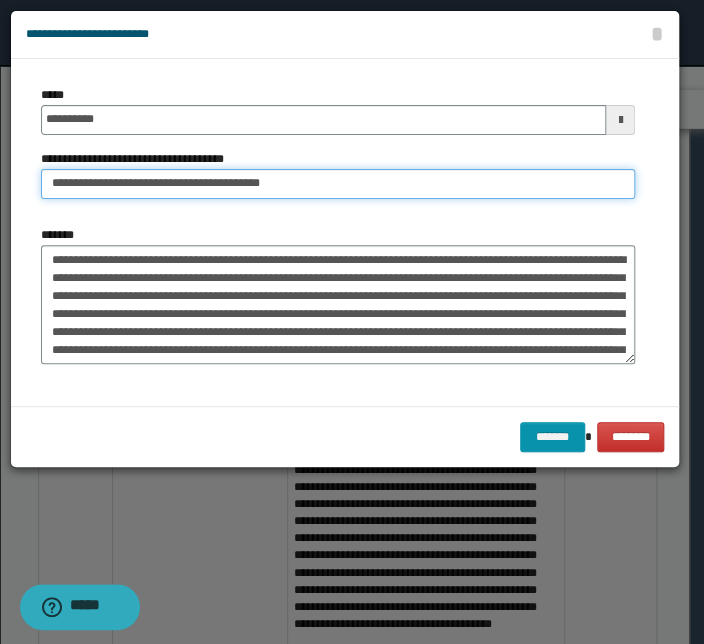 drag, startPoint x: 116, startPoint y: 187, endPoint x: -52, endPoint y: 186, distance: 168.00298 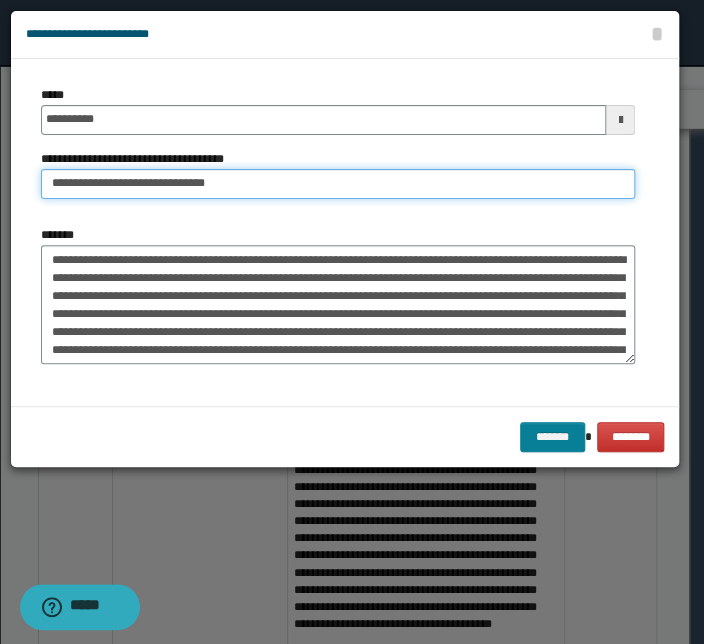 type on "**********" 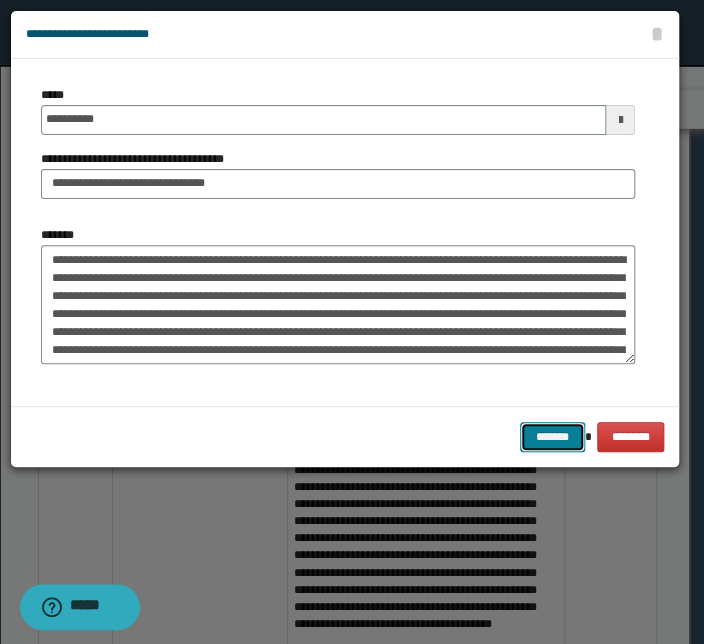 click on "*******" at bounding box center [552, 437] 